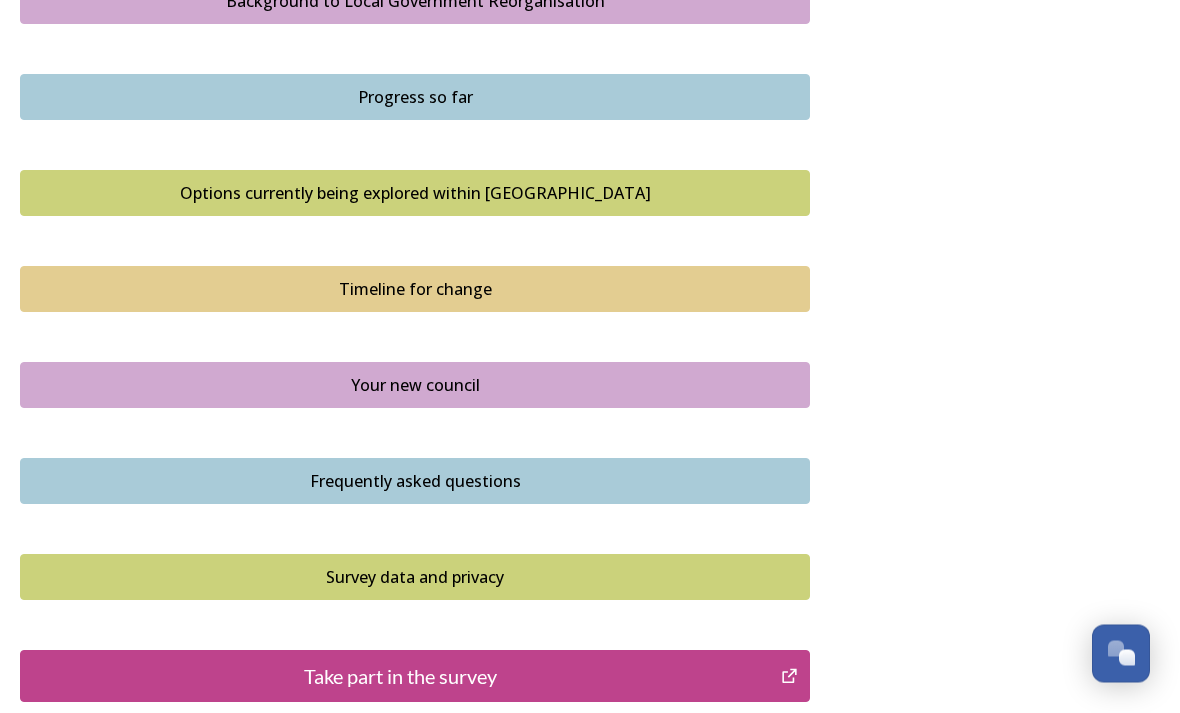 scroll, scrollTop: 1255, scrollLeft: 0, axis: vertical 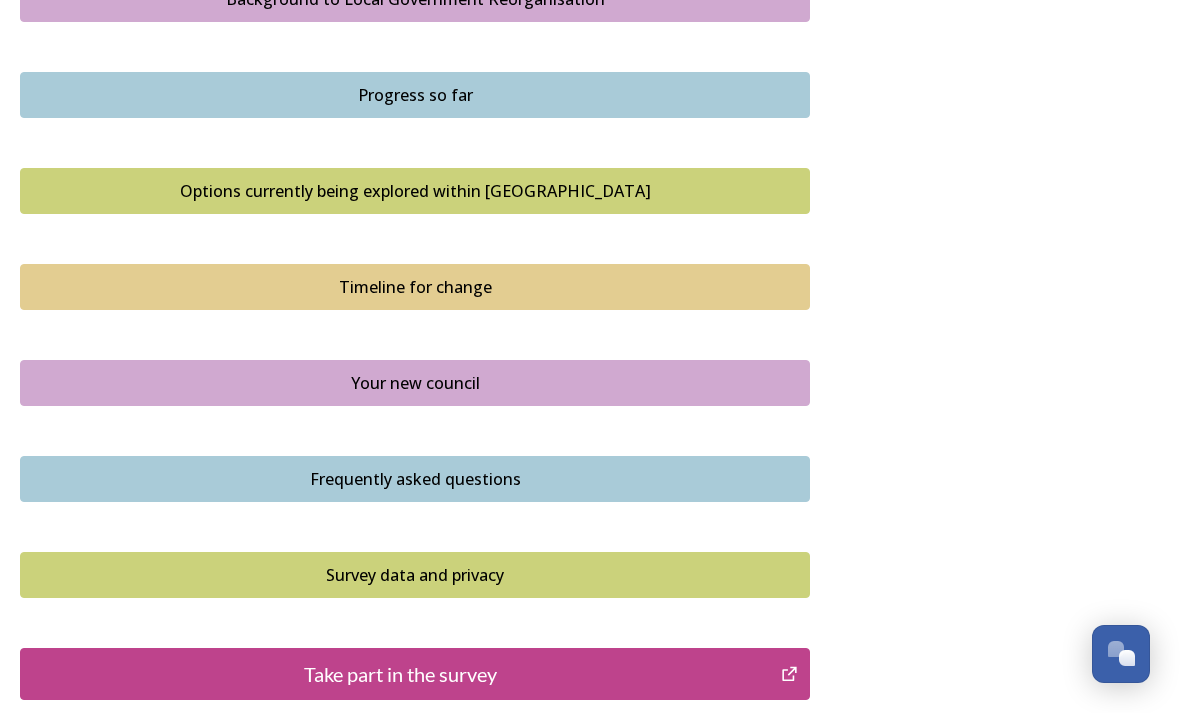 click on "Progress so far" at bounding box center (415, 95) 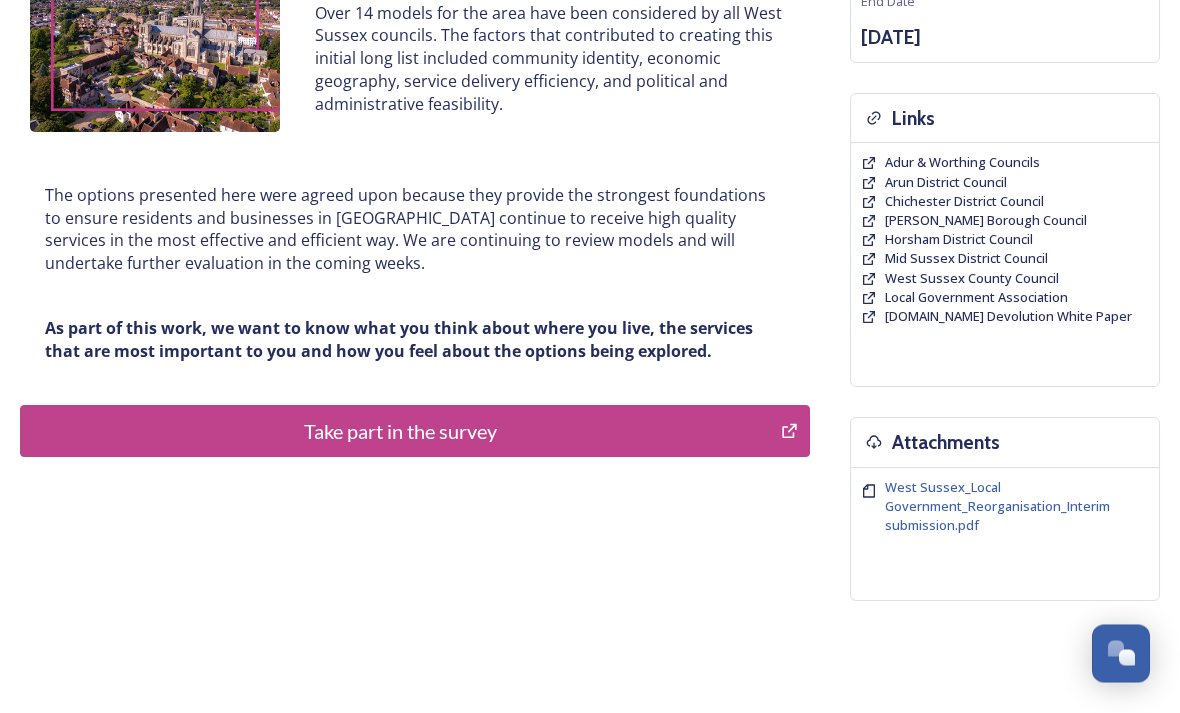 scroll, scrollTop: 396, scrollLeft: 0, axis: vertical 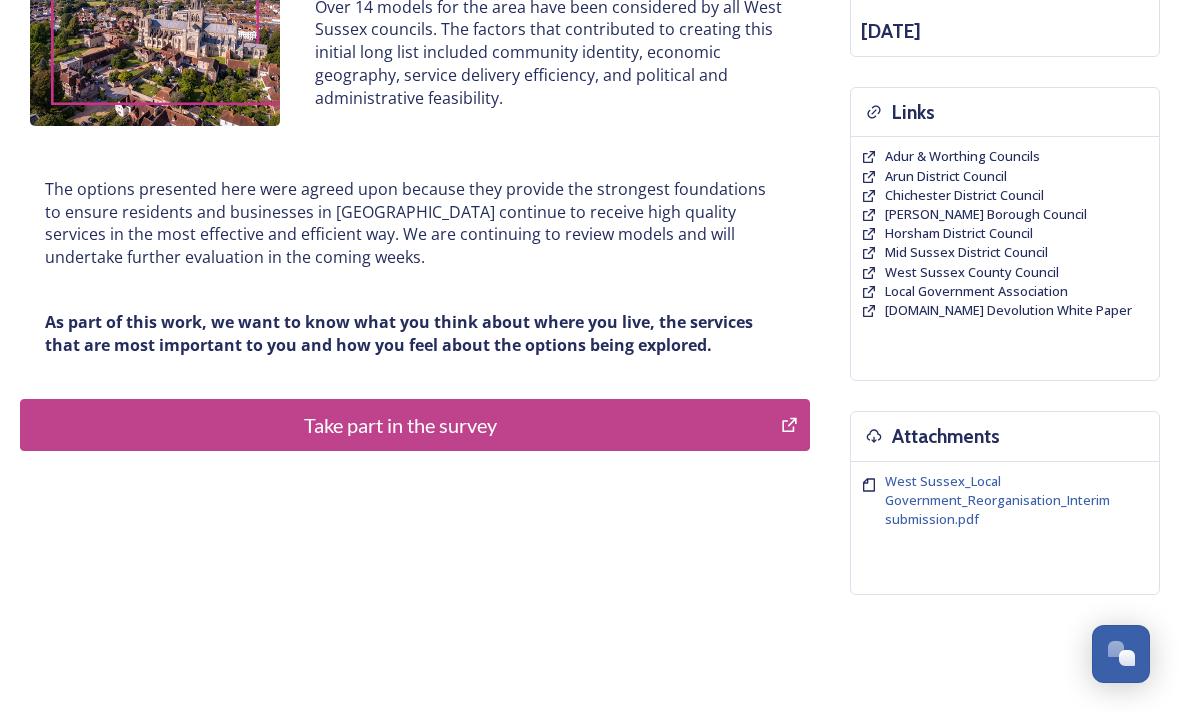 click on "Take part in the survey" at bounding box center [400, 425] 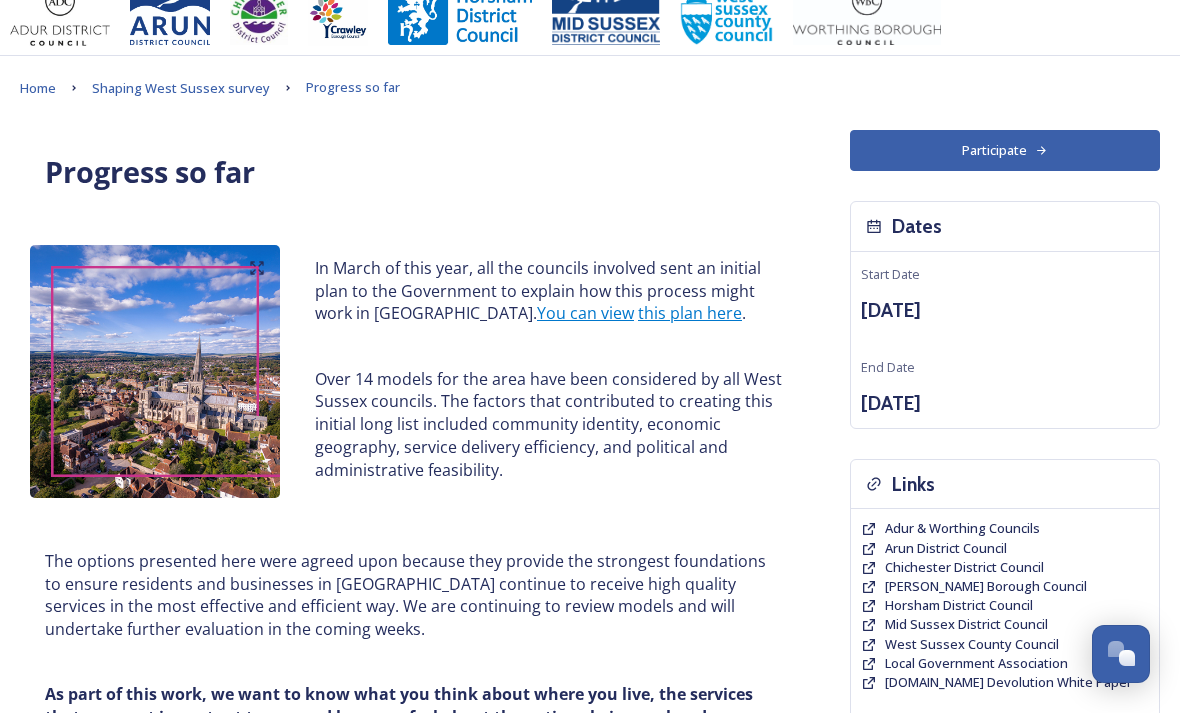 scroll, scrollTop: 0, scrollLeft: 0, axis: both 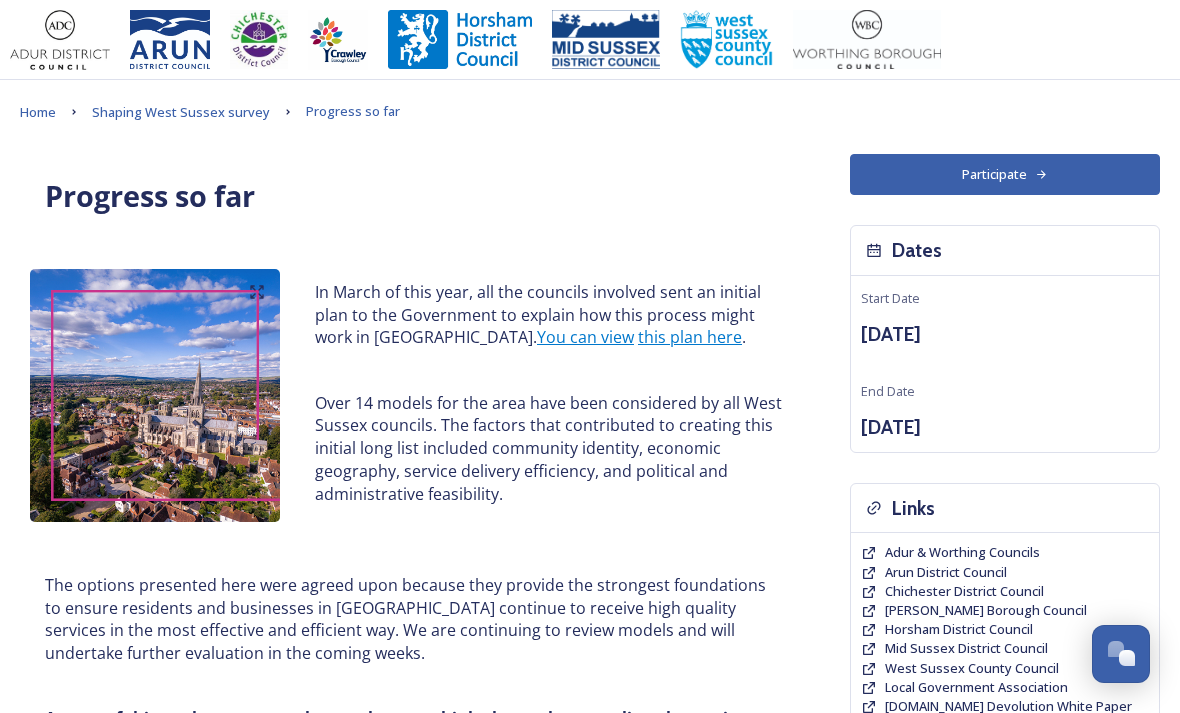 click on "Participate" at bounding box center [1005, 174] 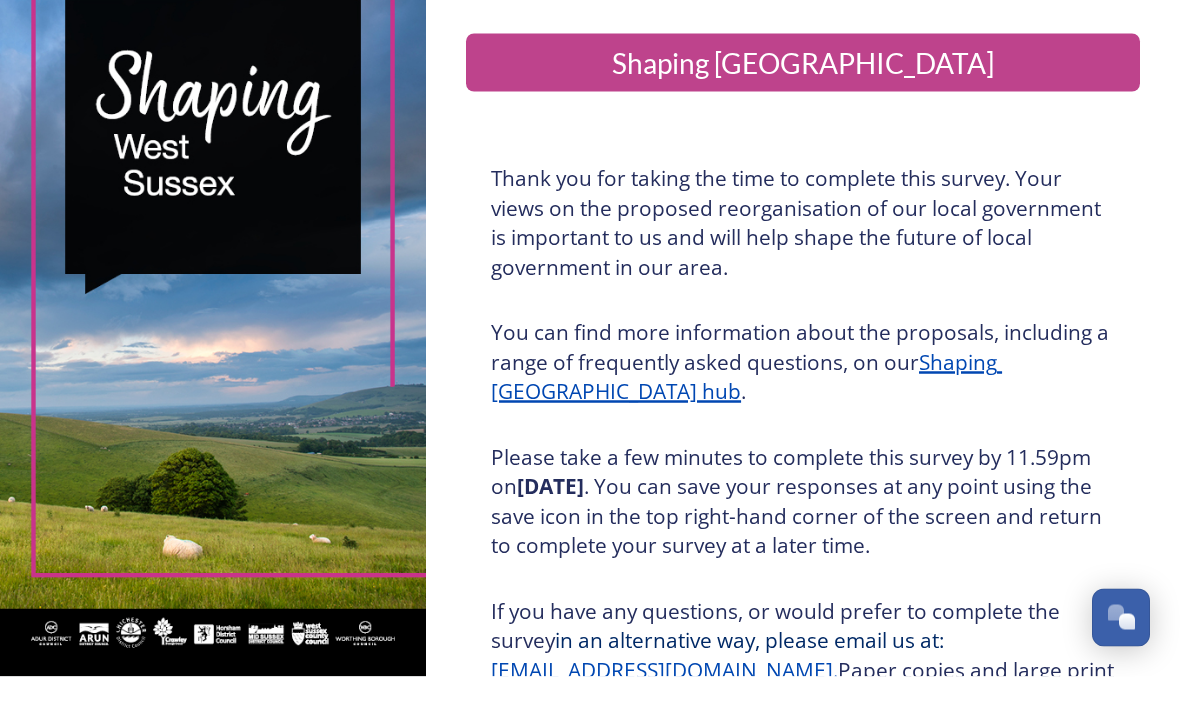 scroll, scrollTop: 64, scrollLeft: 0, axis: vertical 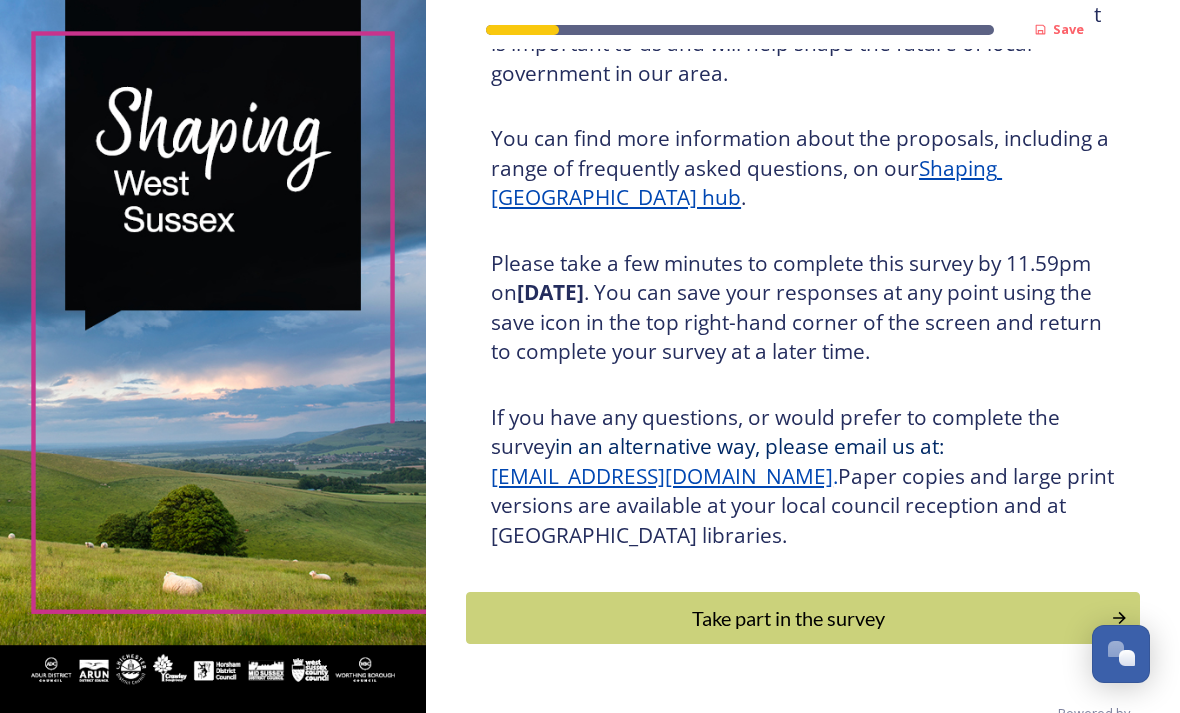 click on "Take part in the survey" at bounding box center (788, 618) 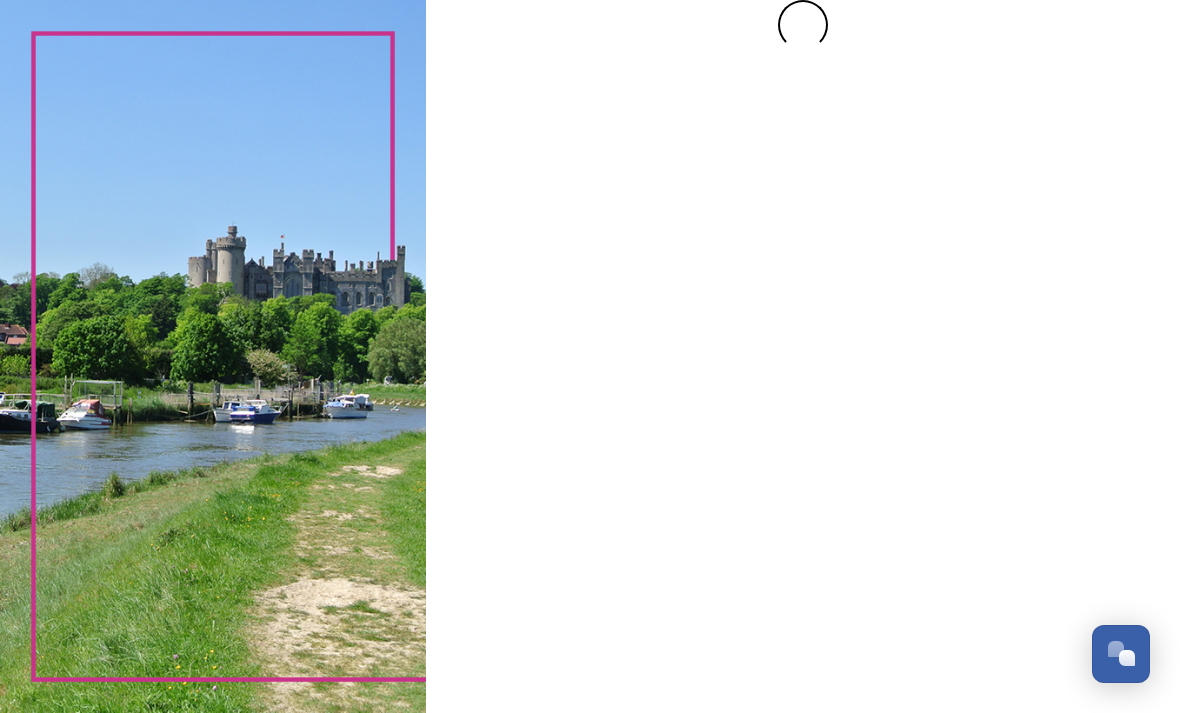 scroll, scrollTop: 0, scrollLeft: 0, axis: both 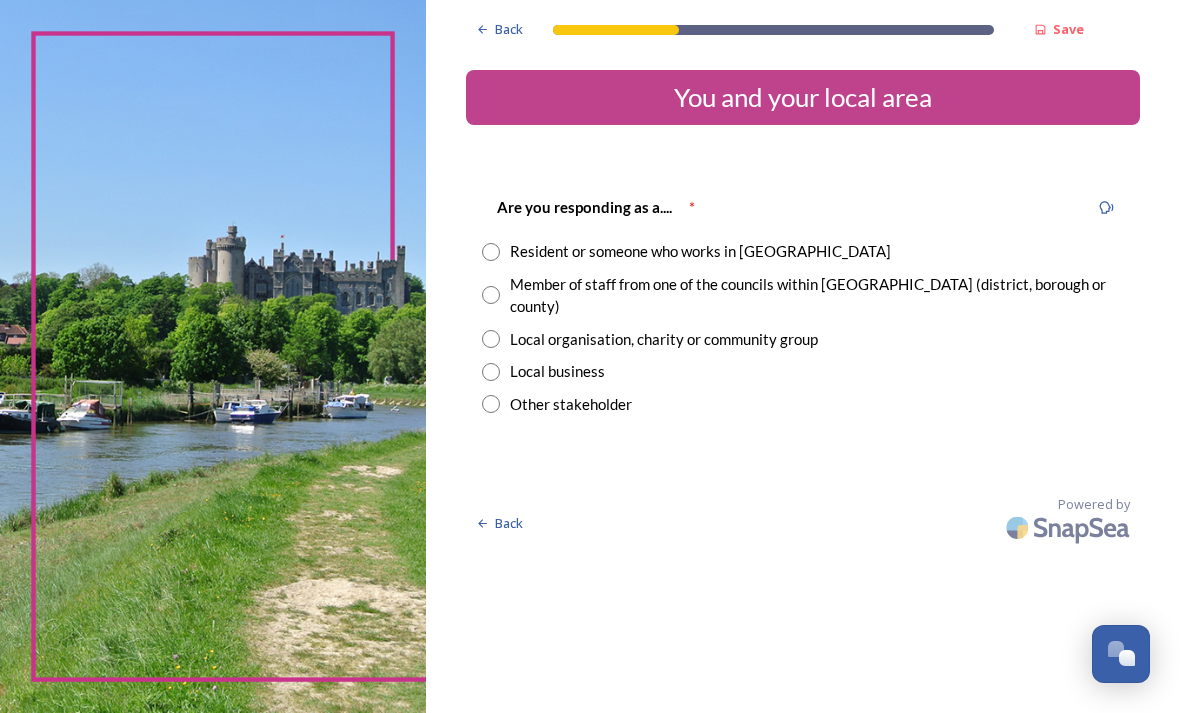click on "Resident or someone who works in [GEOGRAPHIC_DATA]" at bounding box center [803, 251] 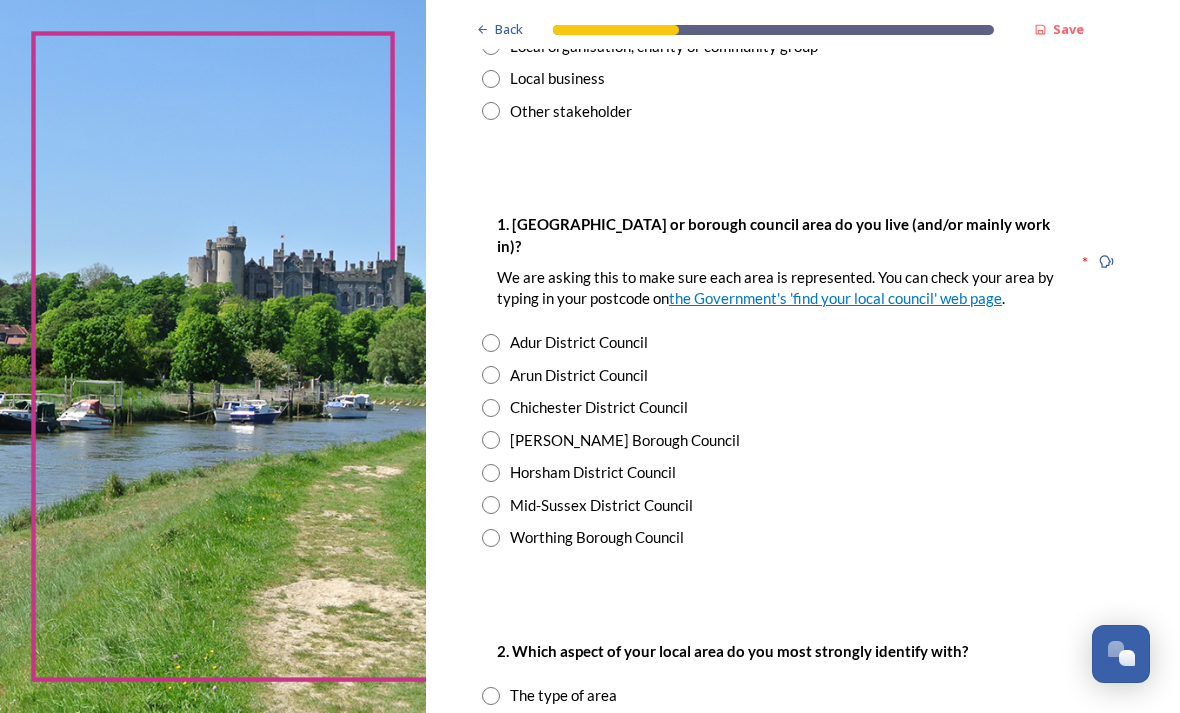 scroll, scrollTop: 294, scrollLeft: 0, axis: vertical 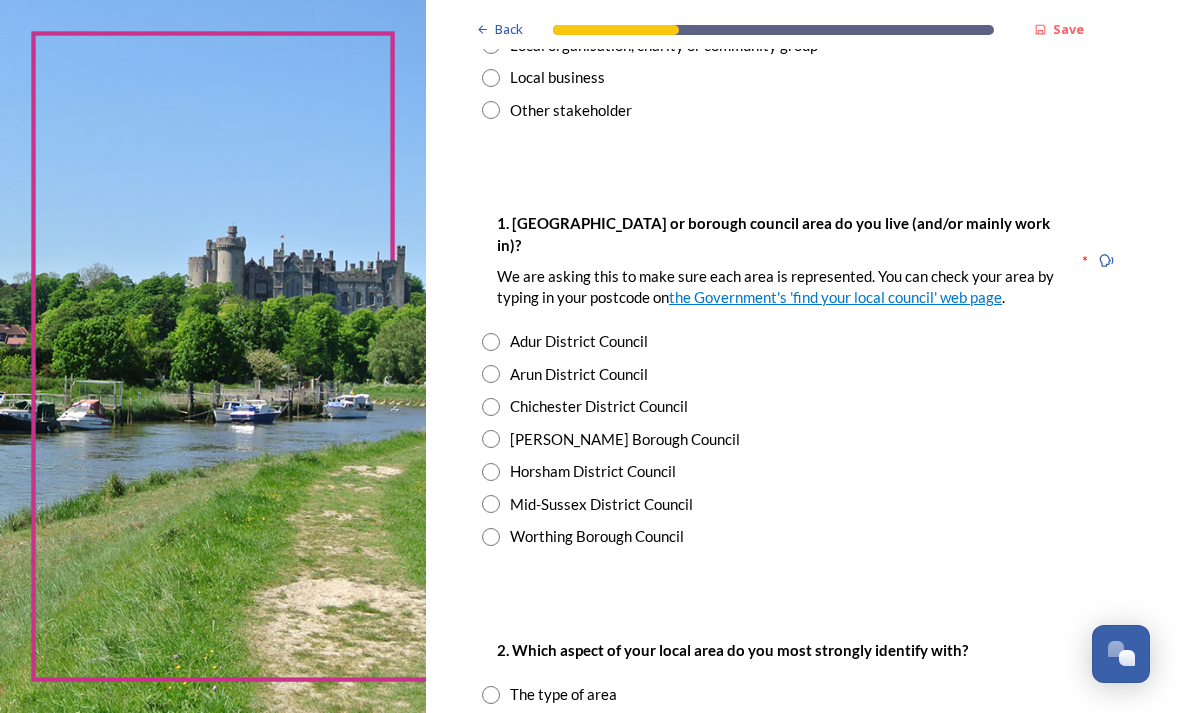 click at bounding box center [491, 439] 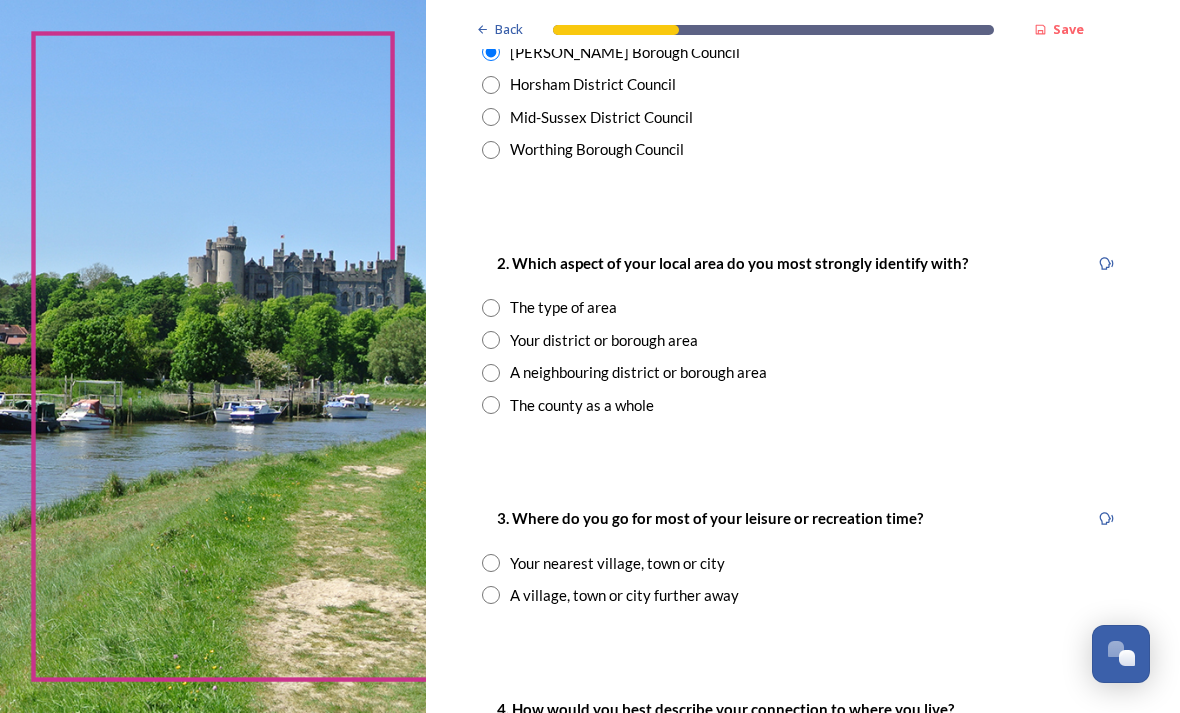 scroll, scrollTop: 683, scrollLeft: 0, axis: vertical 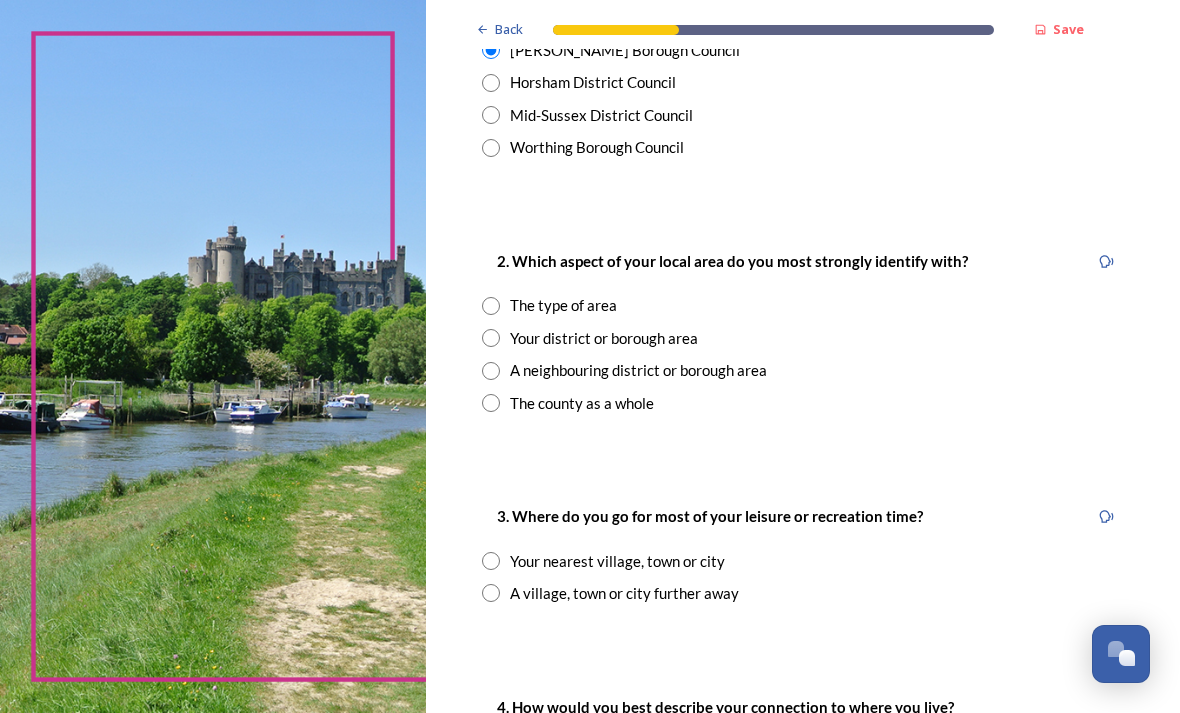 click at bounding box center [491, 371] 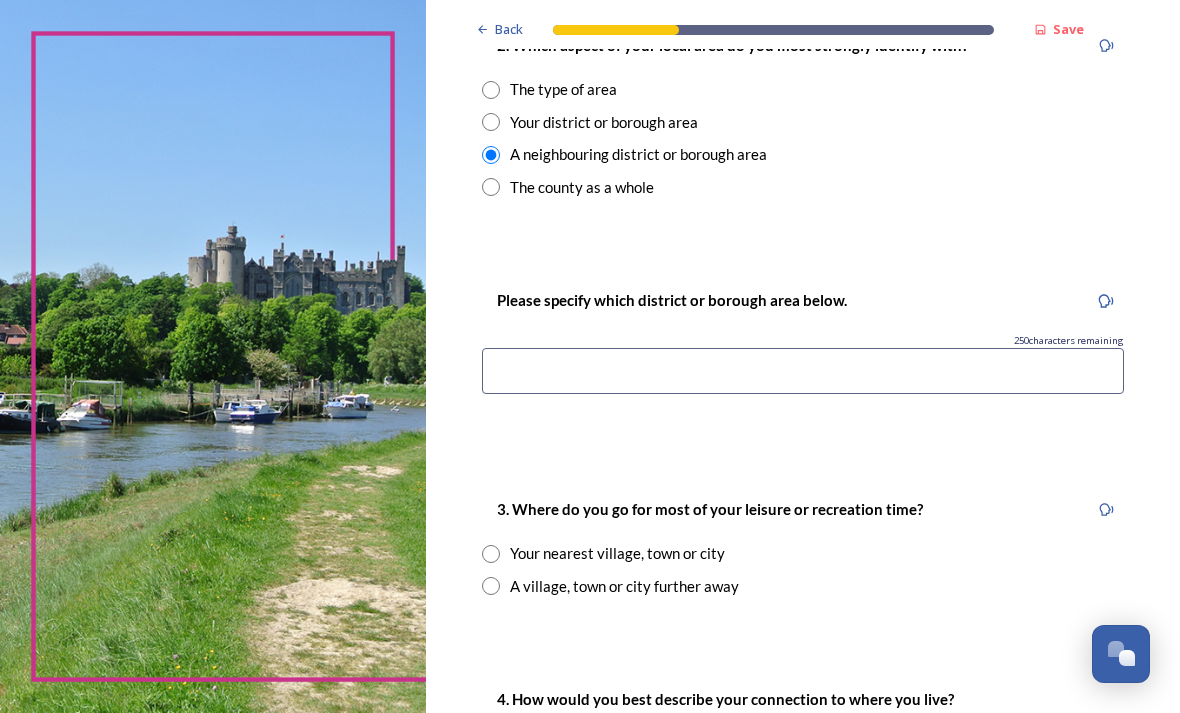 scroll, scrollTop: 899, scrollLeft: 0, axis: vertical 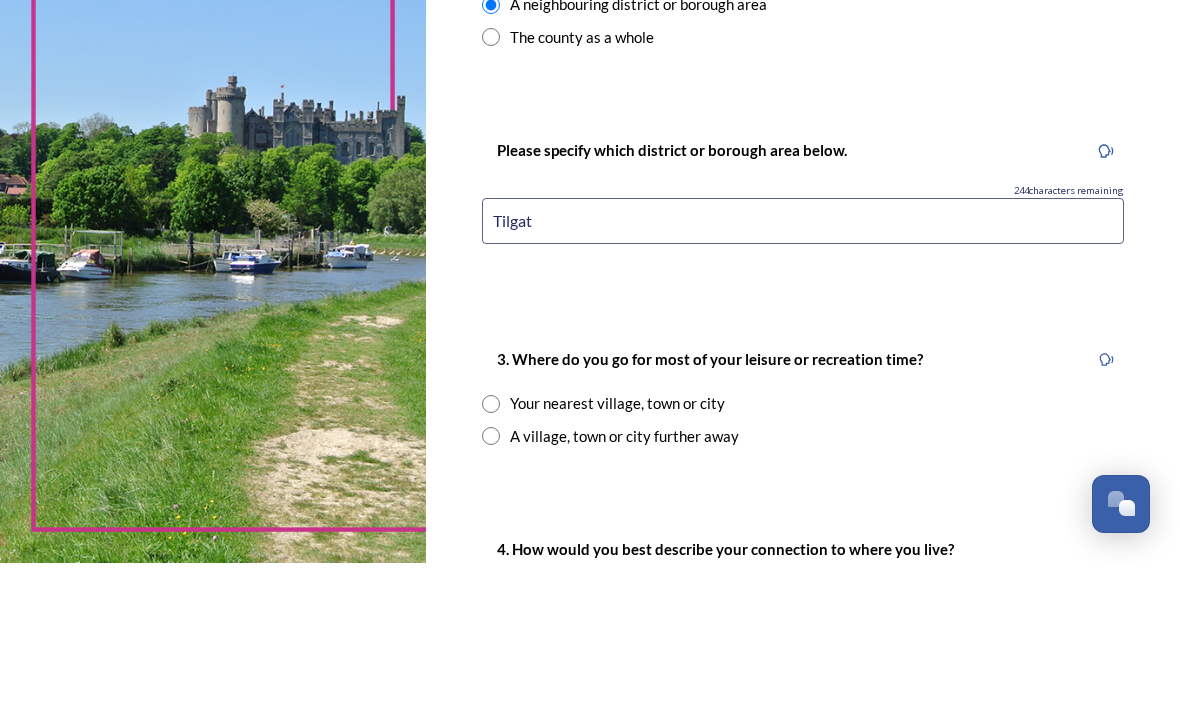 type on "Tilgate" 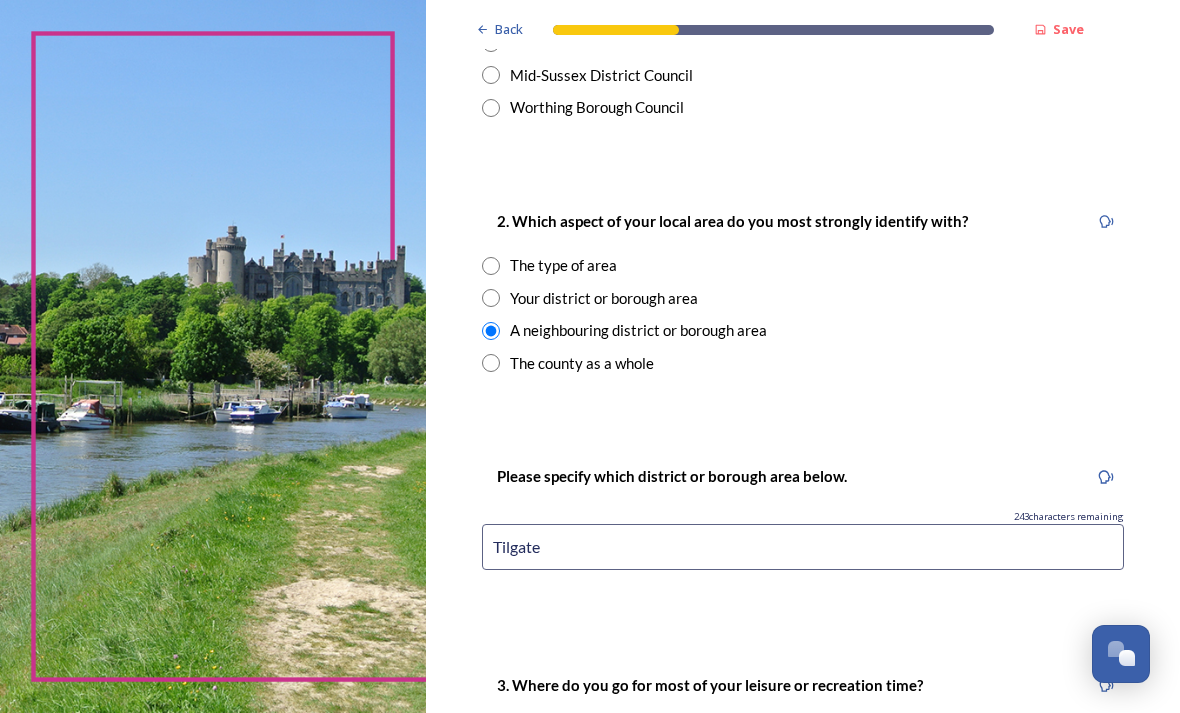 scroll, scrollTop: 720, scrollLeft: 0, axis: vertical 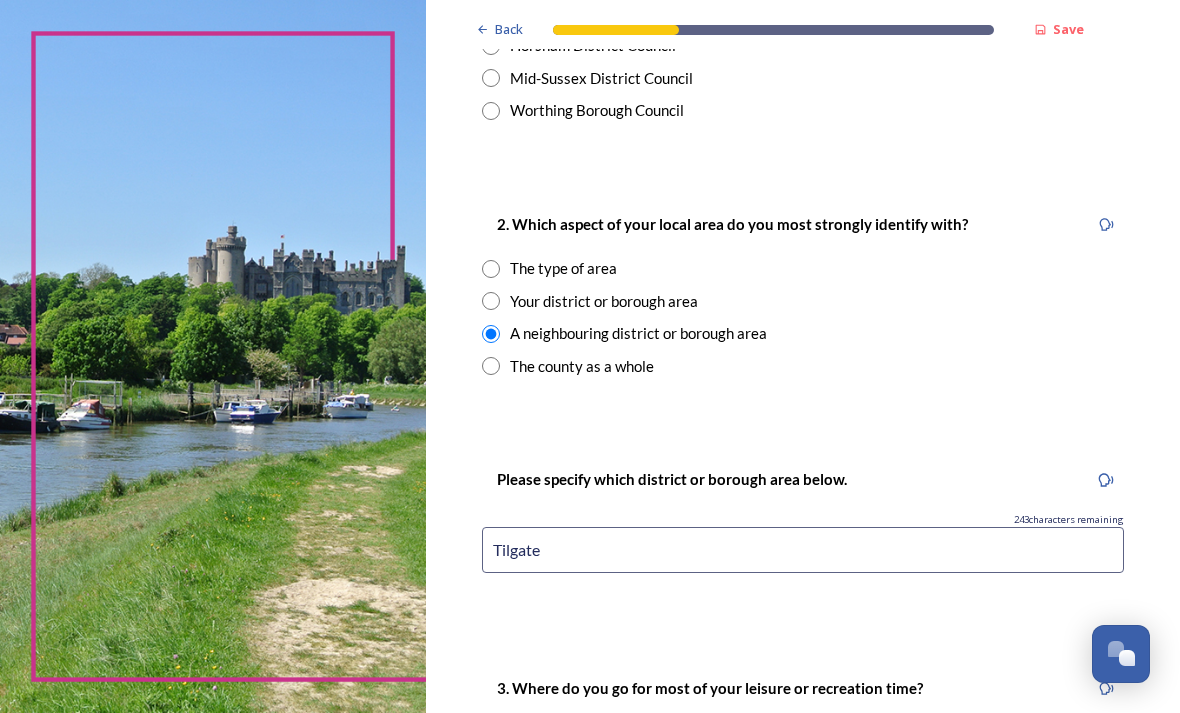 click at bounding box center (491, 301) 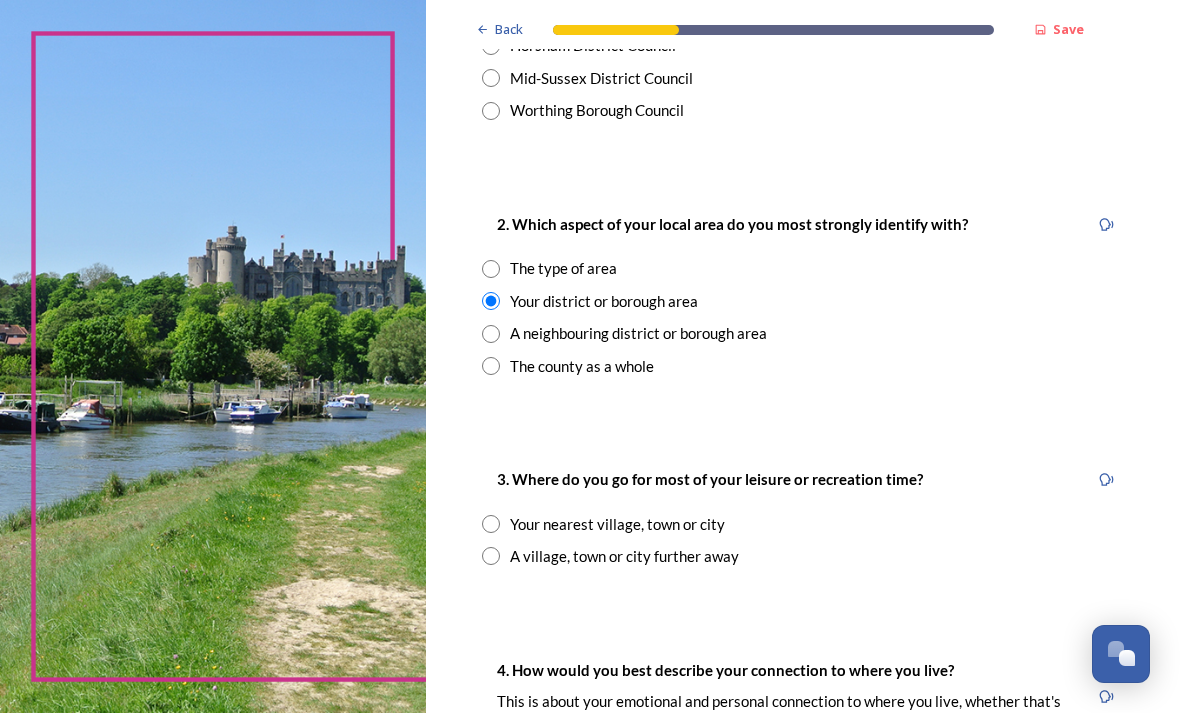 click at bounding box center (491, 524) 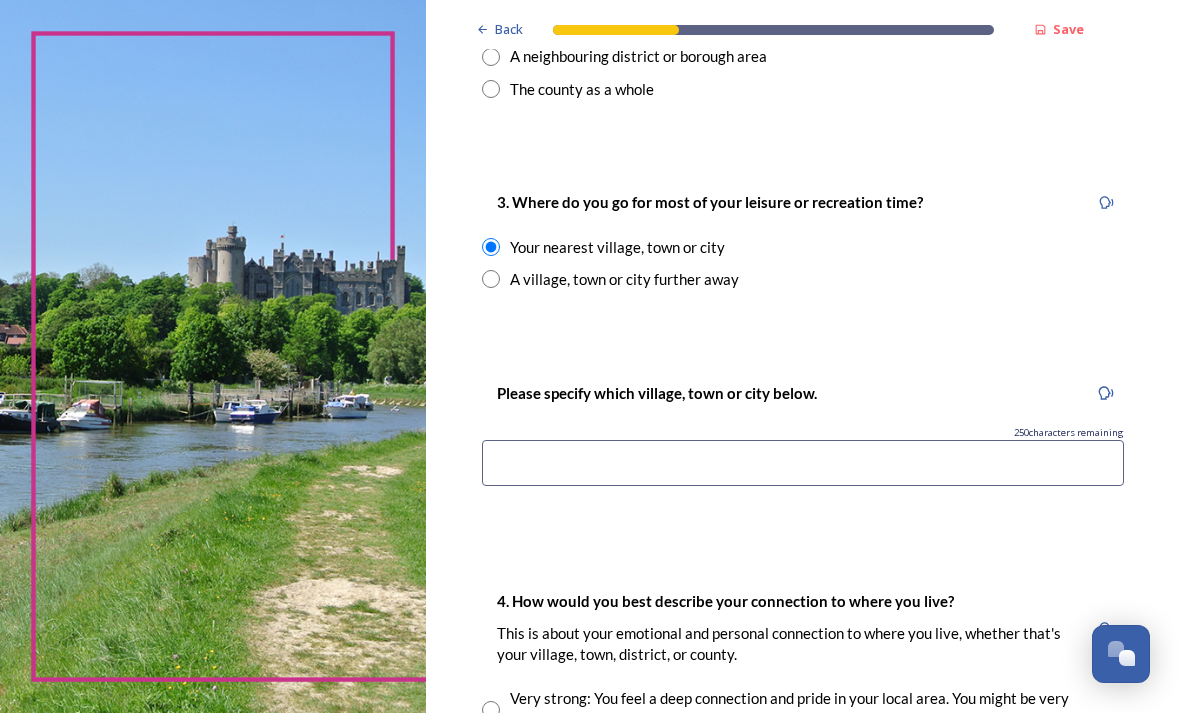 scroll, scrollTop: 1005, scrollLeft: 0, axis: vertical 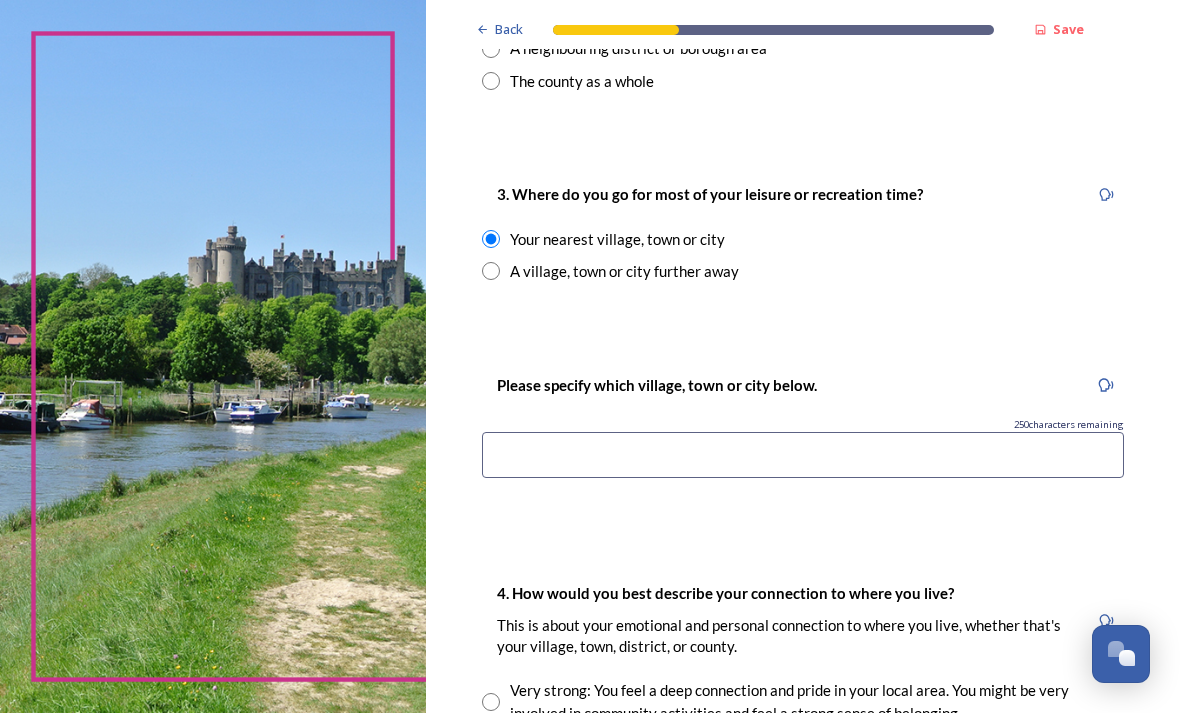 click at bounding box center [803, 455] 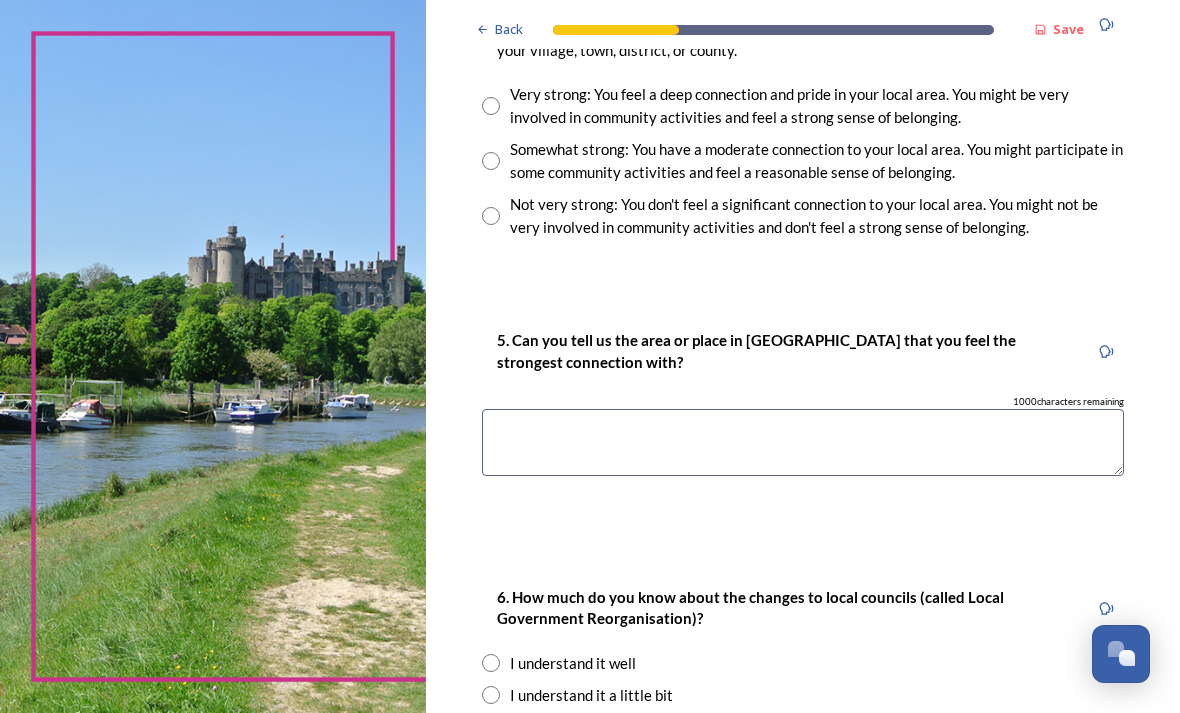 scroll, scrollTop: 1602, scrollLeft: 0, axis: vertical 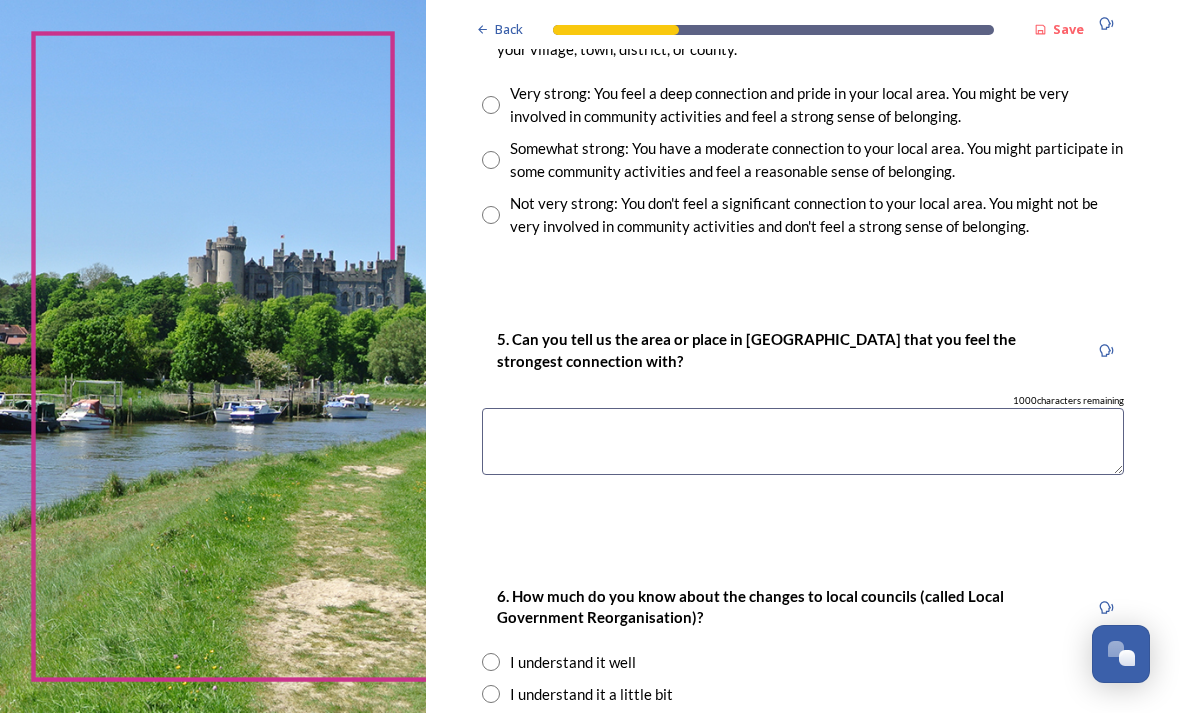 type on "Hand cross , Cowfold, Brighton, Turners Hill" 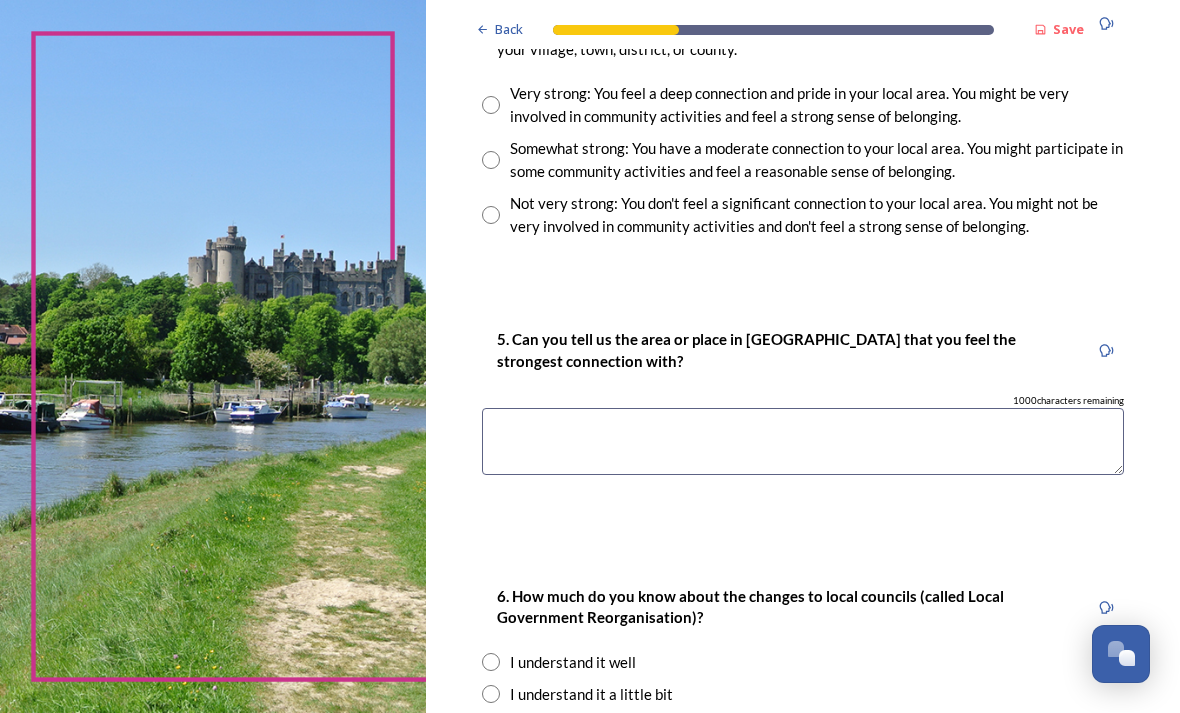 radio on "true" 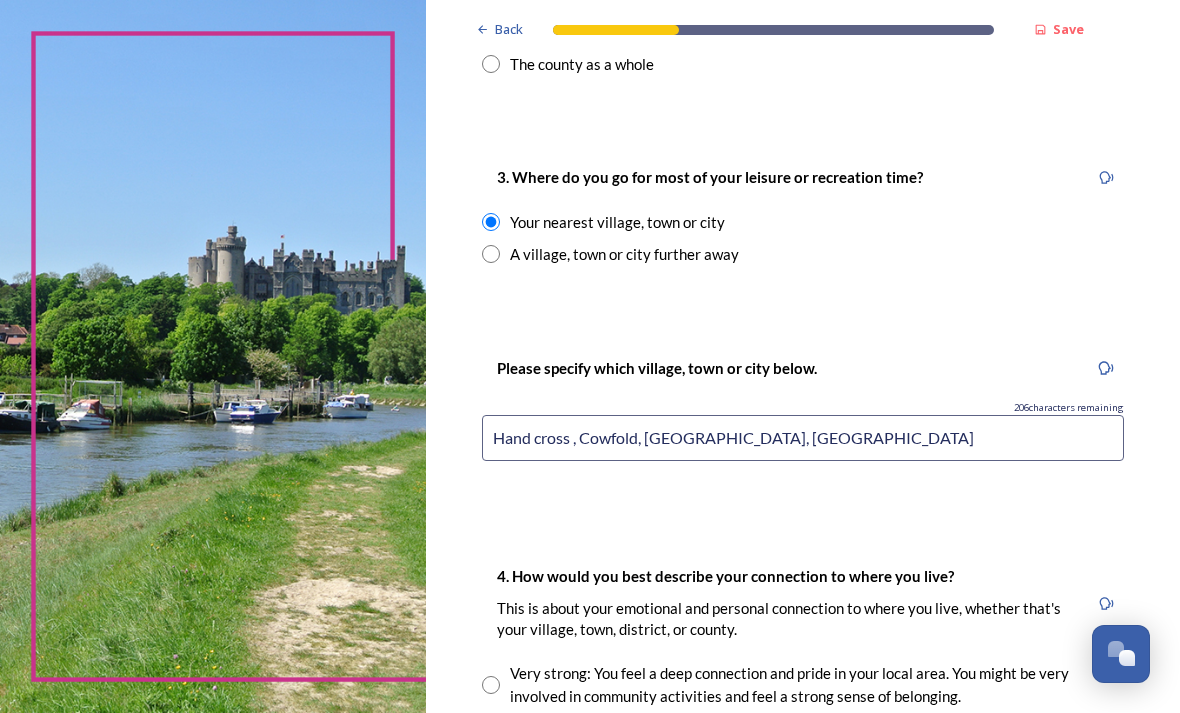 scroll, scrollTop: 1025, scrollLeft: 0, axis: vertical 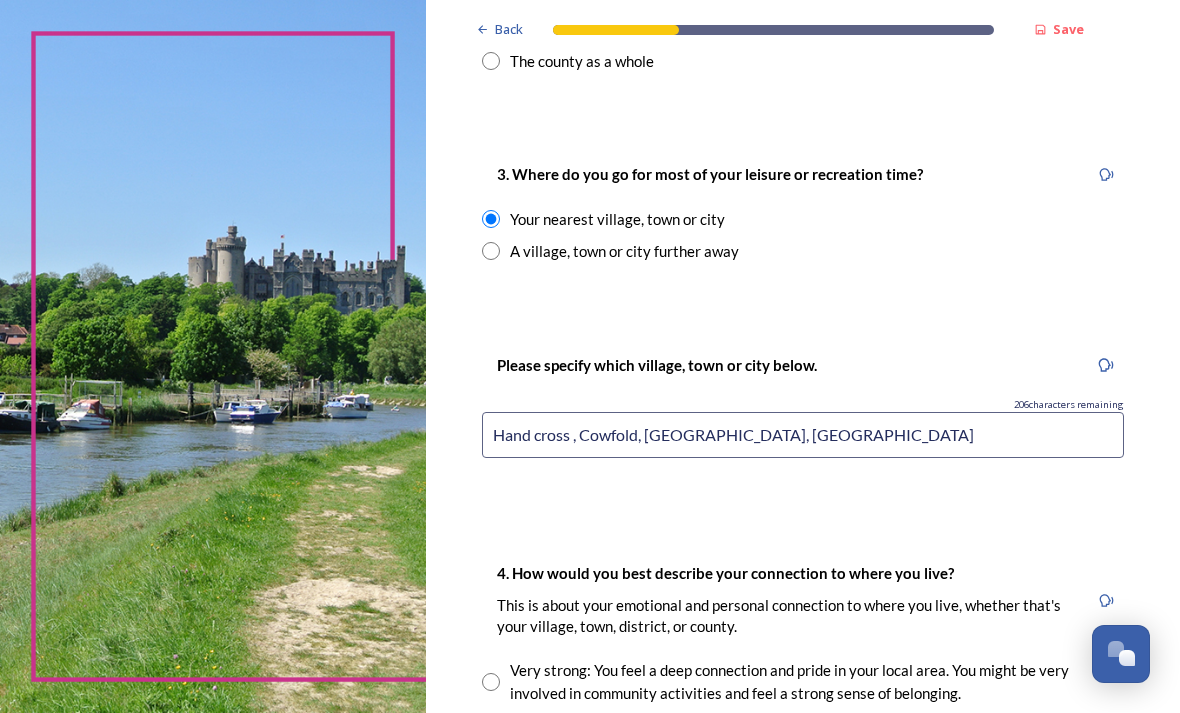 click on "Hand cross , Cowfold, Brighton, Turners Hill" at bounding box center [803, 435] 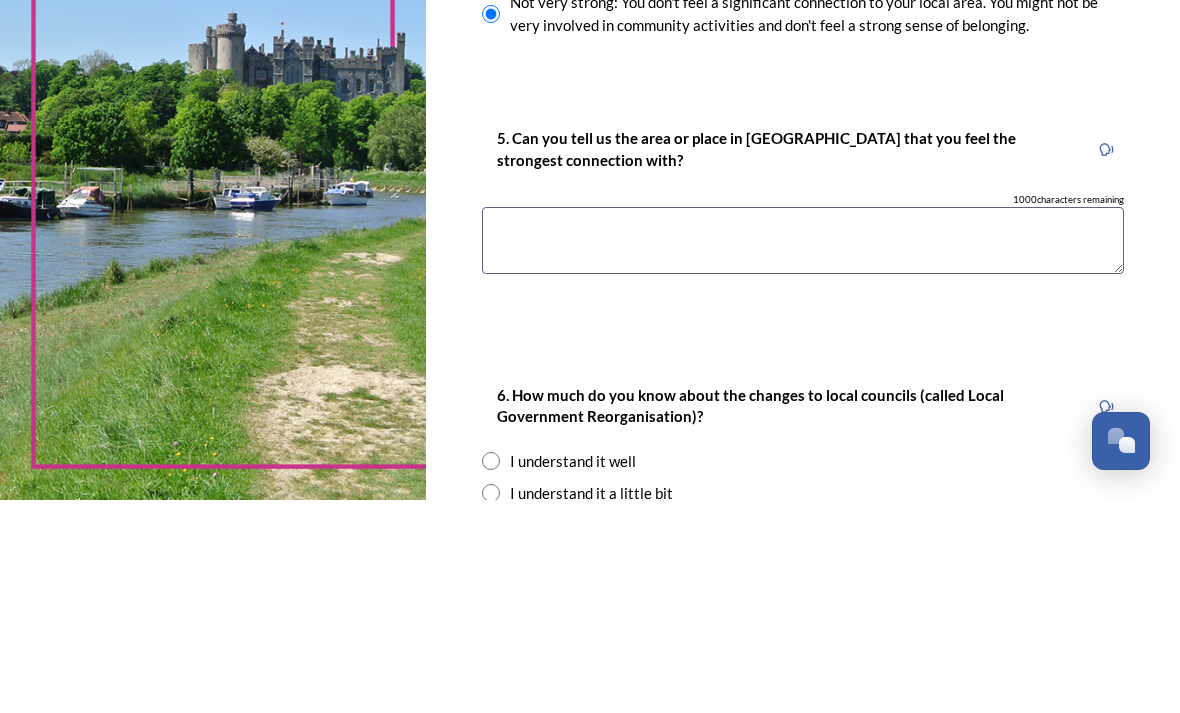 scroll, scrollTop: 1596, scrollLeft: 0, axis: vertical 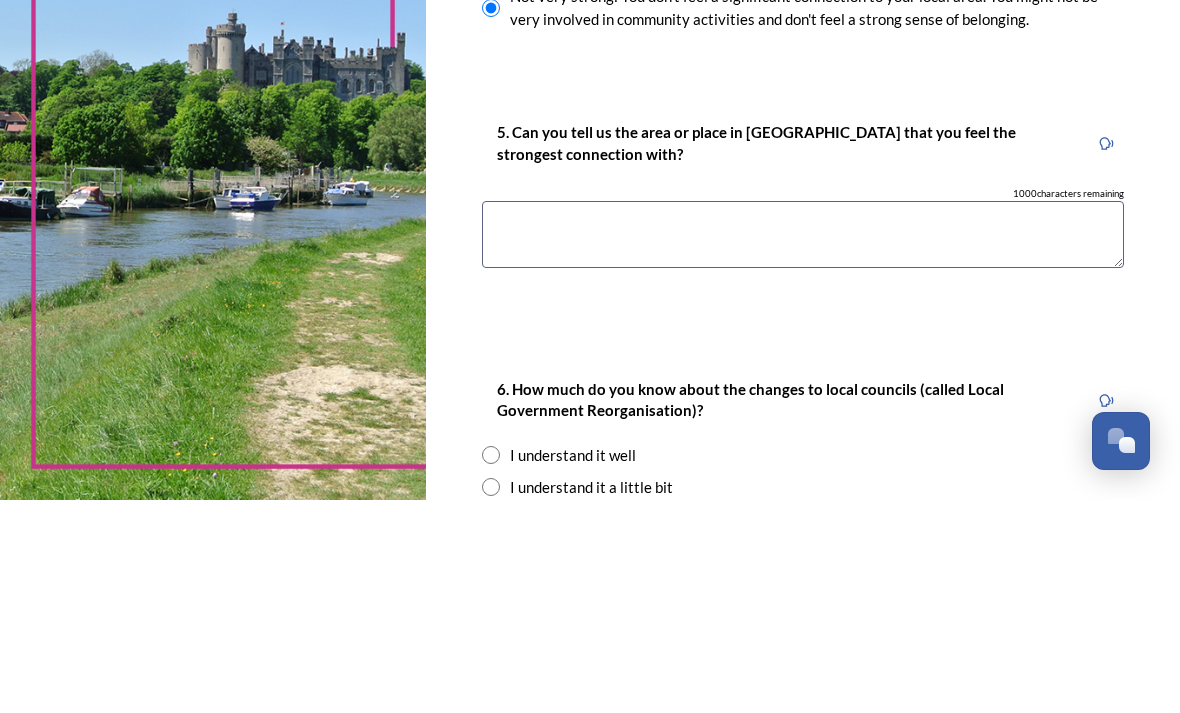 type on "Hand cross , Cowfold, Brighton, Turners Hill, Horsham" 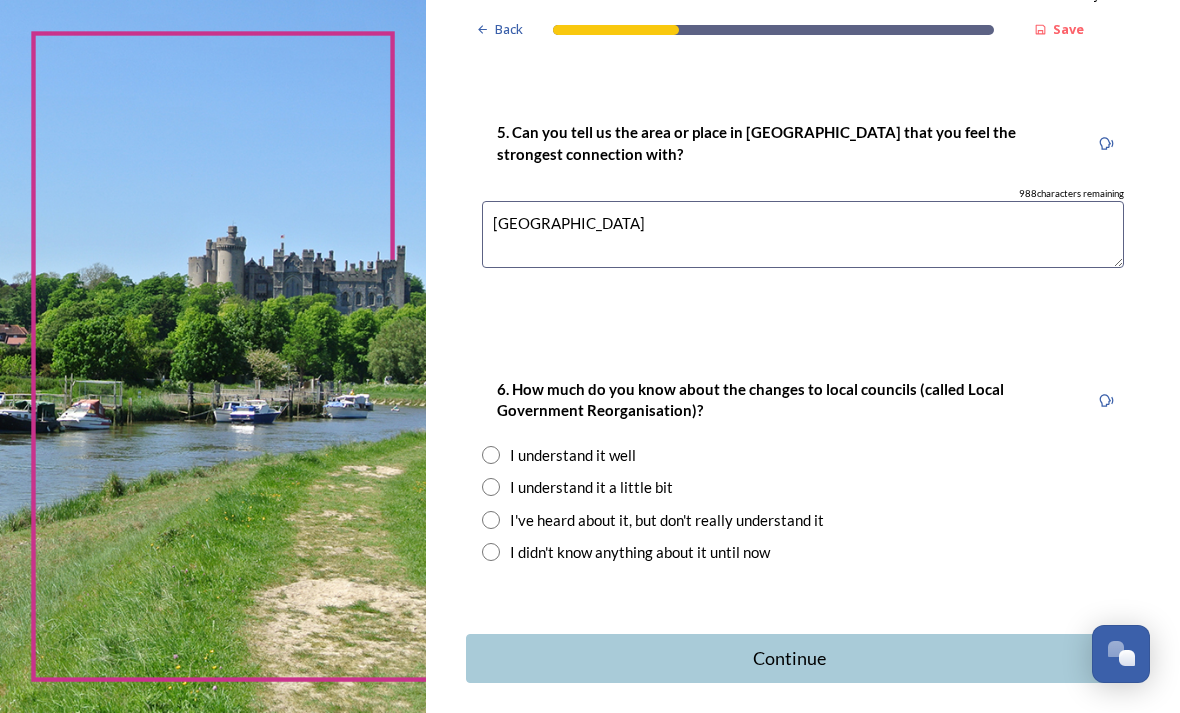 scroll, scrollTop: 1808, scrollLeft: 0, axis: vertical 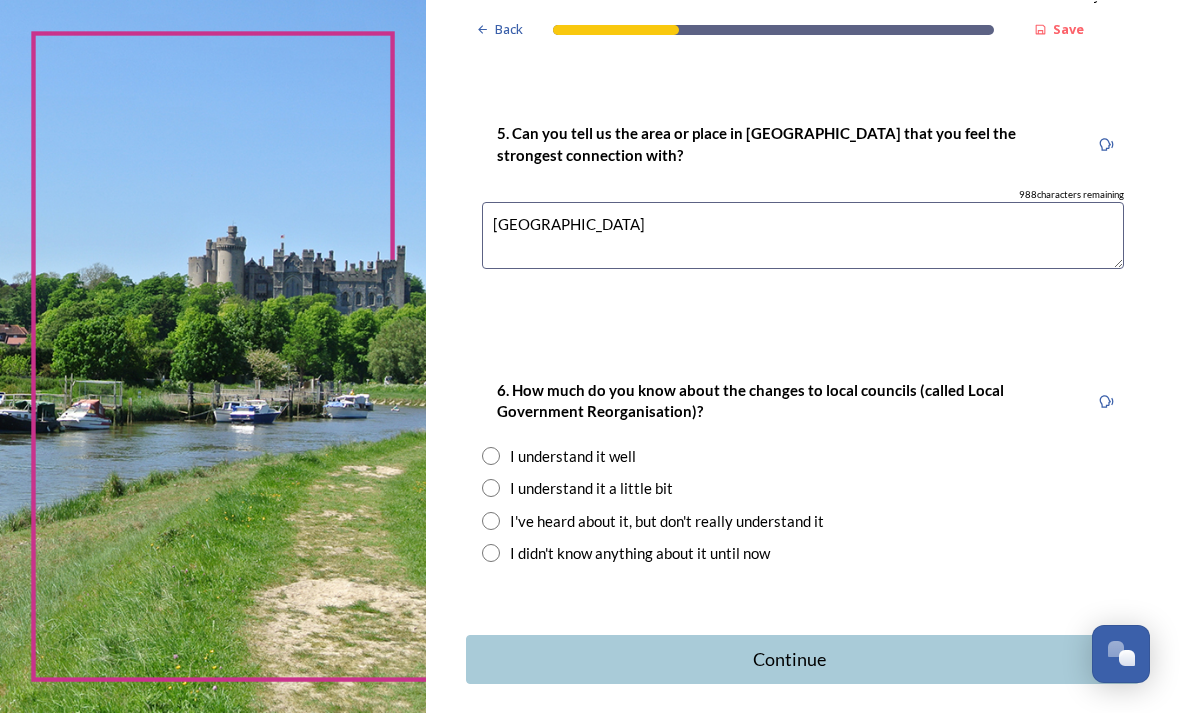 type on "[GEOGRAPHIC_DATA]" 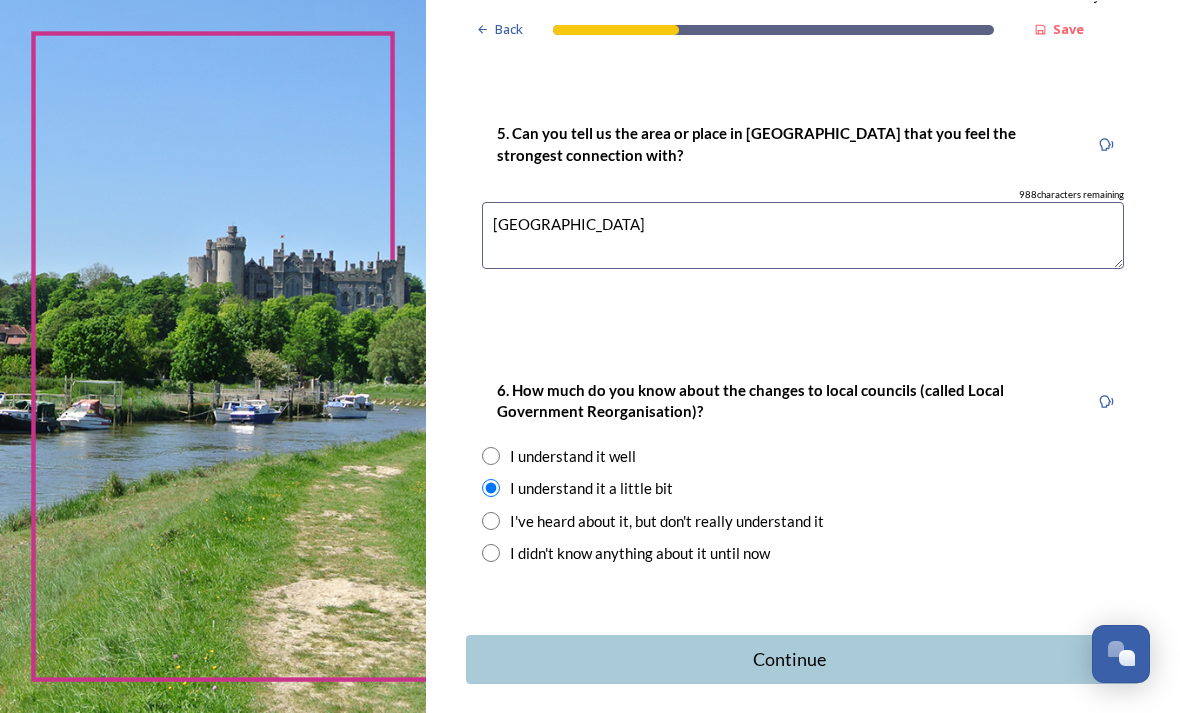 click on "Back Save You and your local area Are you responding as a.... * Resident or someone who works in West Sussex Member of staff from one of the councils within West Sussex (district, borough or county) Local organisation, charity or community group Local business Other stakeholder 1. Which district or borough council area do you live (and/or mainly work in)? We are asking this to make sure each area is represented. You can check your area by typing in your postcode on  the Government's 'find your local council' web page . * Adur District Council Arun District Council Chichester District Council Crawley Borough Council Horsham District Council Mid-Sussex District Council Worthing Borough Council 2. Which aspect of your local area do you most strongly identify with? The type of area Your district or borough area A neighbouring district or borough area The county as a whole 3. Where do you go for most of your leisure or recreation time? Your nearest village, town or city A village, town or city further away 197" at bounding box center [803, -504] 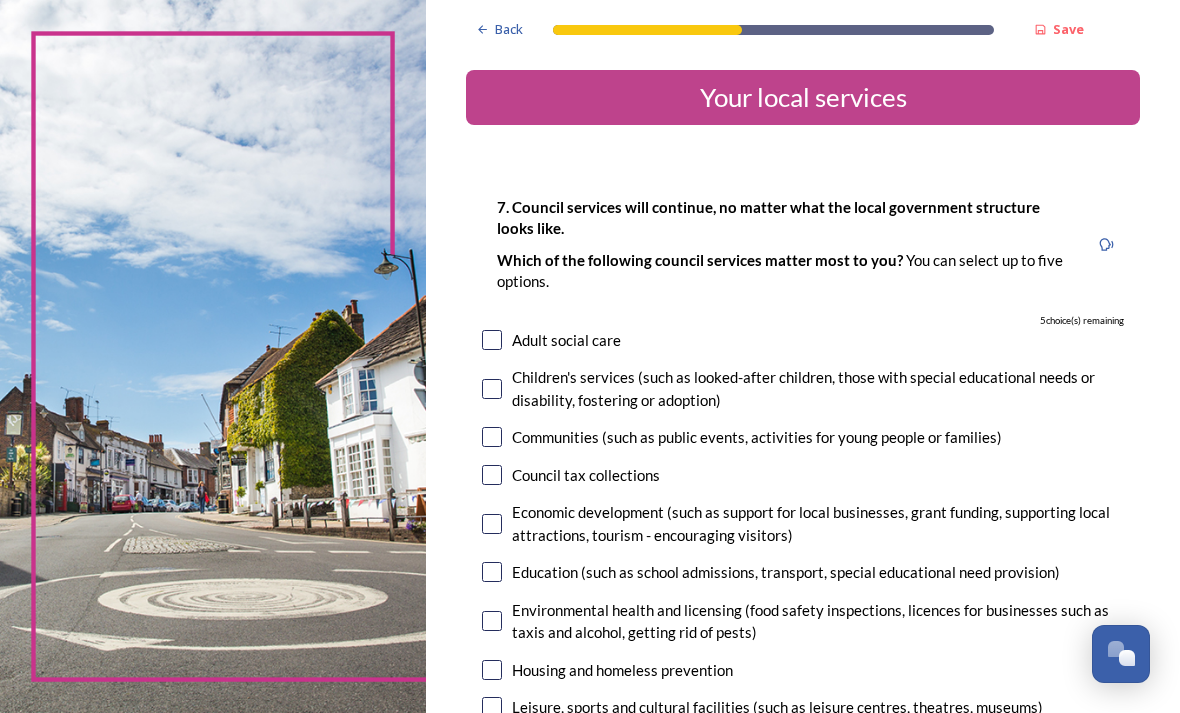 scroll, scrollTop: 64, scrollLeft: 0, axis: vertical 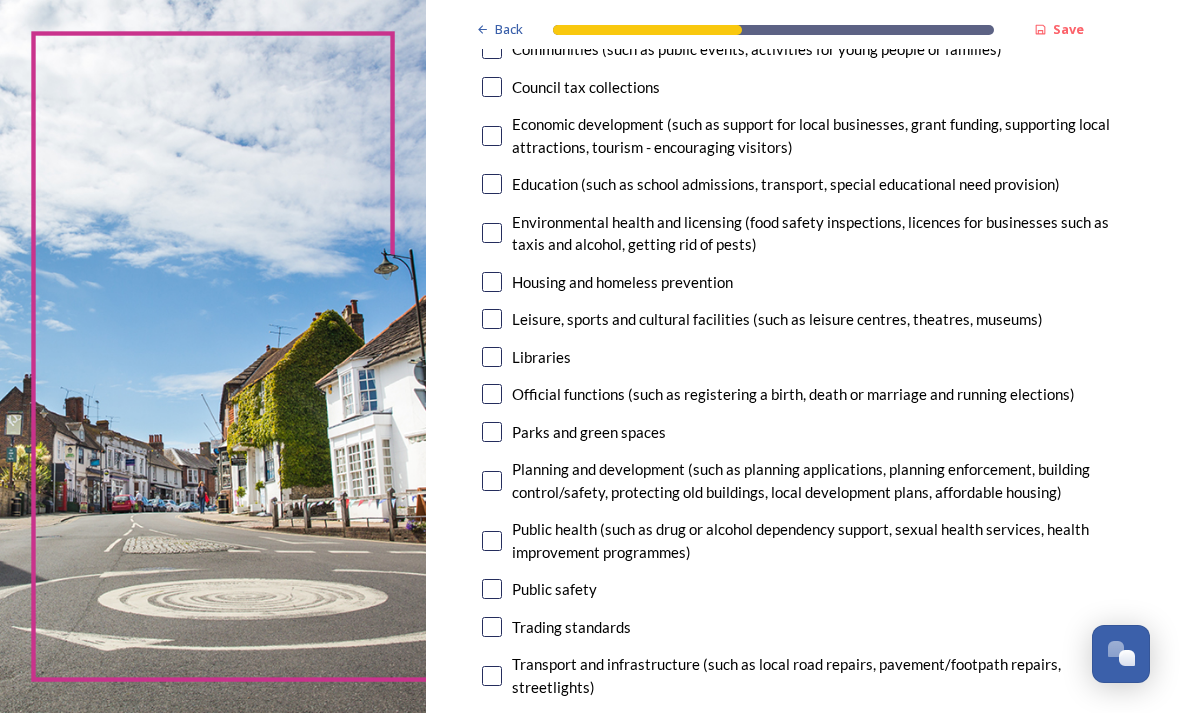 click on "Economic development (such as support for local businesses, grant funding, supporting local attractions, tourism - encouraging visitors)" at bounding box center (803, 135) 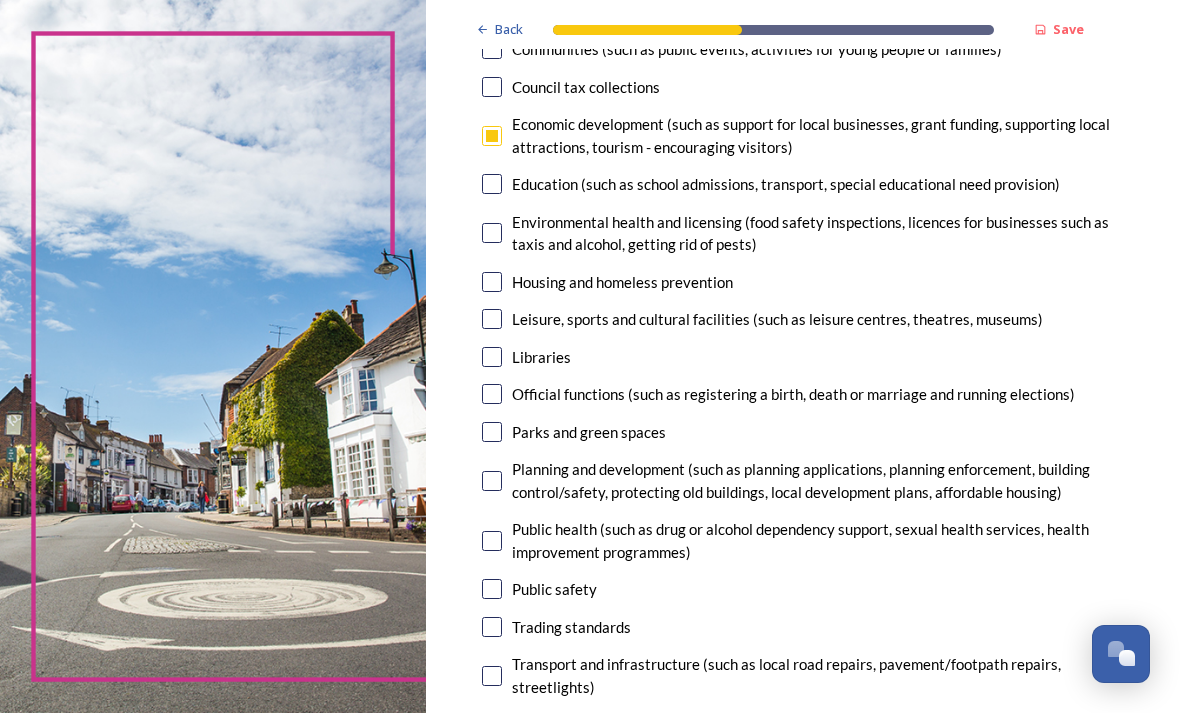 checkbox on "true" 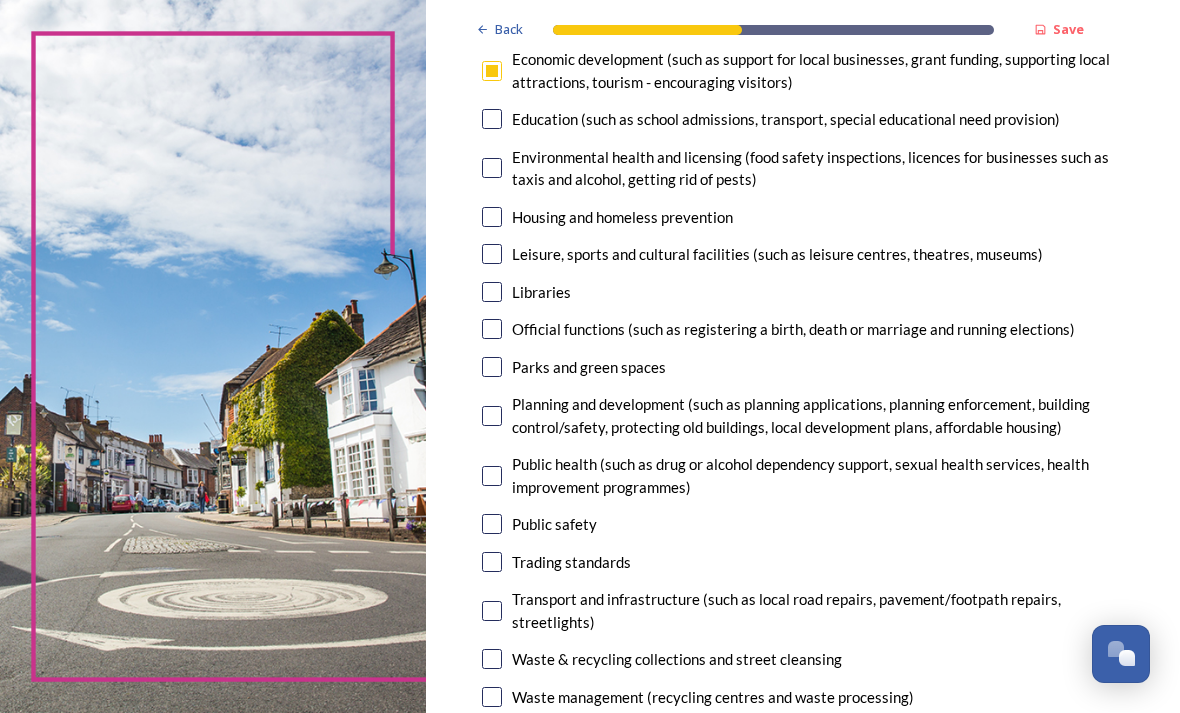 scroll, scrollTop: 453, scrollLeft: 0, axis: vertical 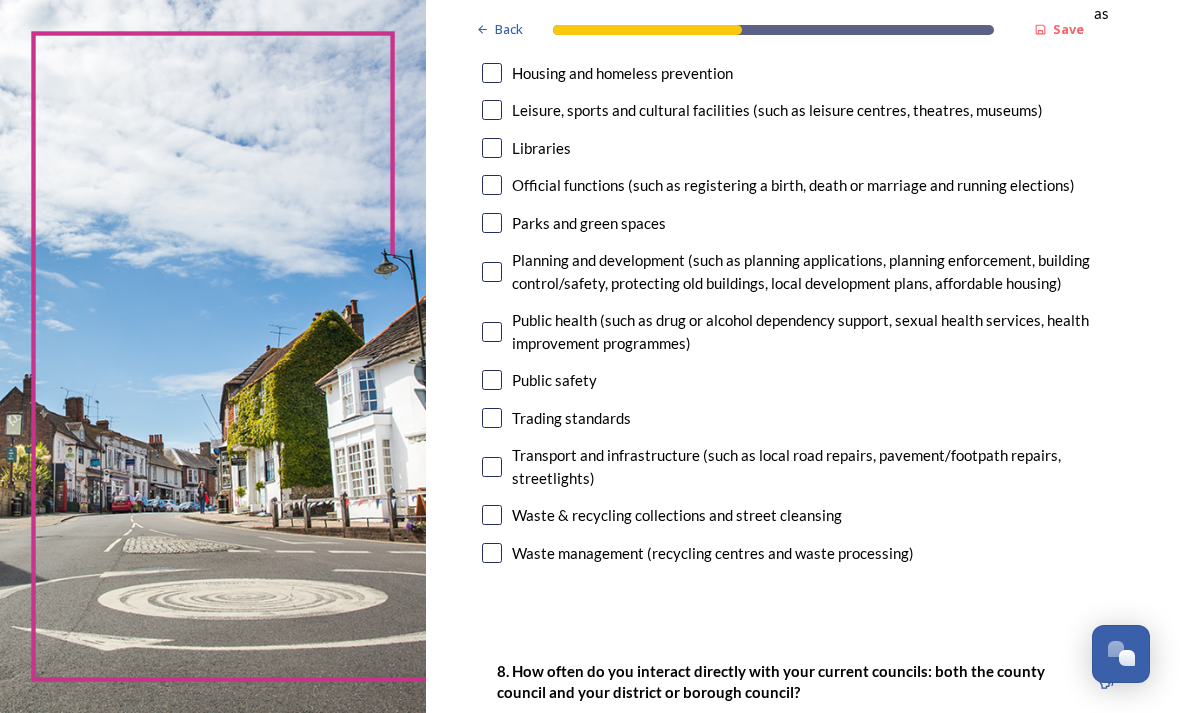 click at bounding box center [492, 223] 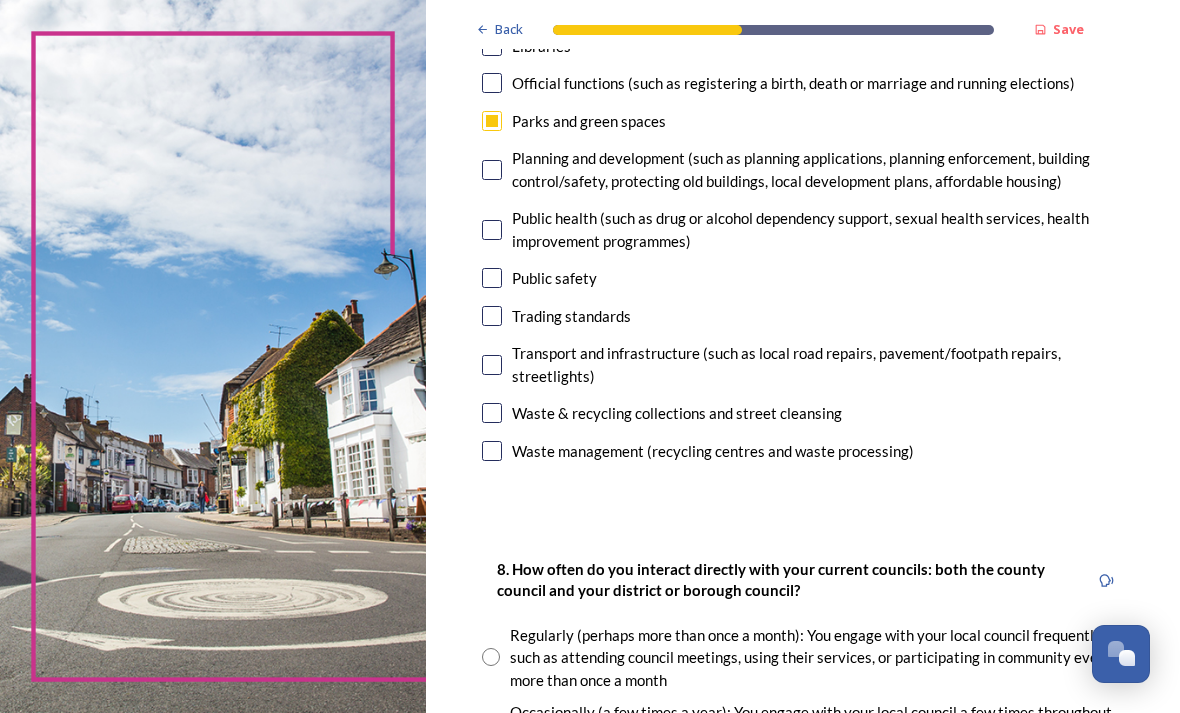 scroll, scrollTop: 699, scrollLeft: 0, axis: vertical 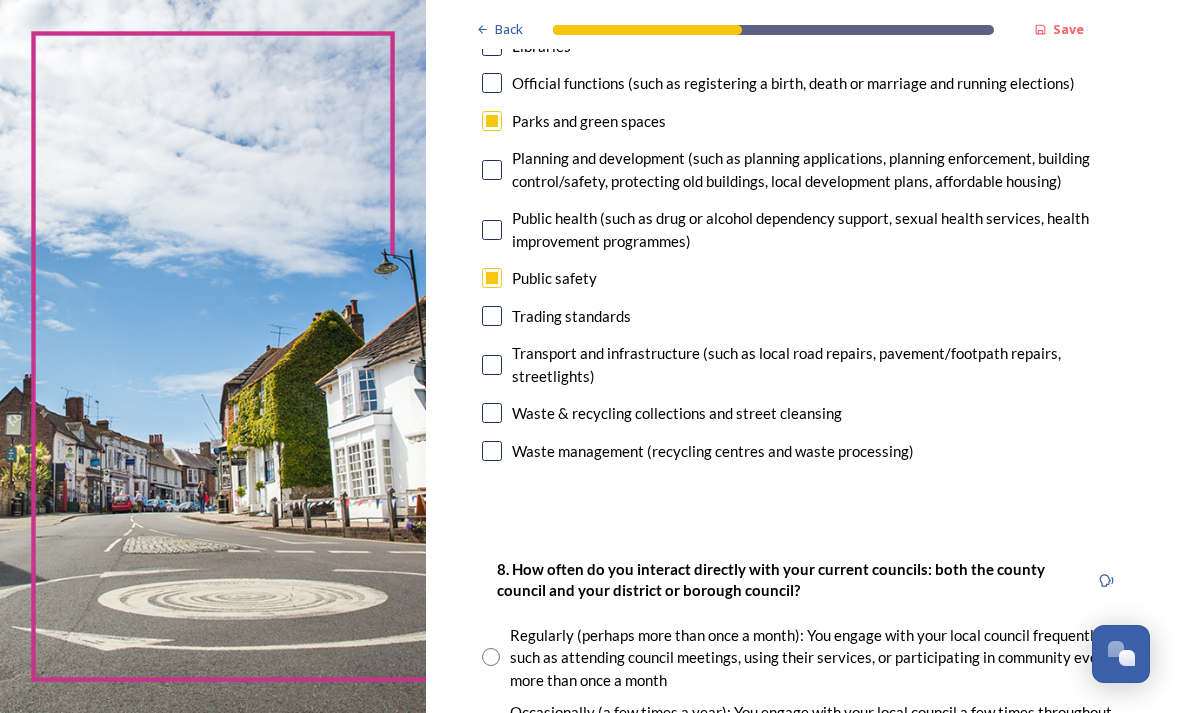 click at bounding box center [492, 413] 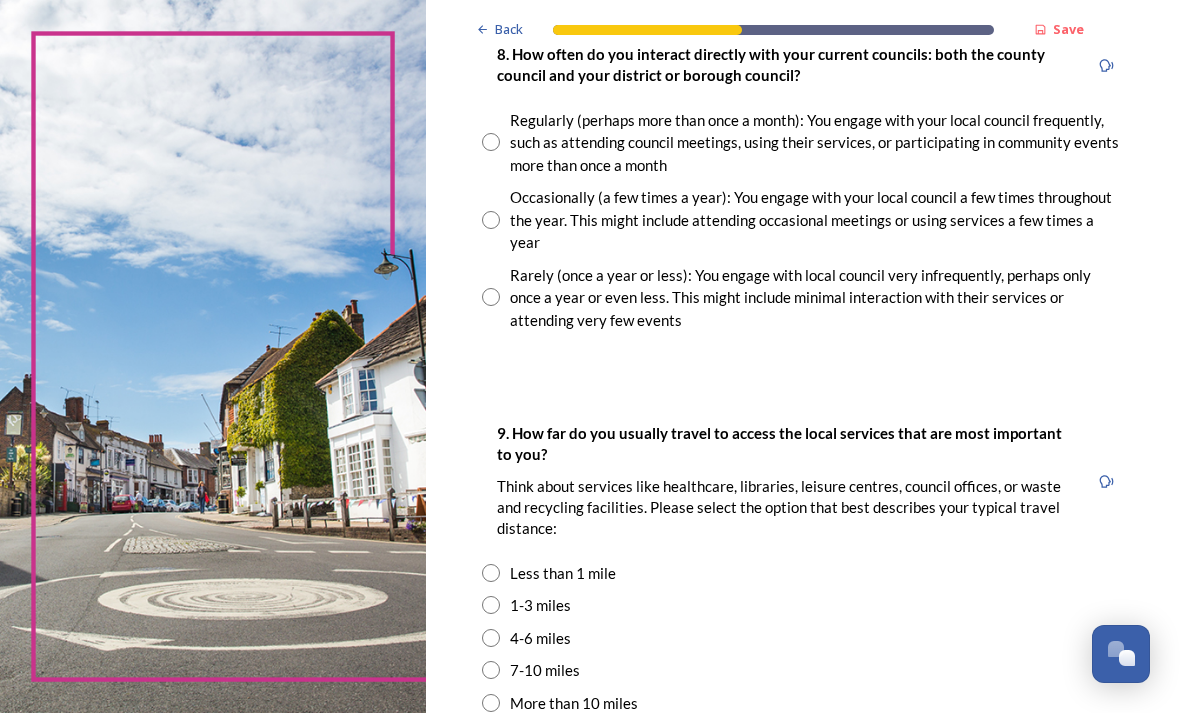 scroll, scrollTop: 1231, scrollLeft: 0, axis: vertical 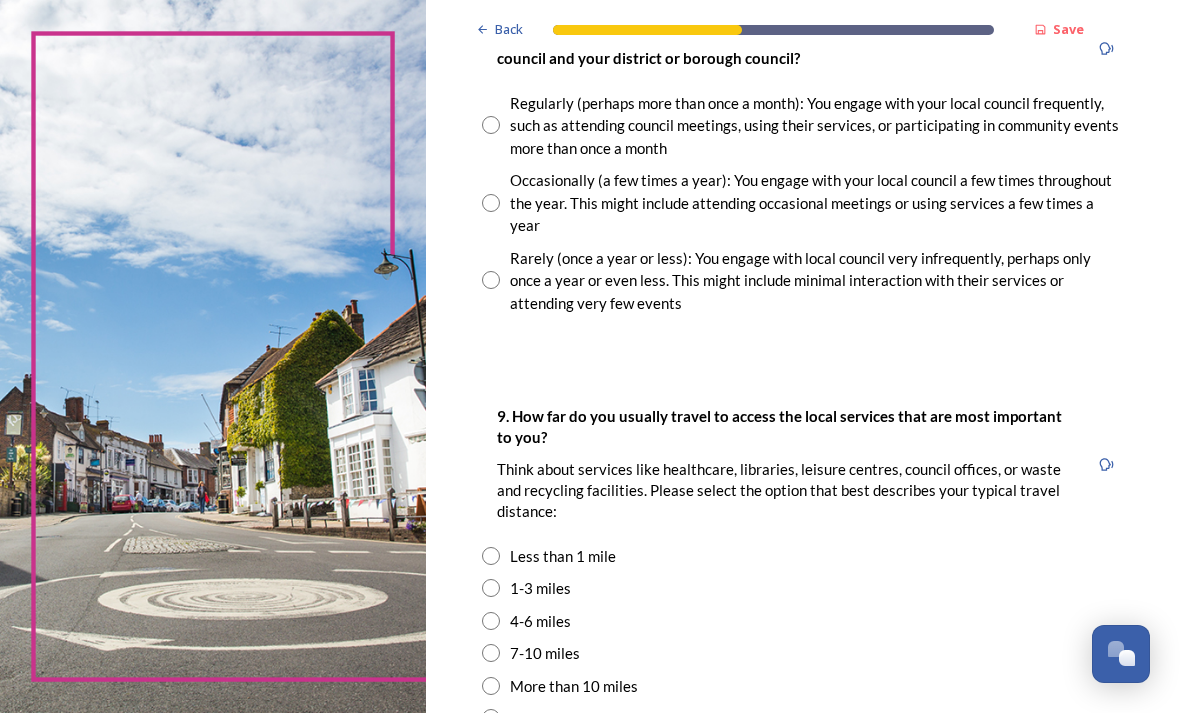 click at bounding box center [491, 280] 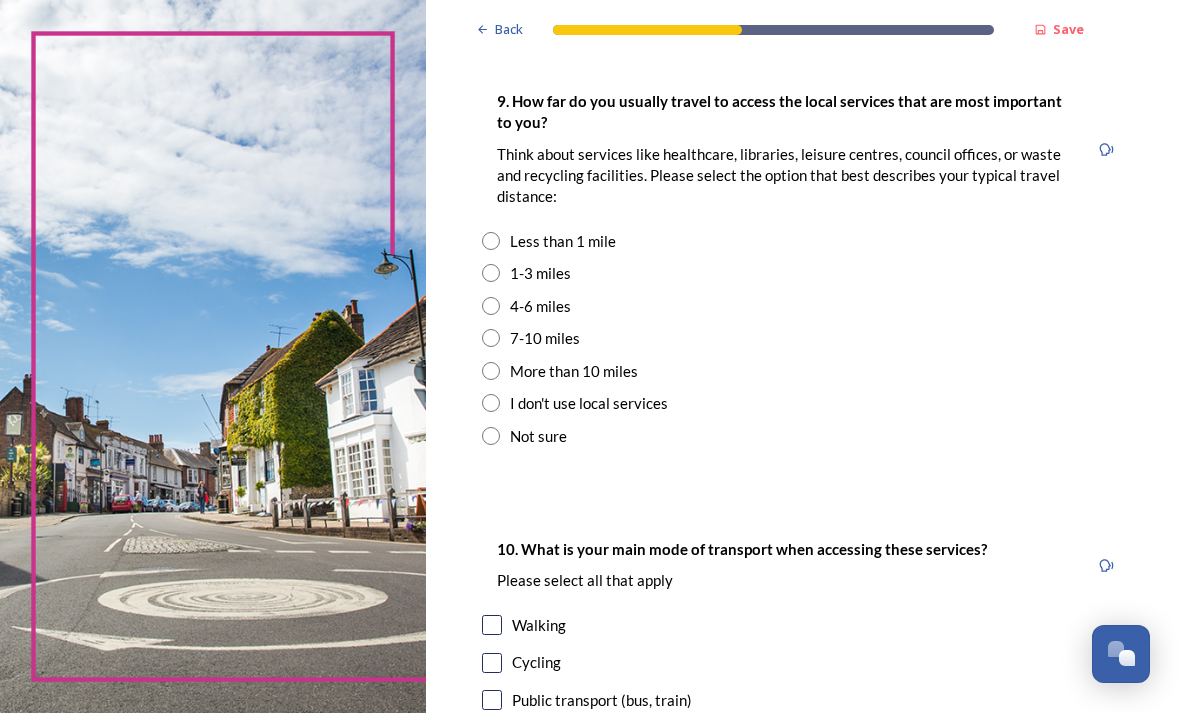 scroll, scrollTop: 1546, scrollLeft: 0, axis: vertical 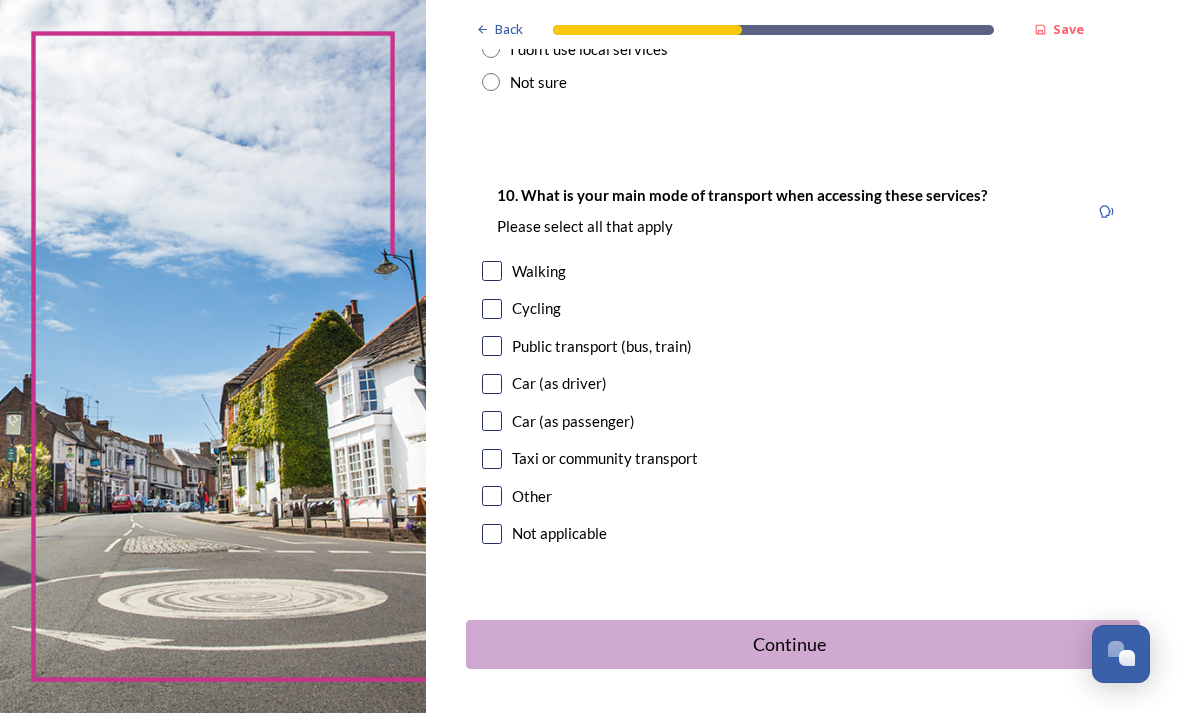 click at bounding box center (492, 384) 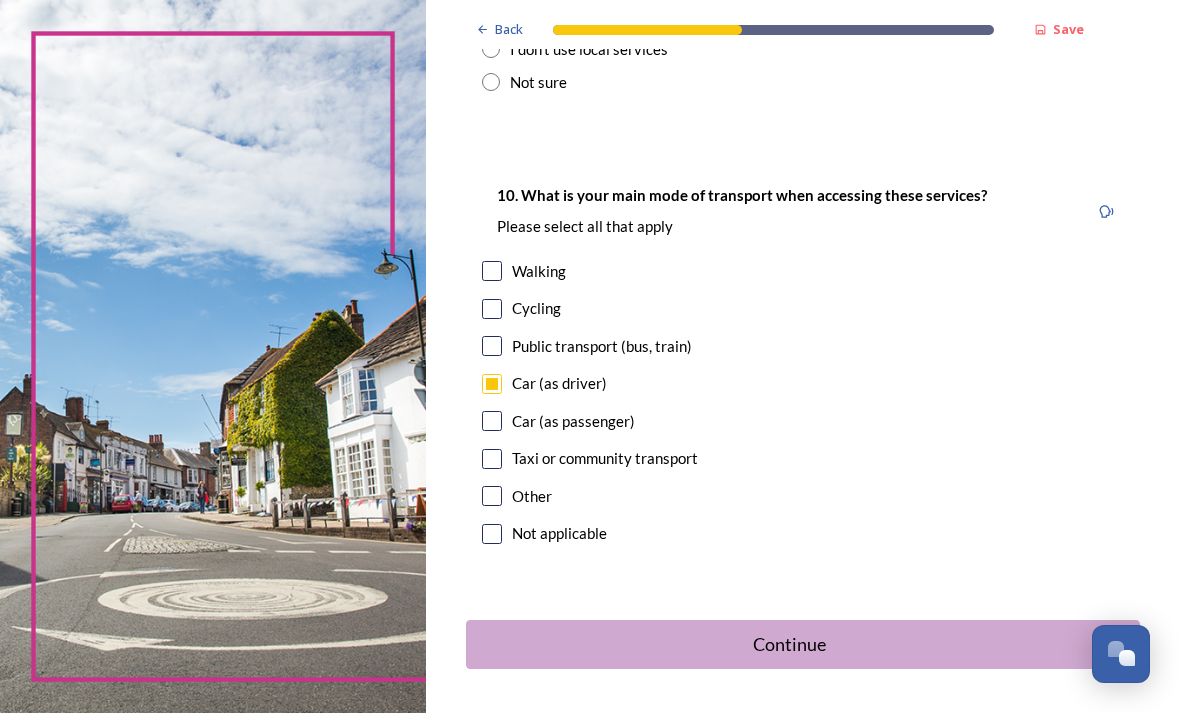 click on "Continue" at bounding box center (789, 644) 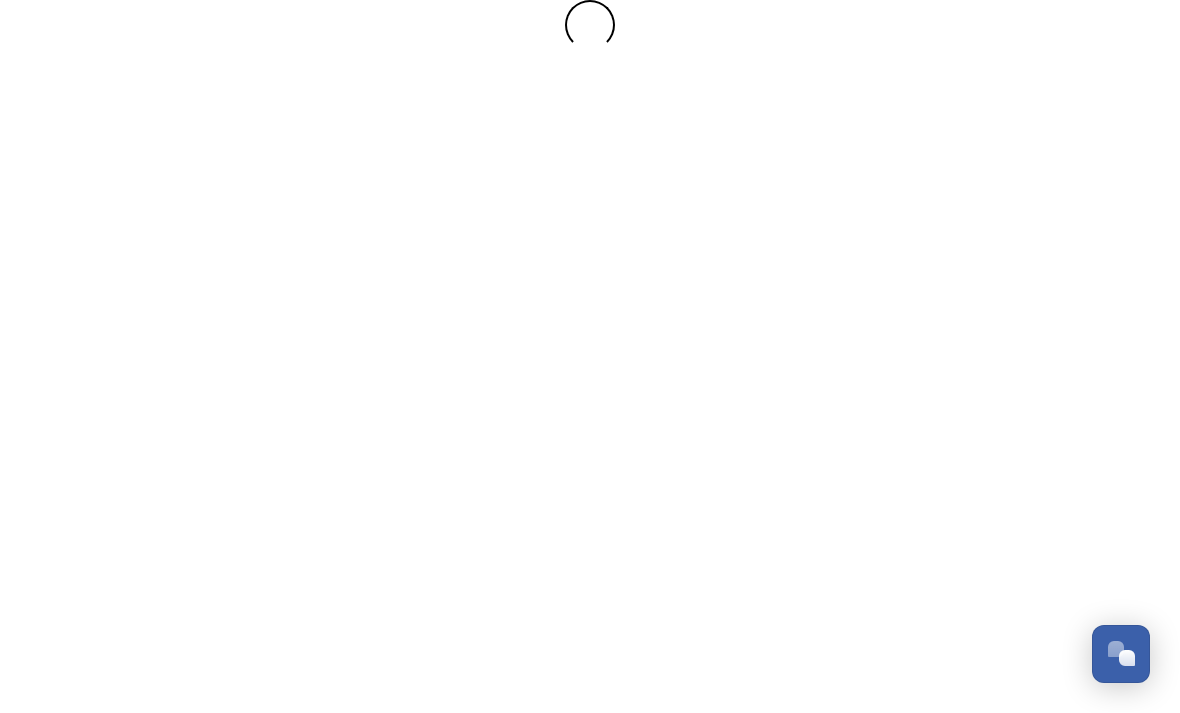 scroll, scrollTop: 0, scrollLeft: 0, axis: both 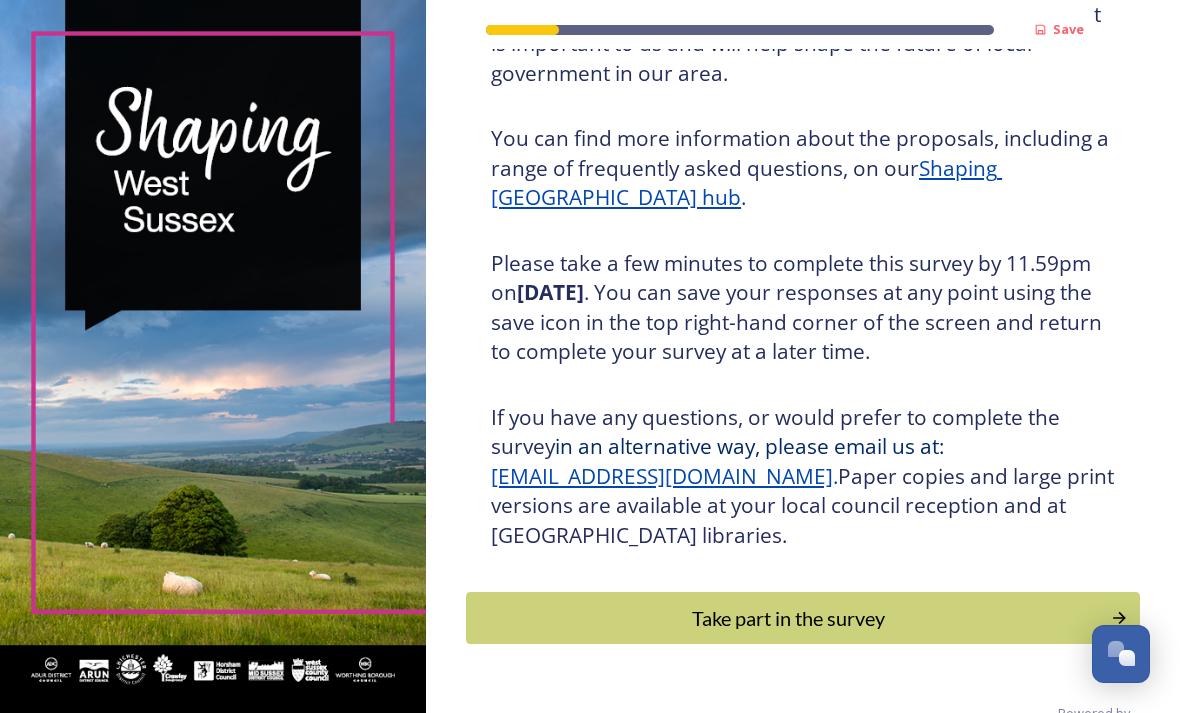 click on "Take part in the survey" at bounding box center (788, 618) 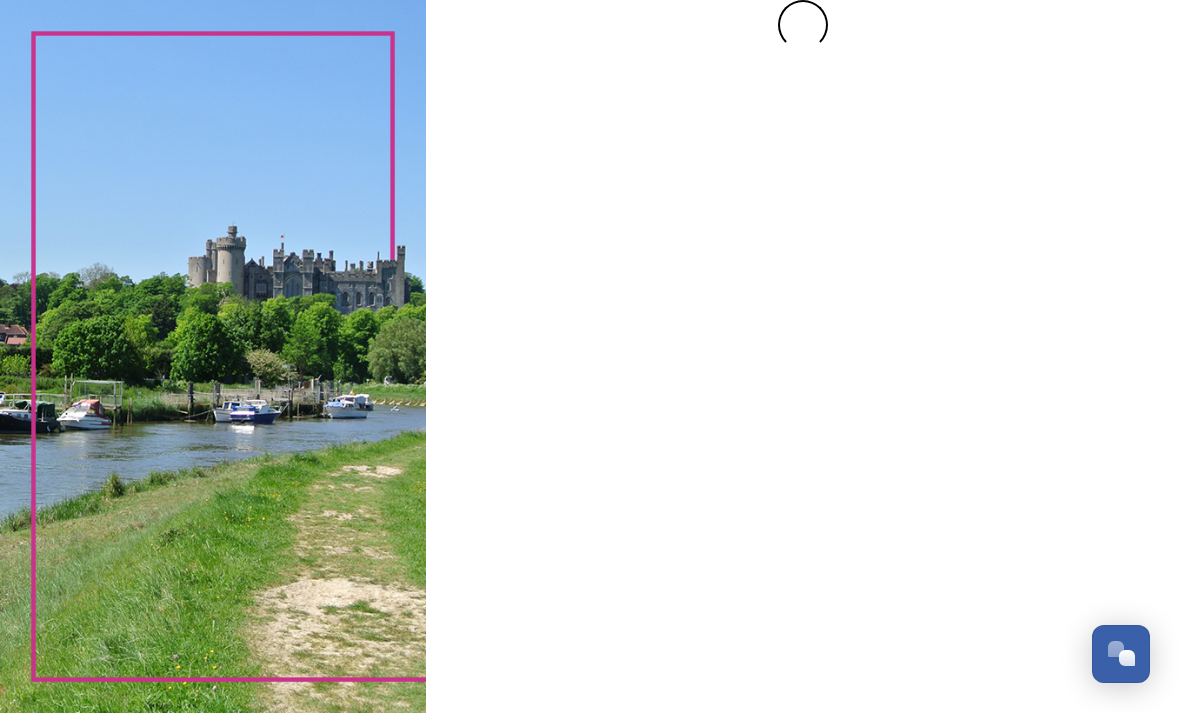 scroll, scrollTop: 0, scrollLeft: 0, axis: both 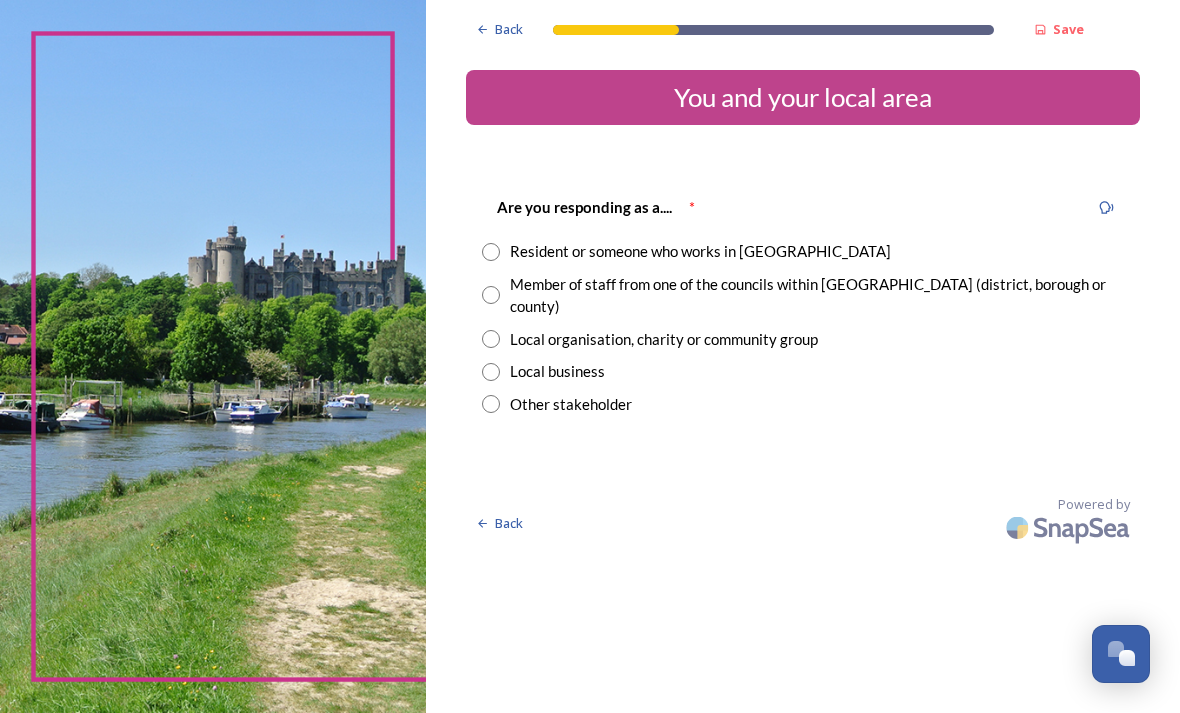 click on "Resident or someone who works in [GEOGRAPHIC_DATA]" at bounding box center [803, 251] 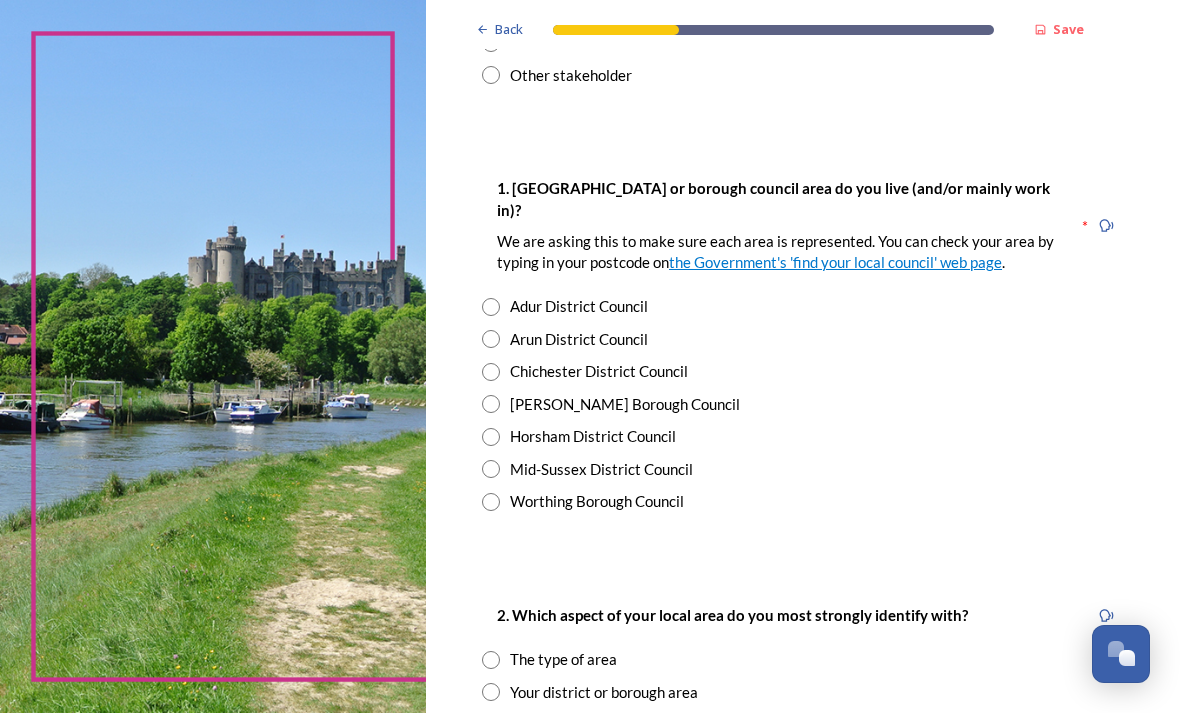 scroll, scrollTop: 331, scrollLeft: 0, axis: vertical 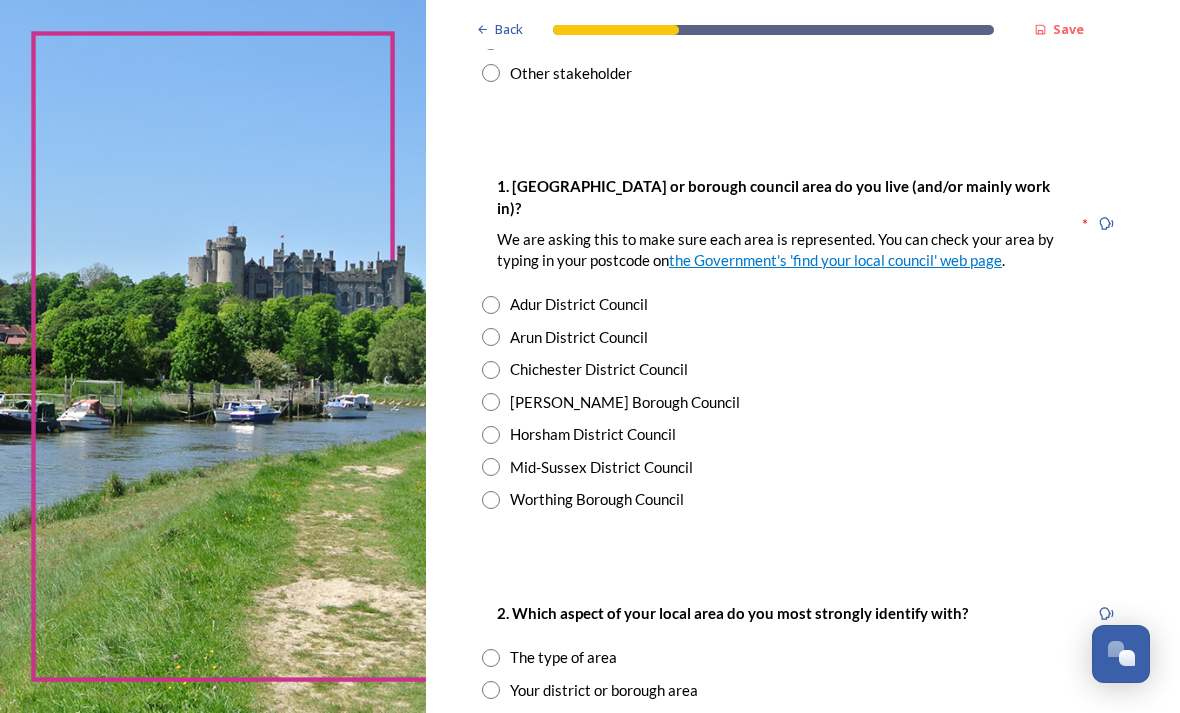 click at bounding box center [491, 402] 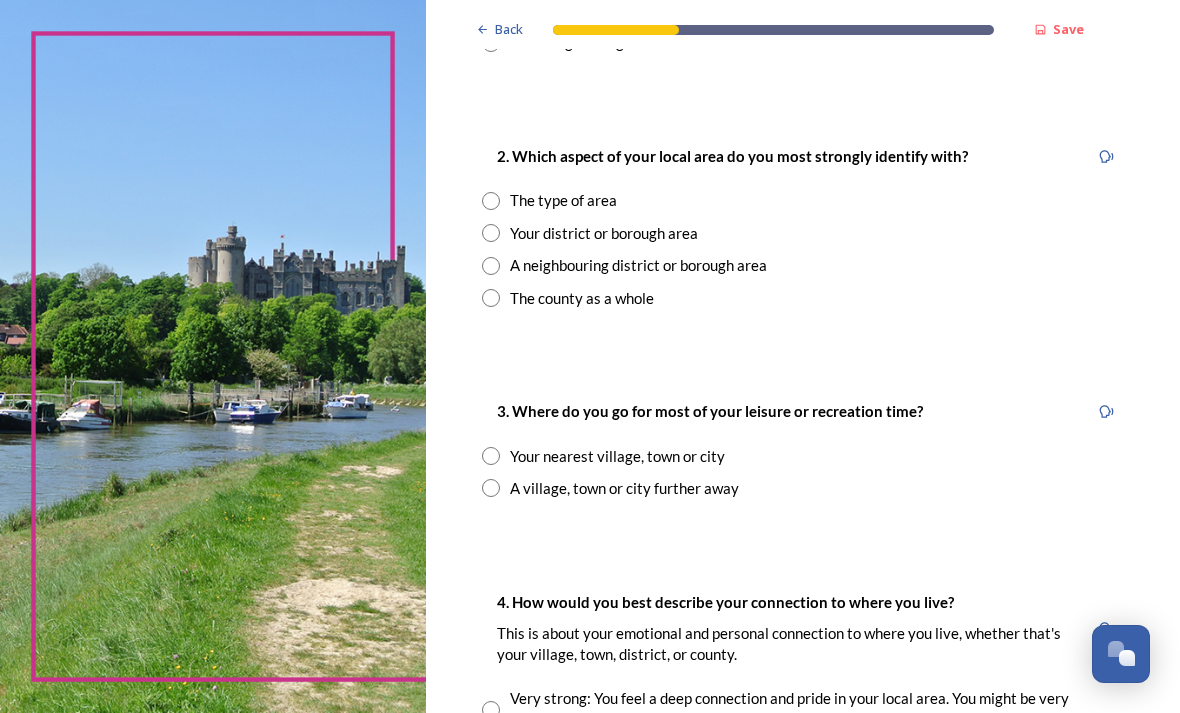 scroll, scrollTop: 788, scrollLeft: 0, axis: vertical 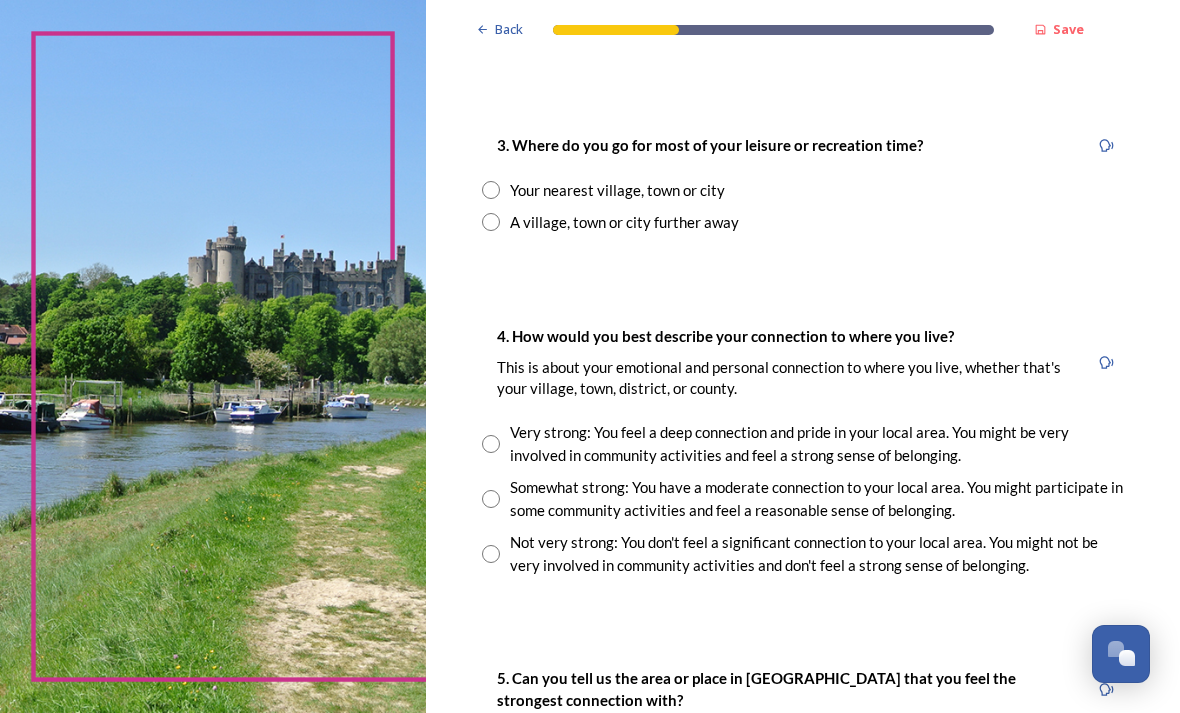 click at bounding box center (491, 190) 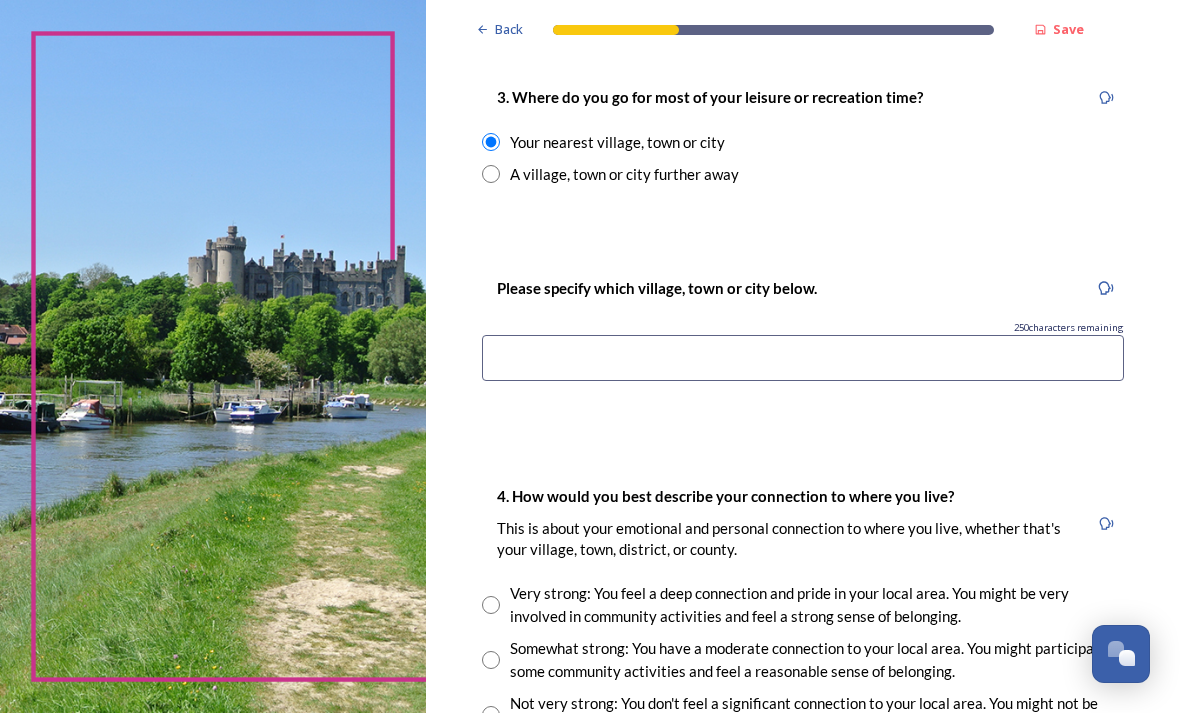 scroll, scrollTop: 1108, scrollLeft: 0, axis: vertical 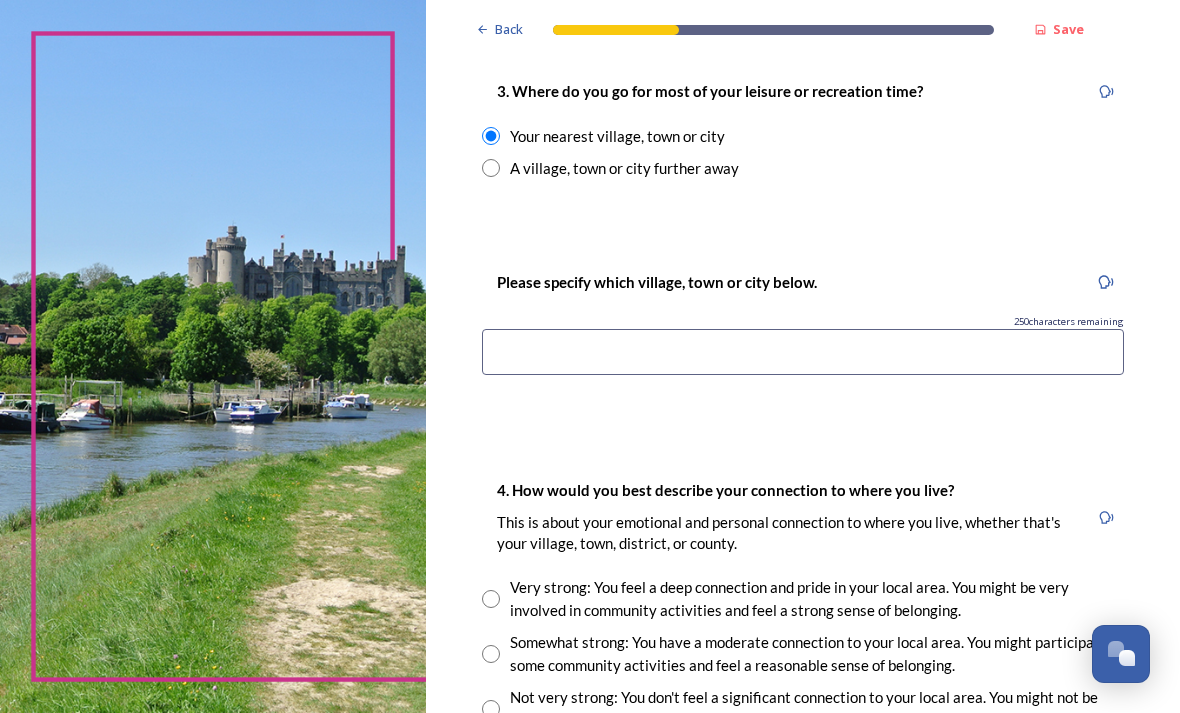 click at bounding box center [803, 352] 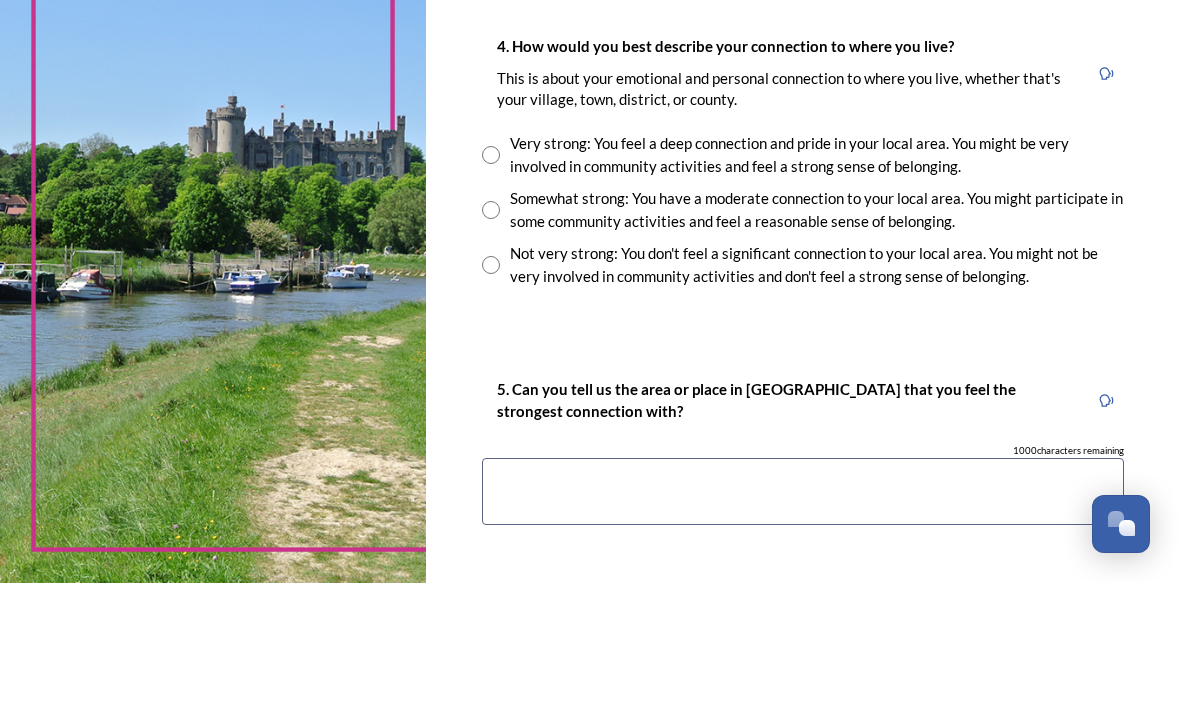 scroll, scrollTop: 1439, scrollLeft: 0, axis: vertical 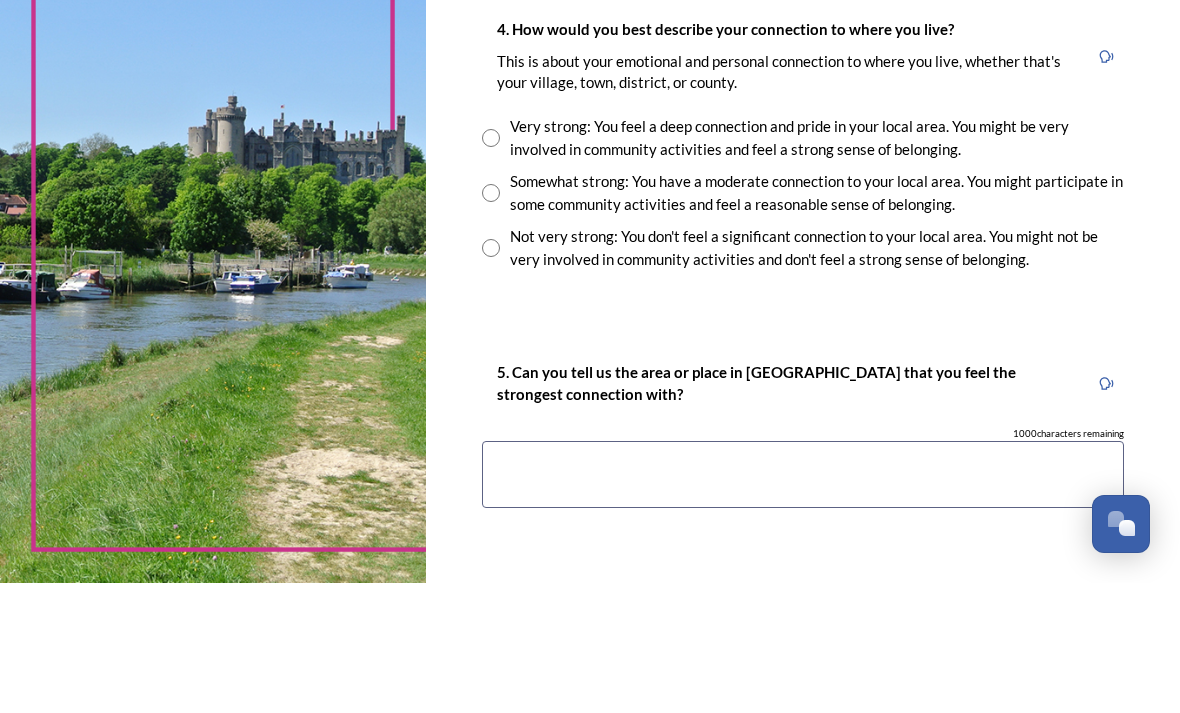 type on "Hand cross , Horsham, [GEOGRAPHIC_DATA], [GEOGRAPHIC_DATA]" 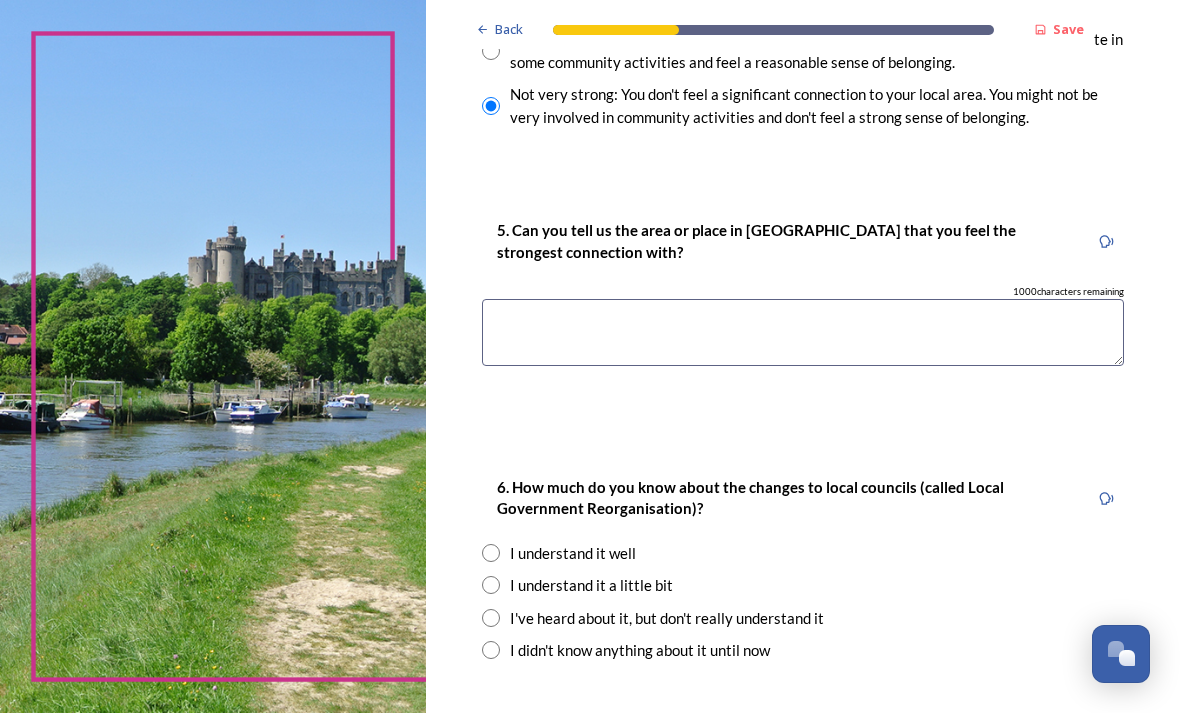 scroll, scrollTop: 1718, scrollLeft: 0, axis: vertical 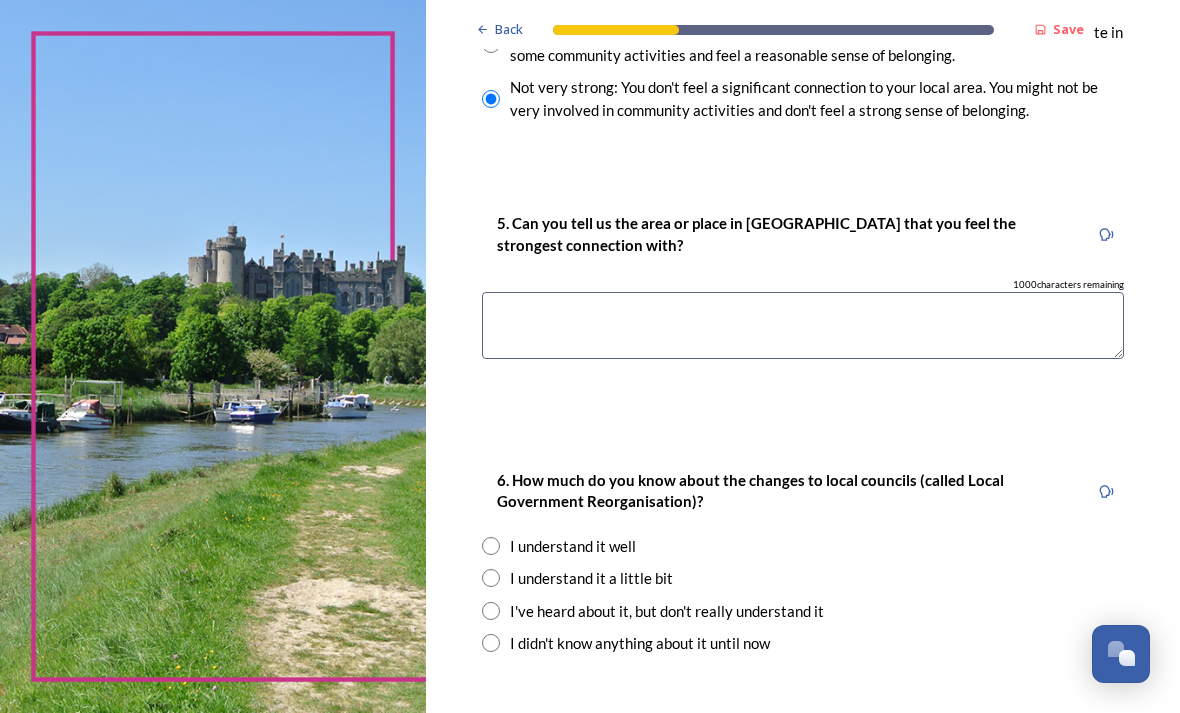 click at bounding box center [803, 325] 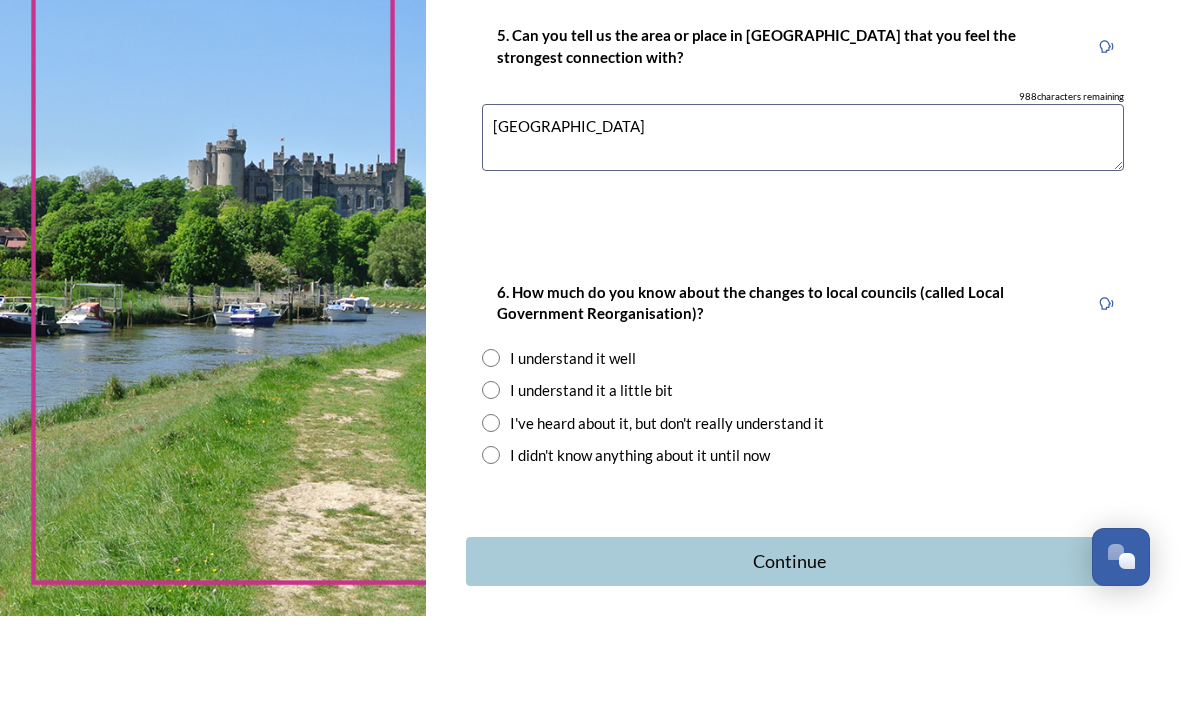scroll, scrollTop: 1808, scrollLeft: 0, axis: vertical 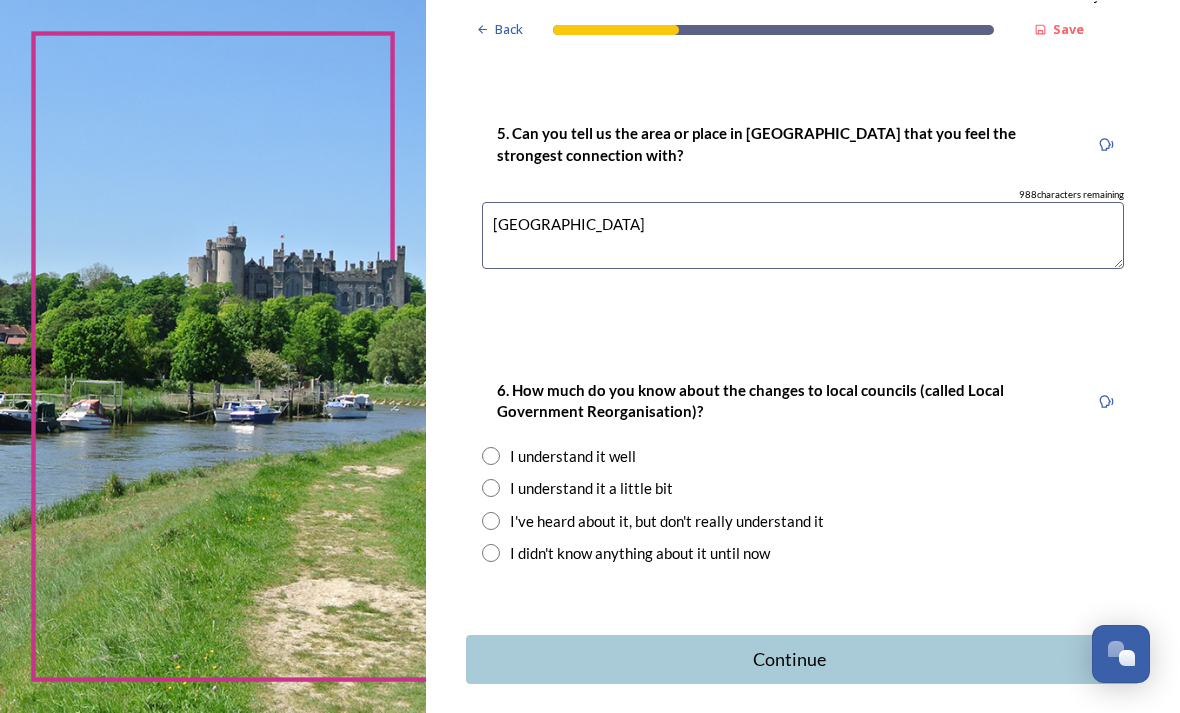 type on "[GEOGRAPHIC_DATA]" 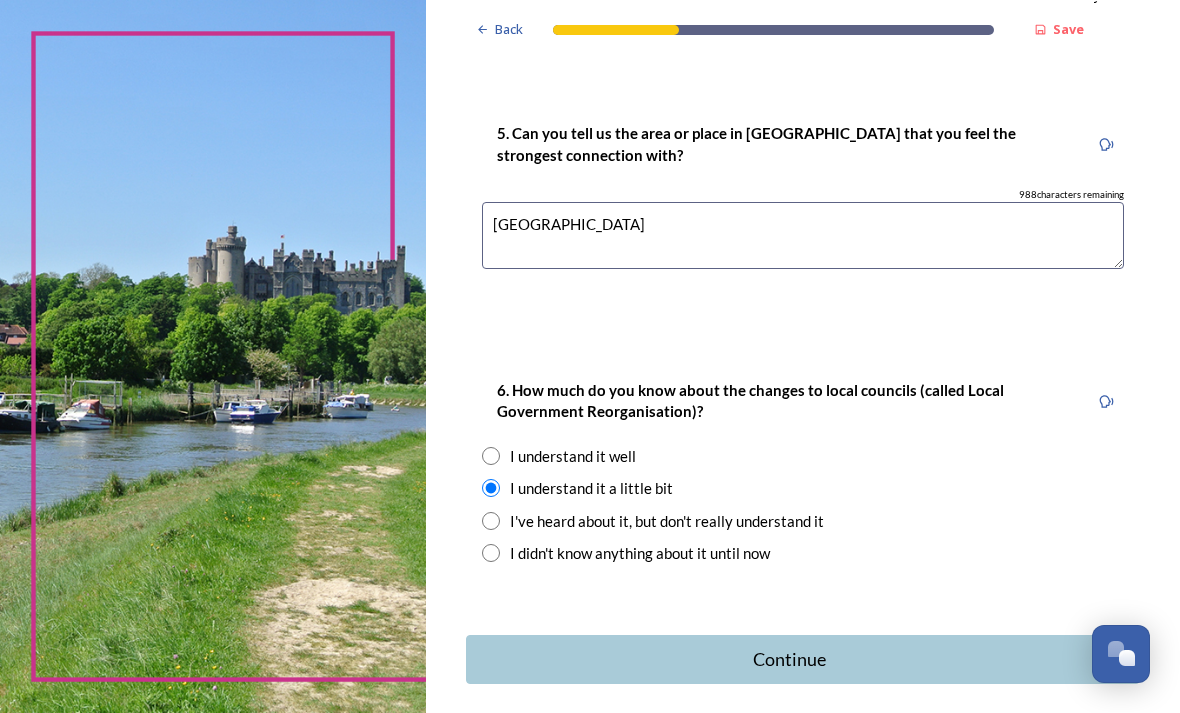 click on "Continue" at bounding box center [803, 659] 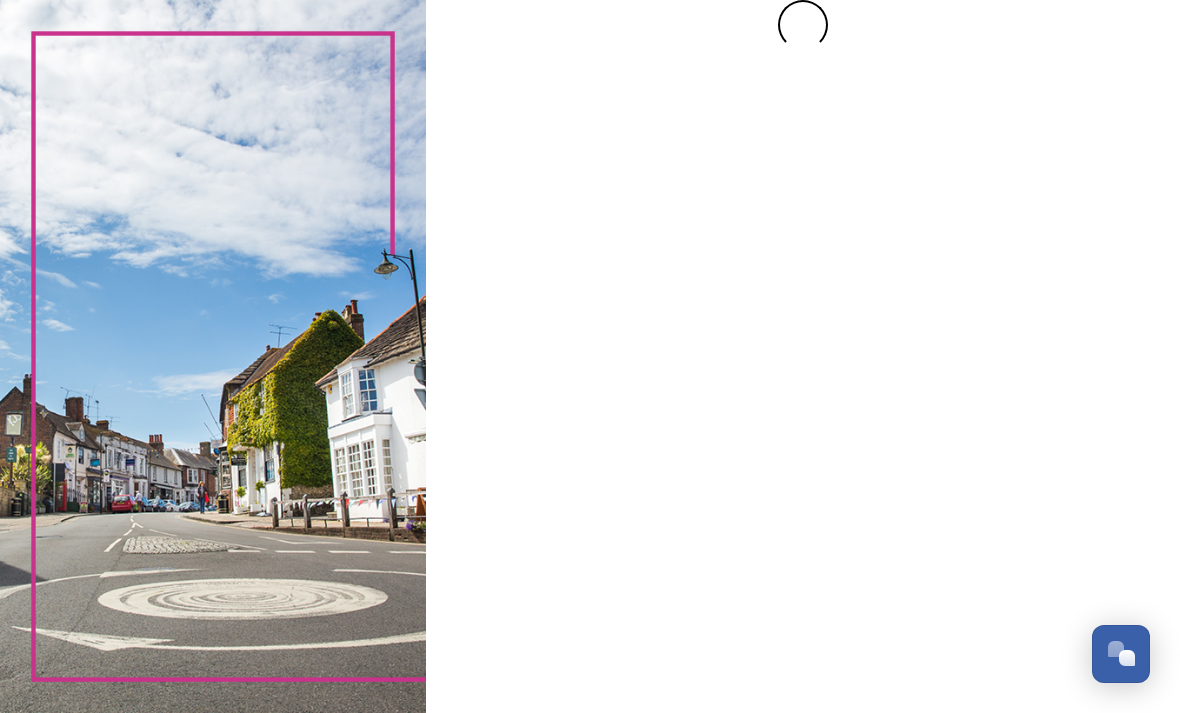 scroll, scrollTop: 0, scrollLeft: 0, axis: both 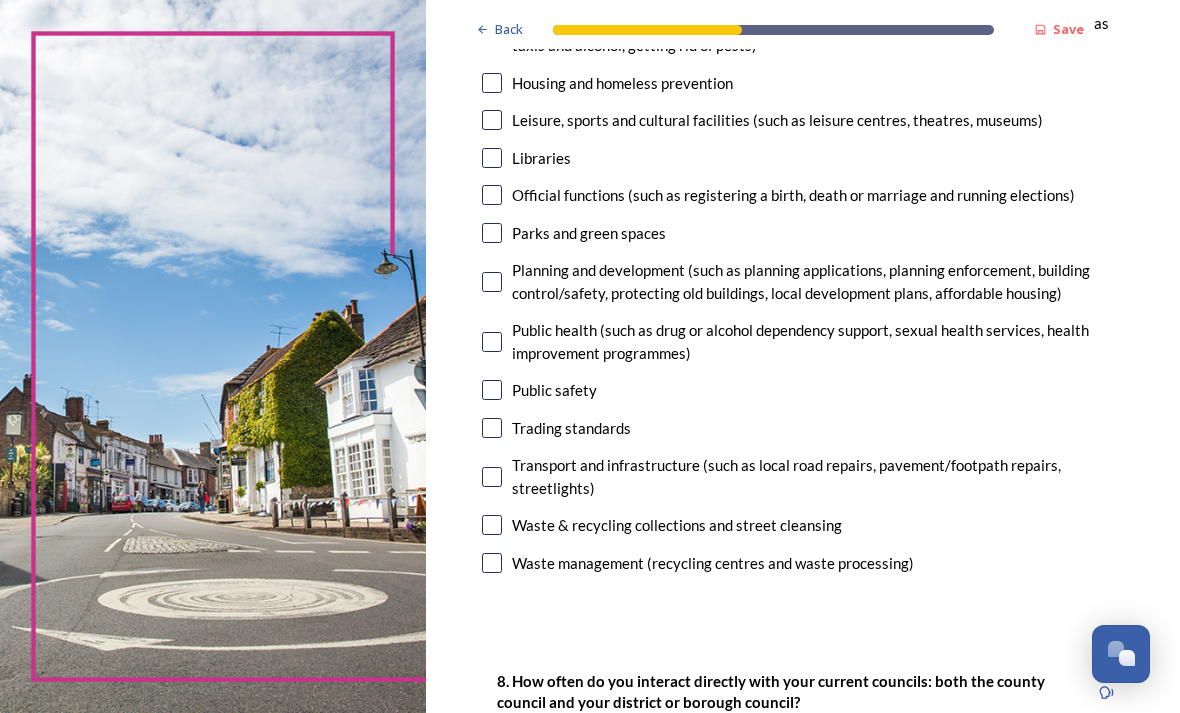 click at bounding box center [492, 390] 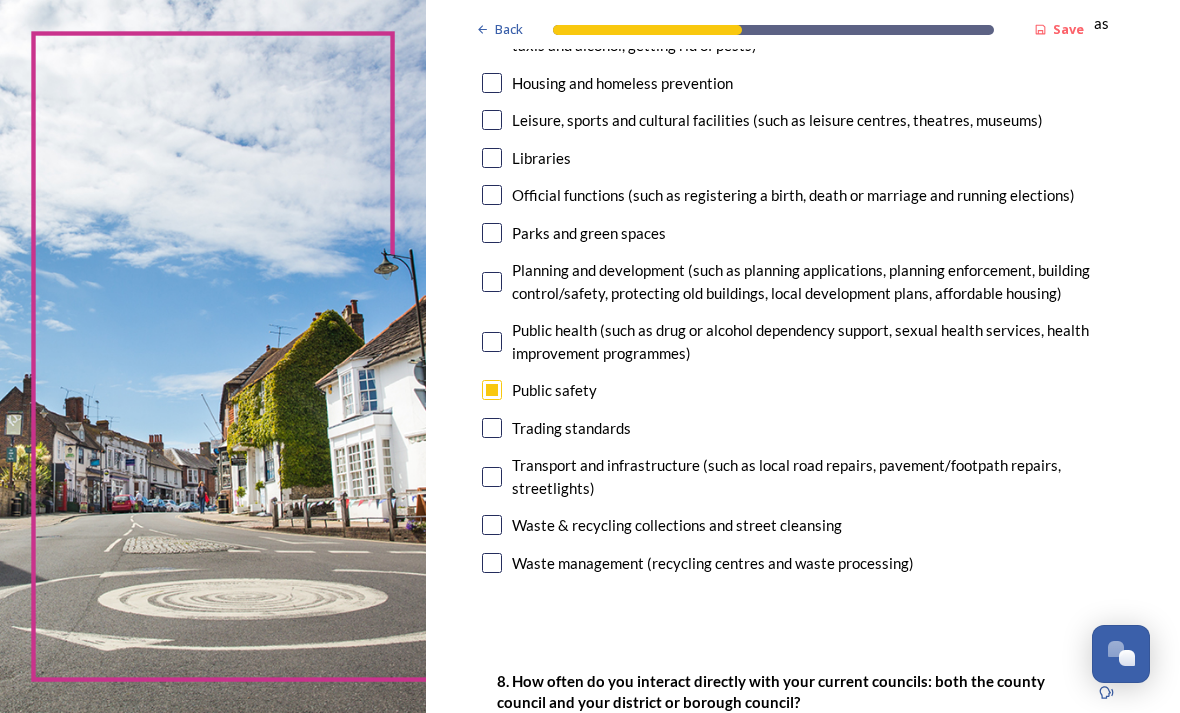 click at bounding box center (492, 525) 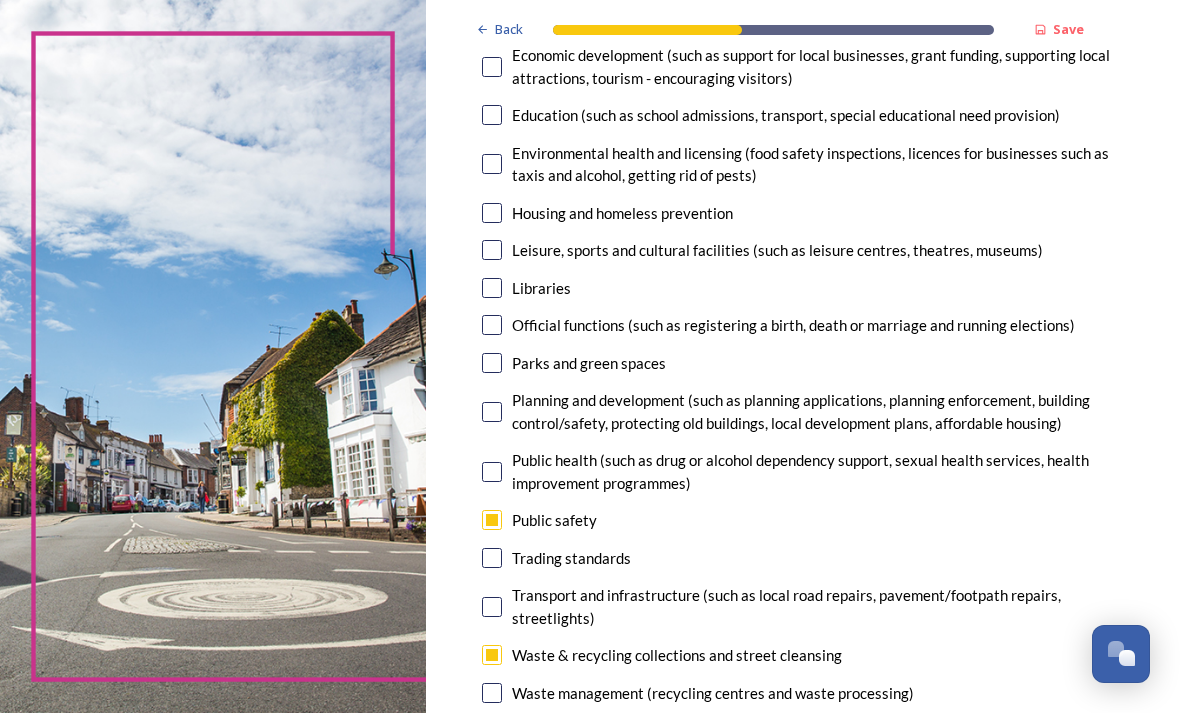 scroll, scrollTop: 430, scrollLeft: 0, axis: vertical 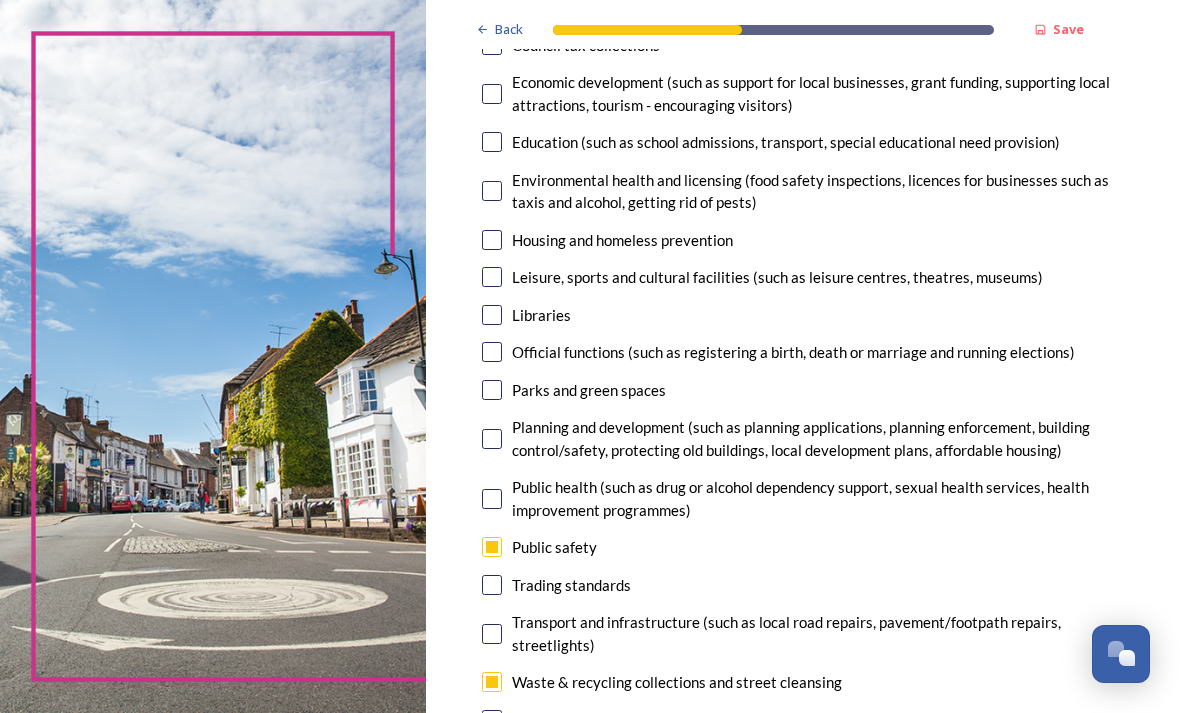 click at bounding box center [492, 390] 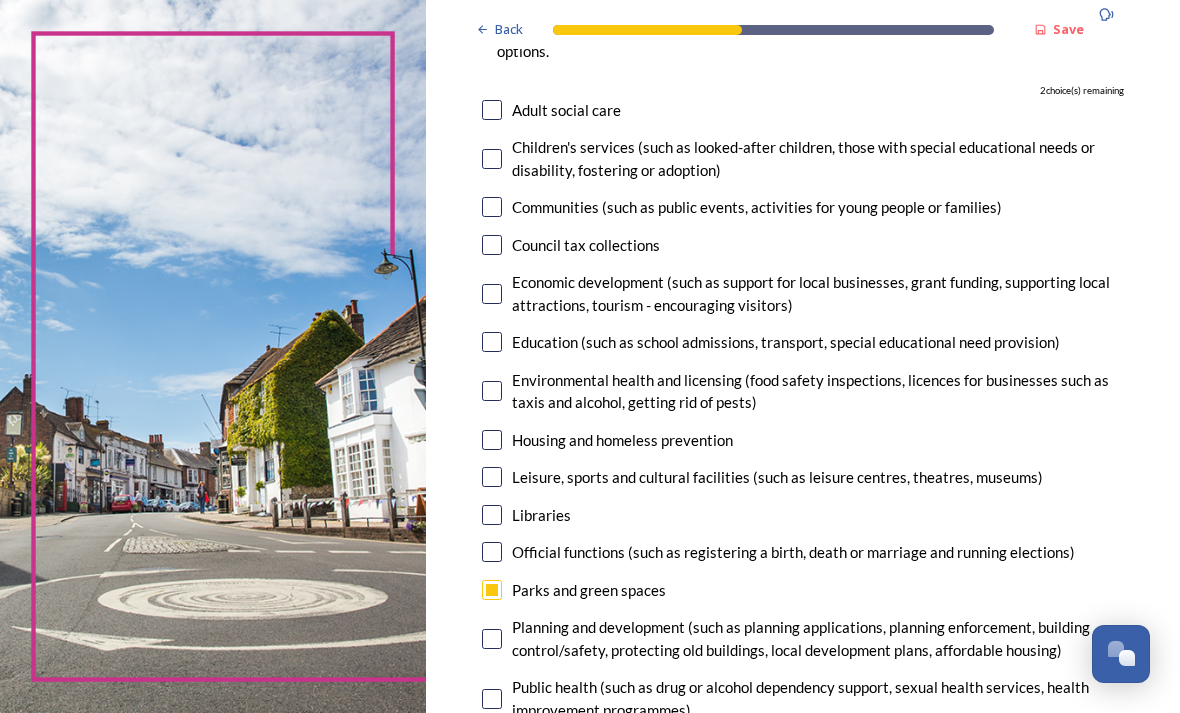 scroll, scrollTop: 224, scrollLeft: 0, axis: vertical 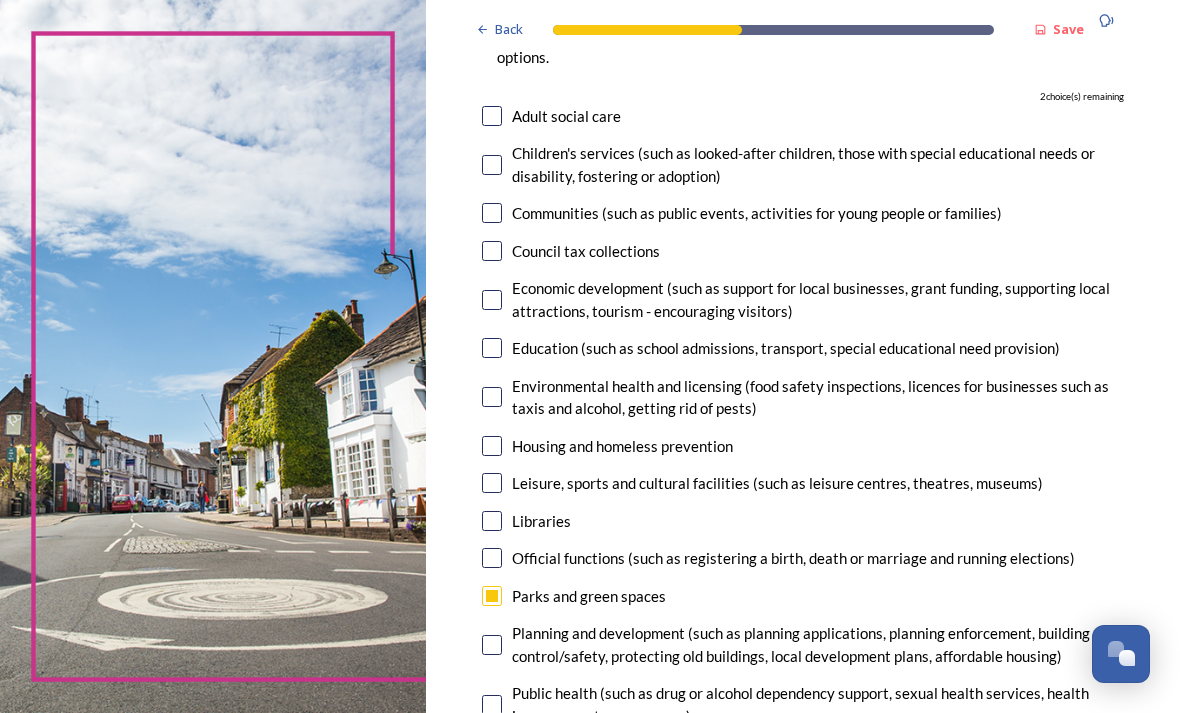 click at bounding box center [492, 397] 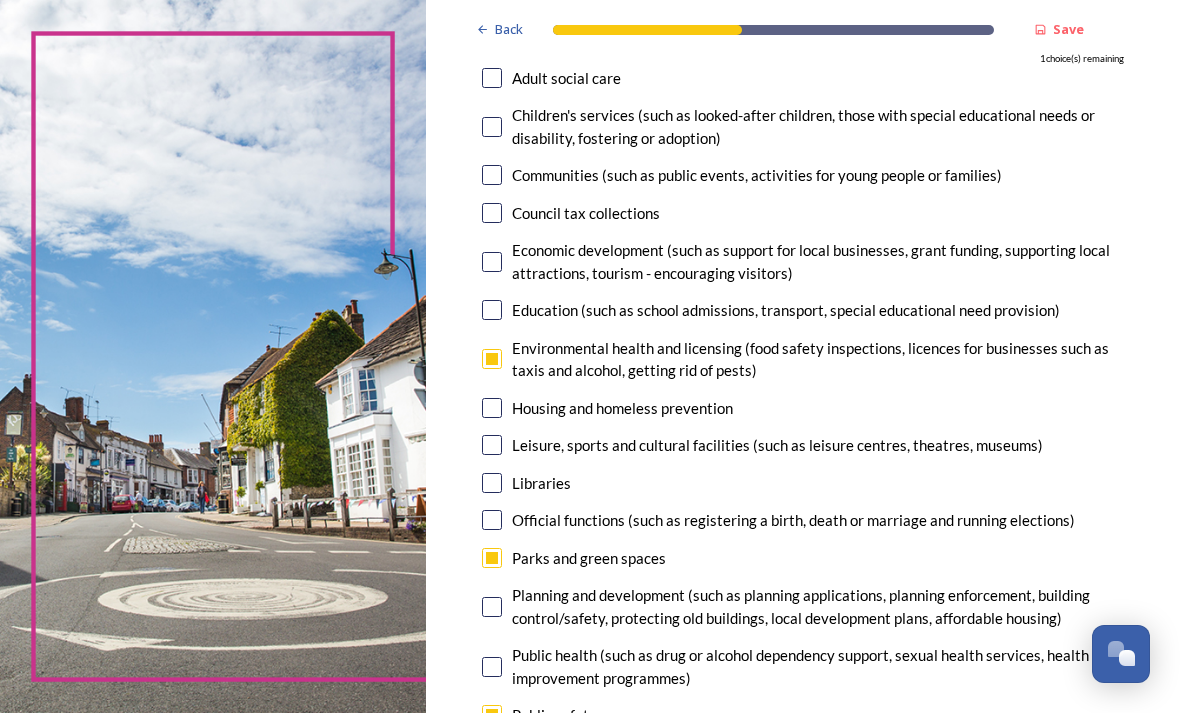 scroll, scrollTop: 262, scrollLeft: 0, axis: vertical 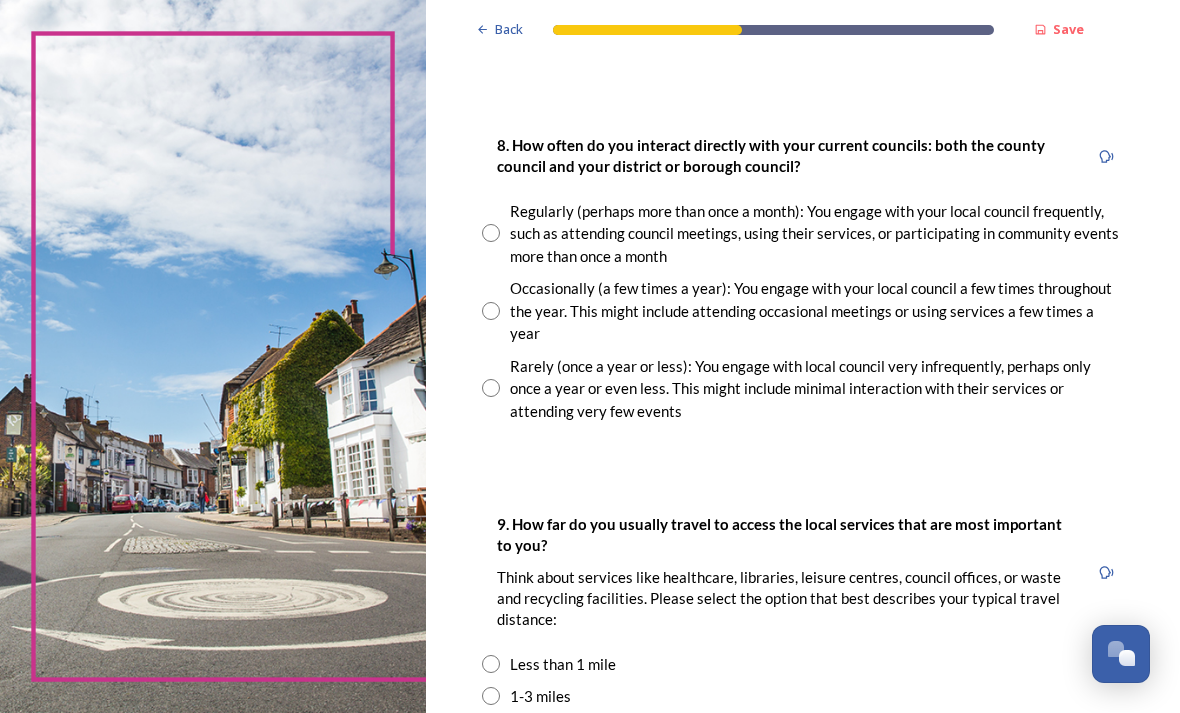 click at bounding box center (491, 388) 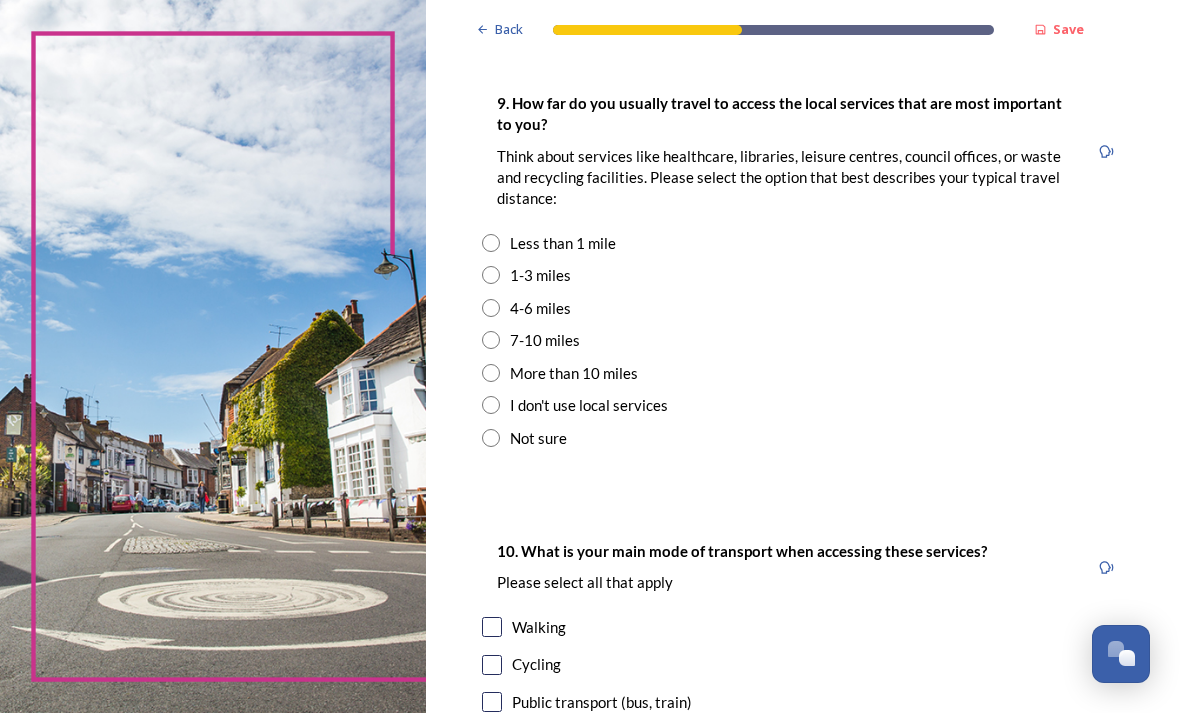 scroll, scrollTop: 1546, scrollLeft: 0, axis: vertical 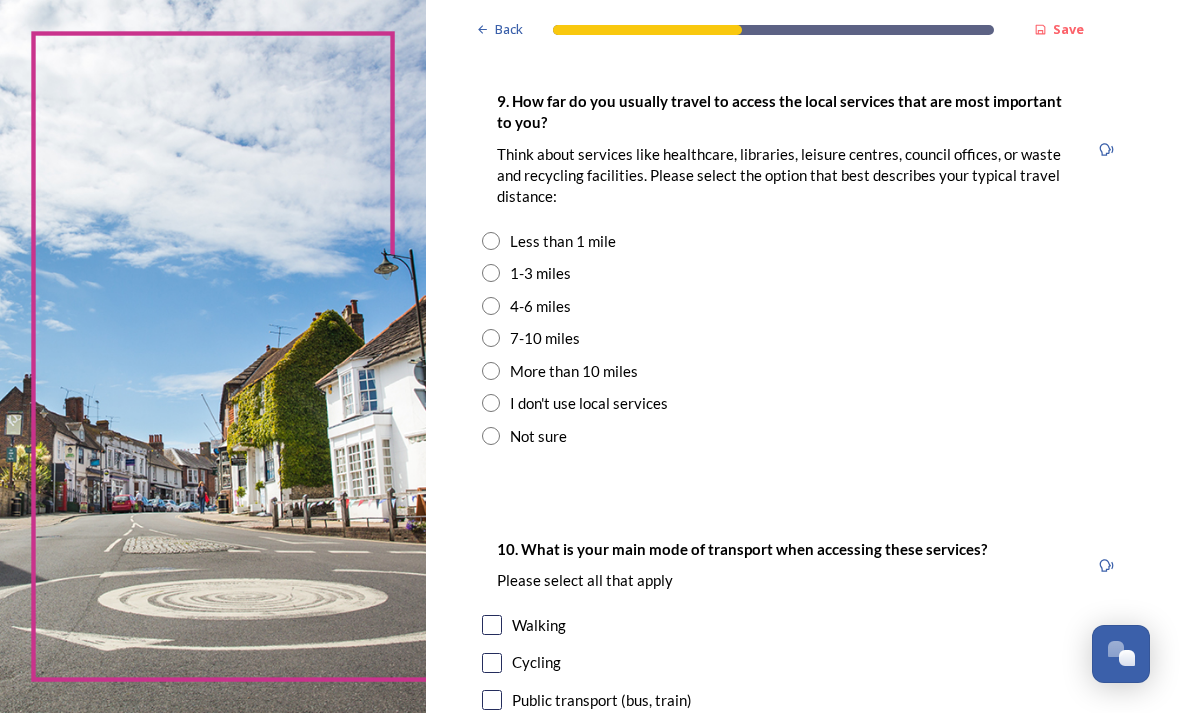 click at bounding box center (491, 273) 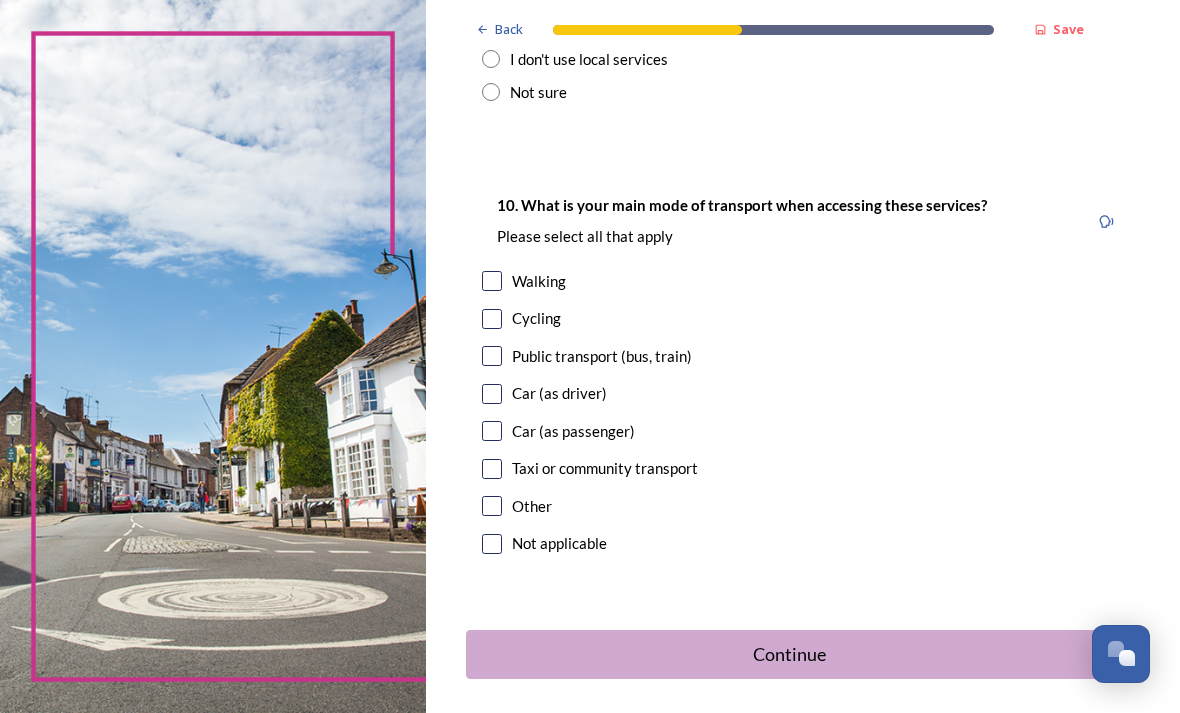 scroll, scrollTop: 1891, scrollLeft: 0, axis: vertical 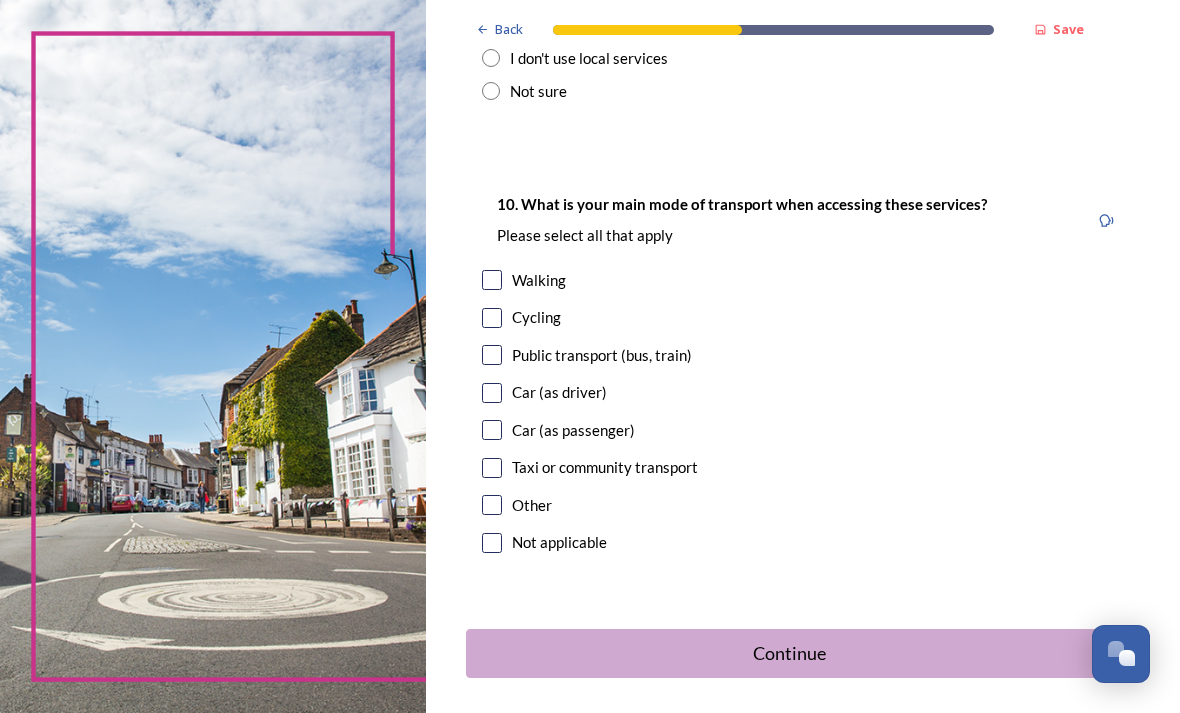click on "Car (as driver)" at bounding box center (803, 392) 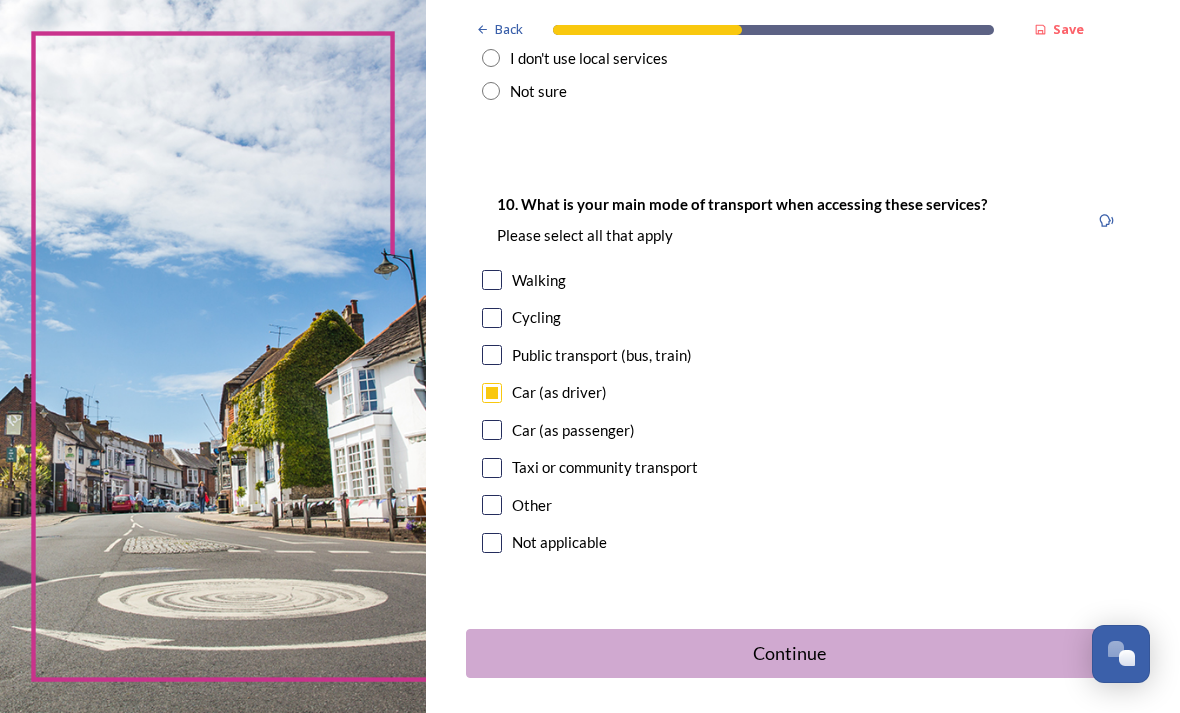 checkbox on "true" 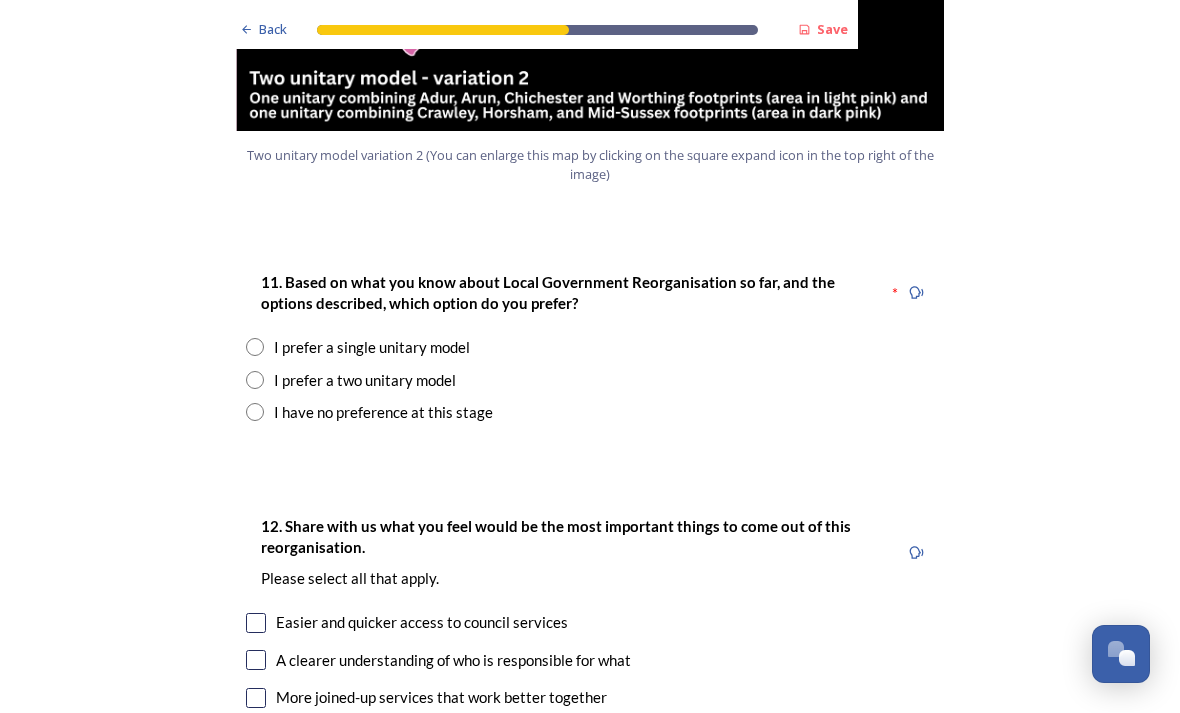 scroll, scrollTop: 2528, scrollLeft: 0, axis: vertical 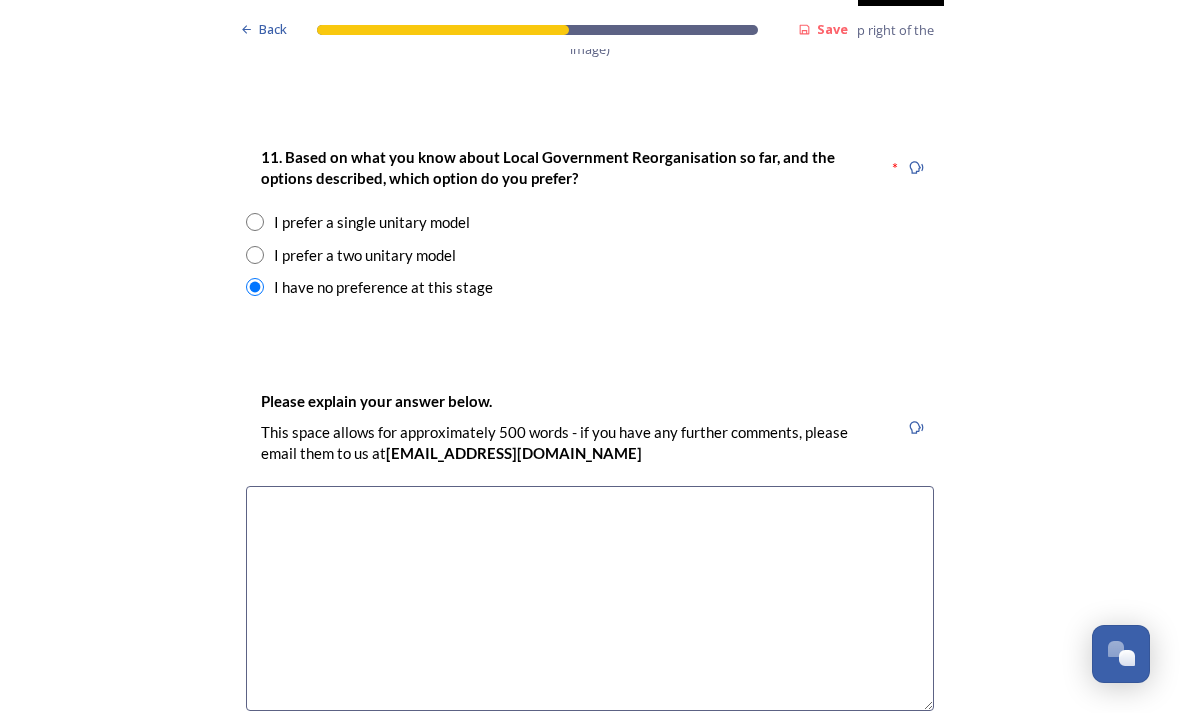 click at bounding box center (590, 598) 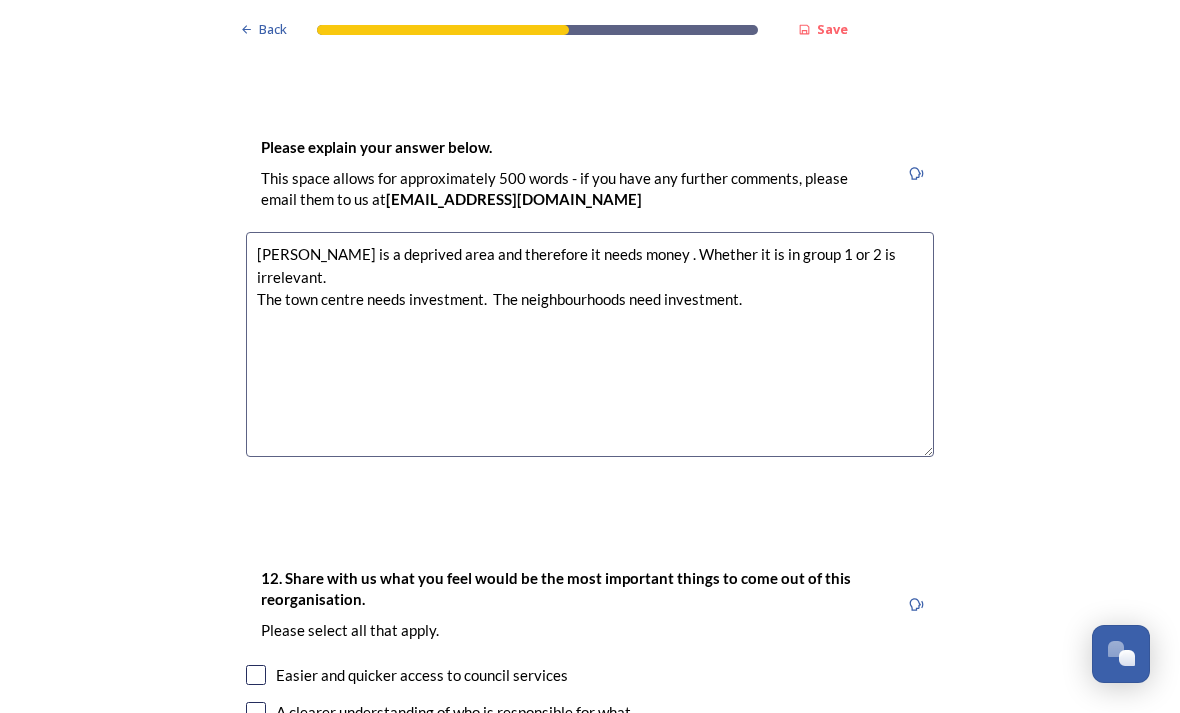 scroll, scrollTop: 2907, scrollLeft: 0, axis: vertical 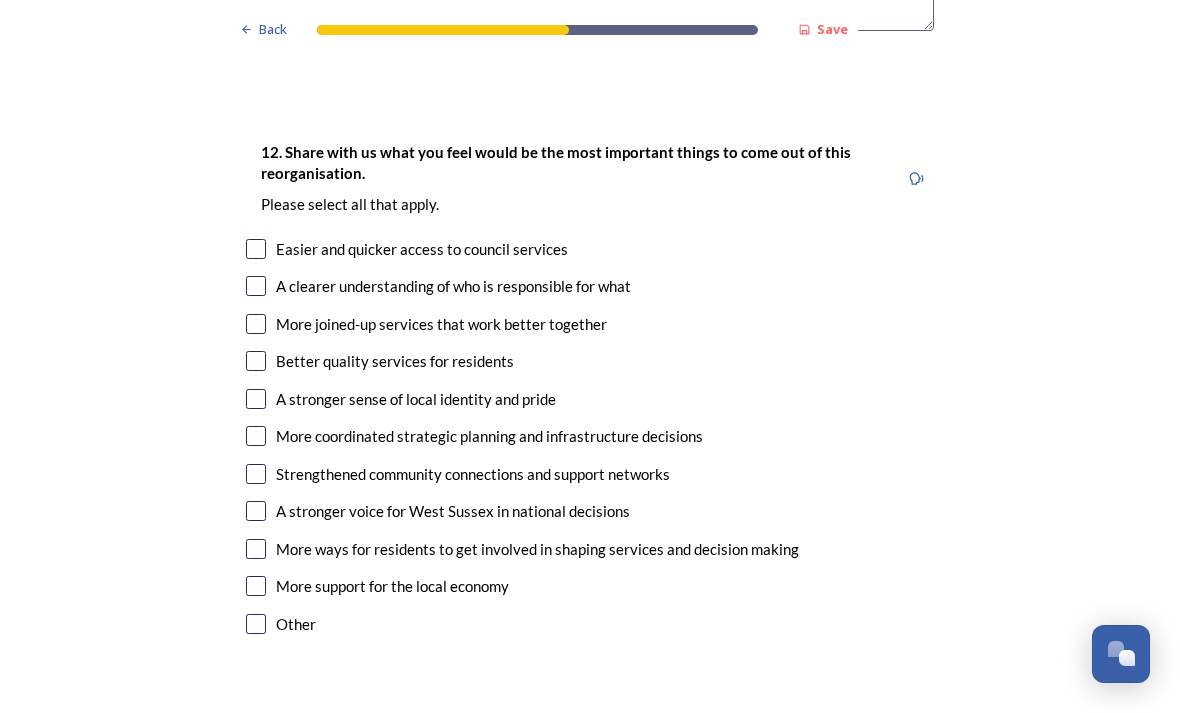 type on "[PERSON_NAME] is a deprived area and therefore it needs money . Whether it is in group 1 or 2 is irrelevant.
The town centre needs investment.  The neighbourhoods need investment. Will it get it , I doubt it." 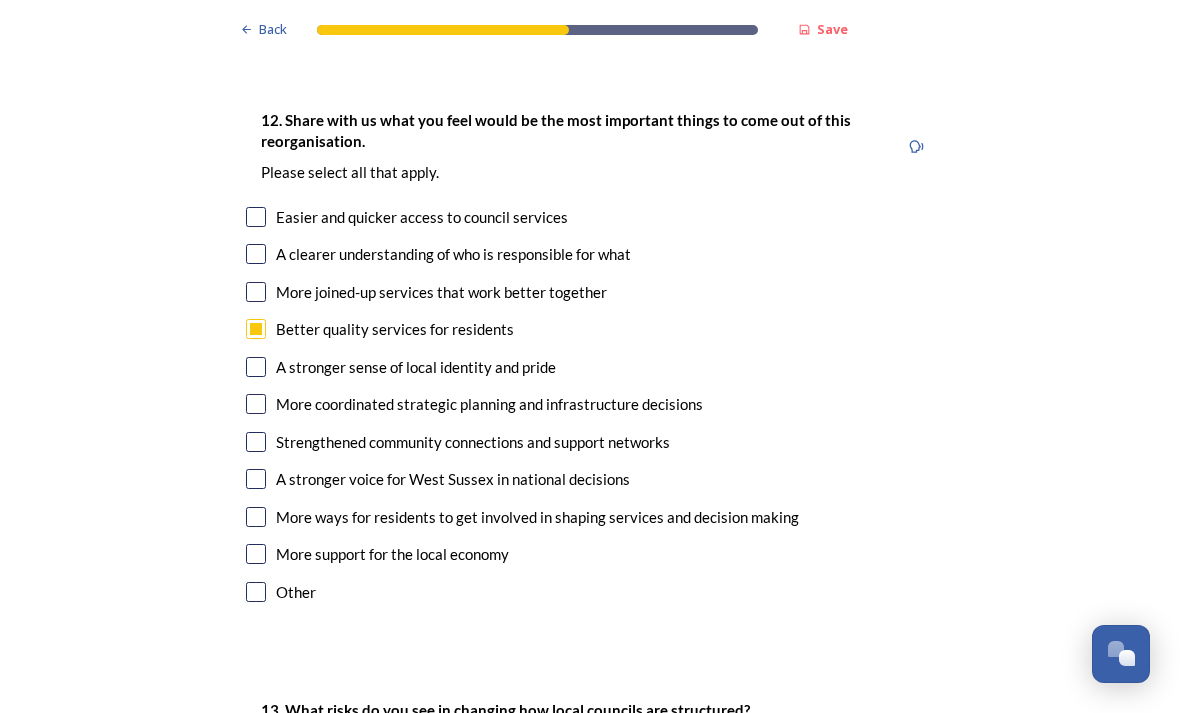 scroll, scrollTop: 3368, scrollLeft: 0, axis: vertical 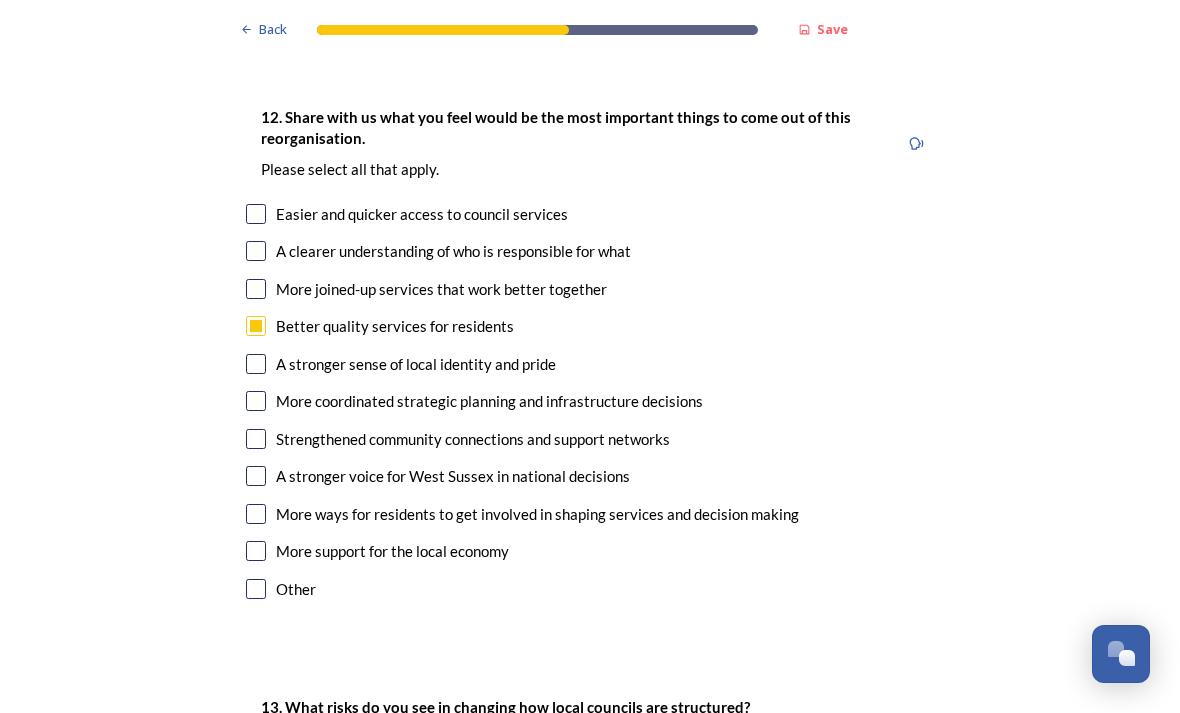click at bounding box center [256, 364] 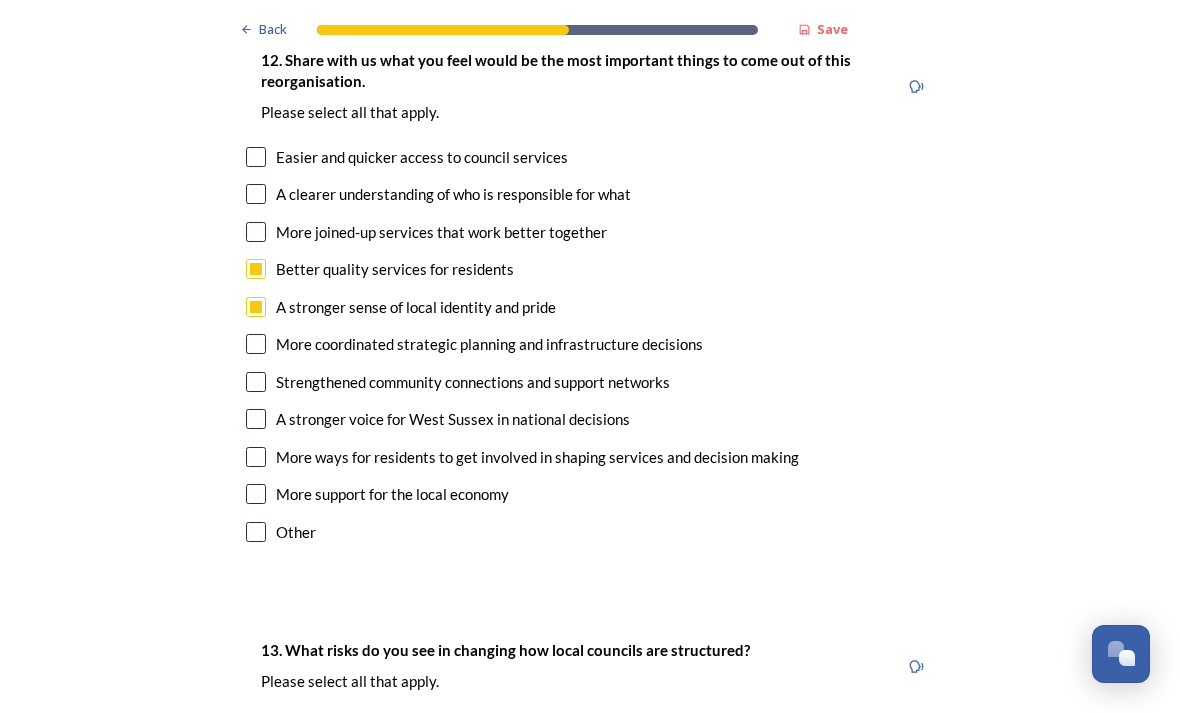 scroll, scrollTop: 3427, scrollLeft: 0, axis: vertical 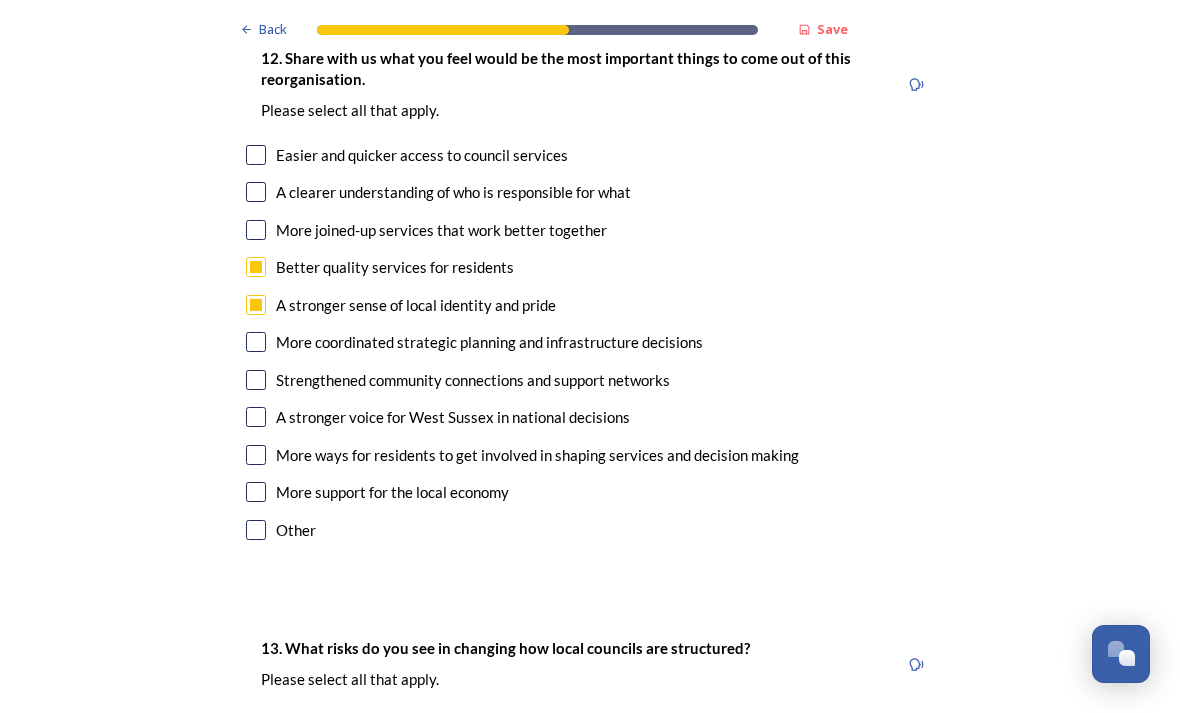 click at bounding box center [256, 342] 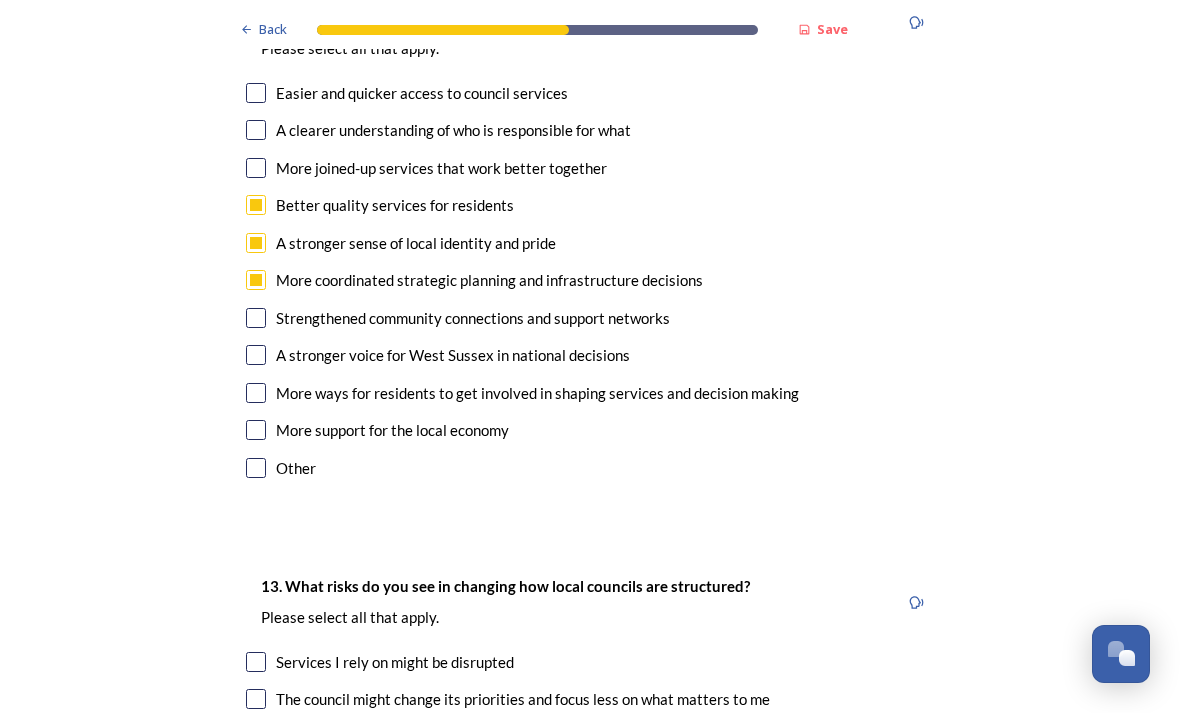 scroll, scrollTop: 3489, scrollLeft: 0, axis: vertical 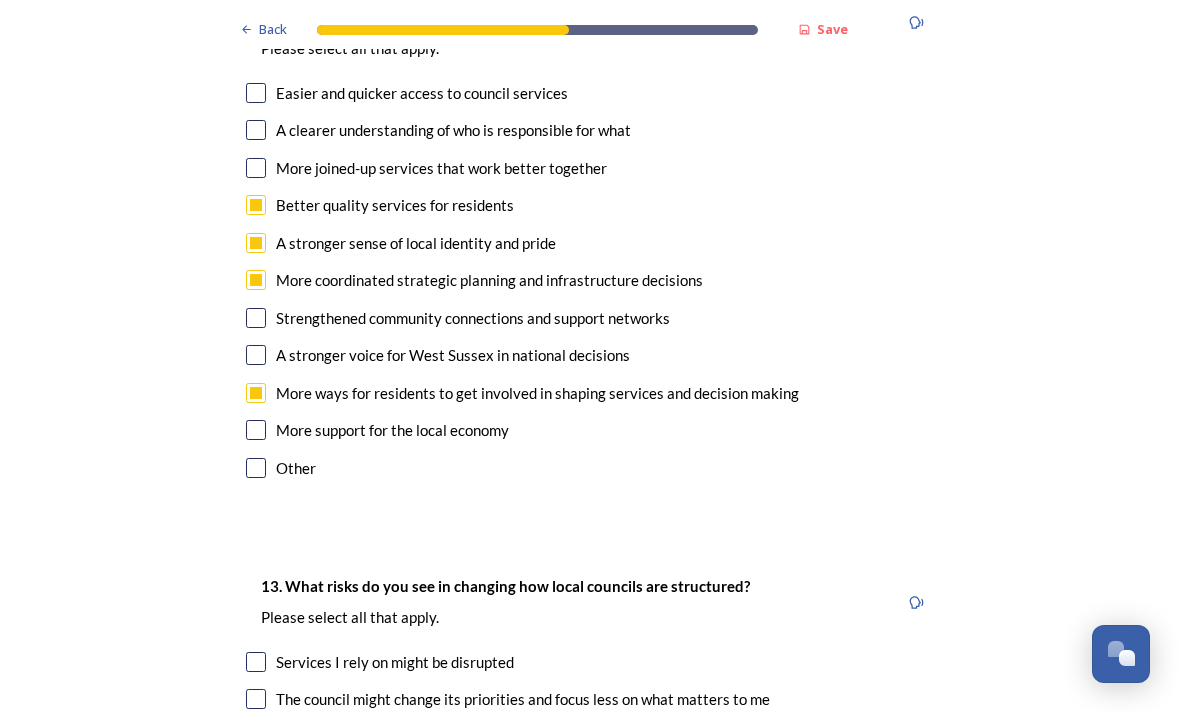 click at bounding box center [256, 430] 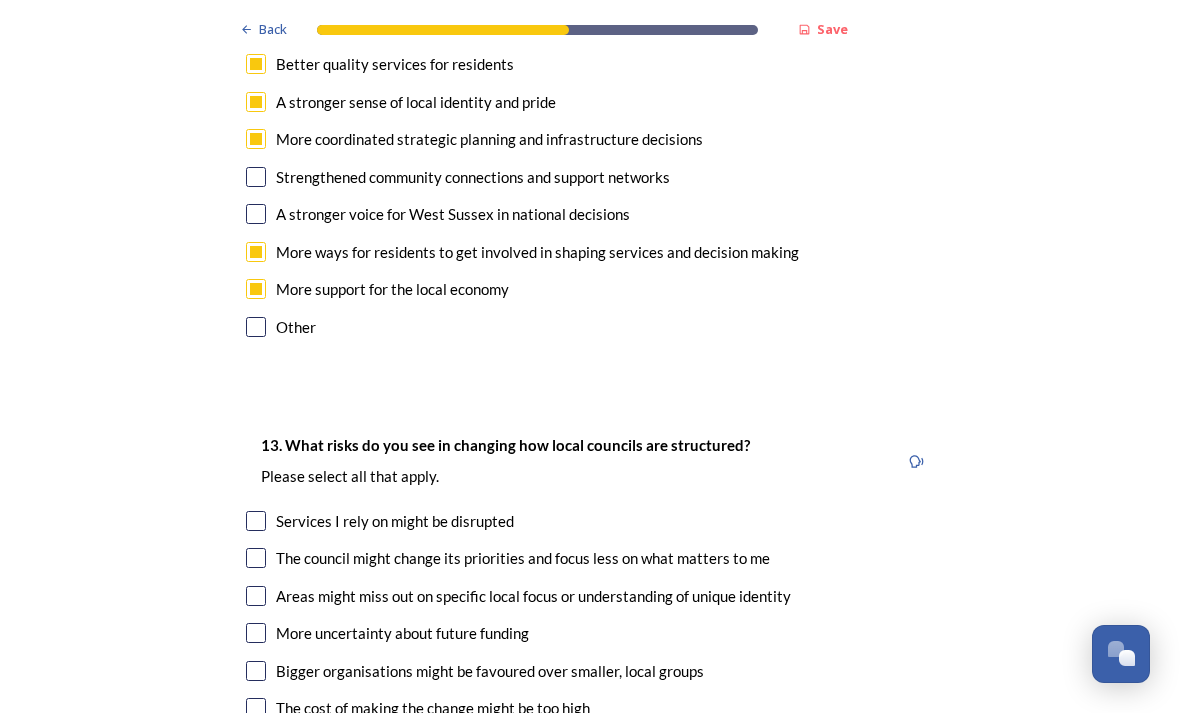 scroll, scrollTop: 3630, scrollLeft: 0, axis: vertical 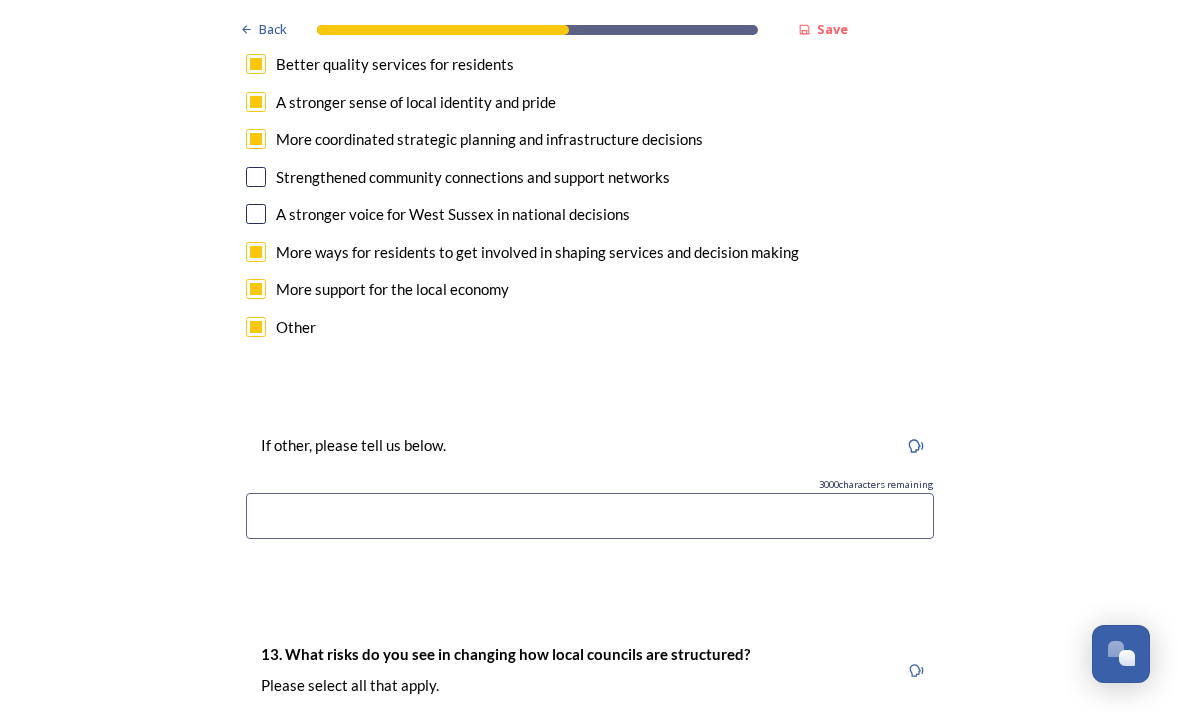 click at bounding box center (590, 516) 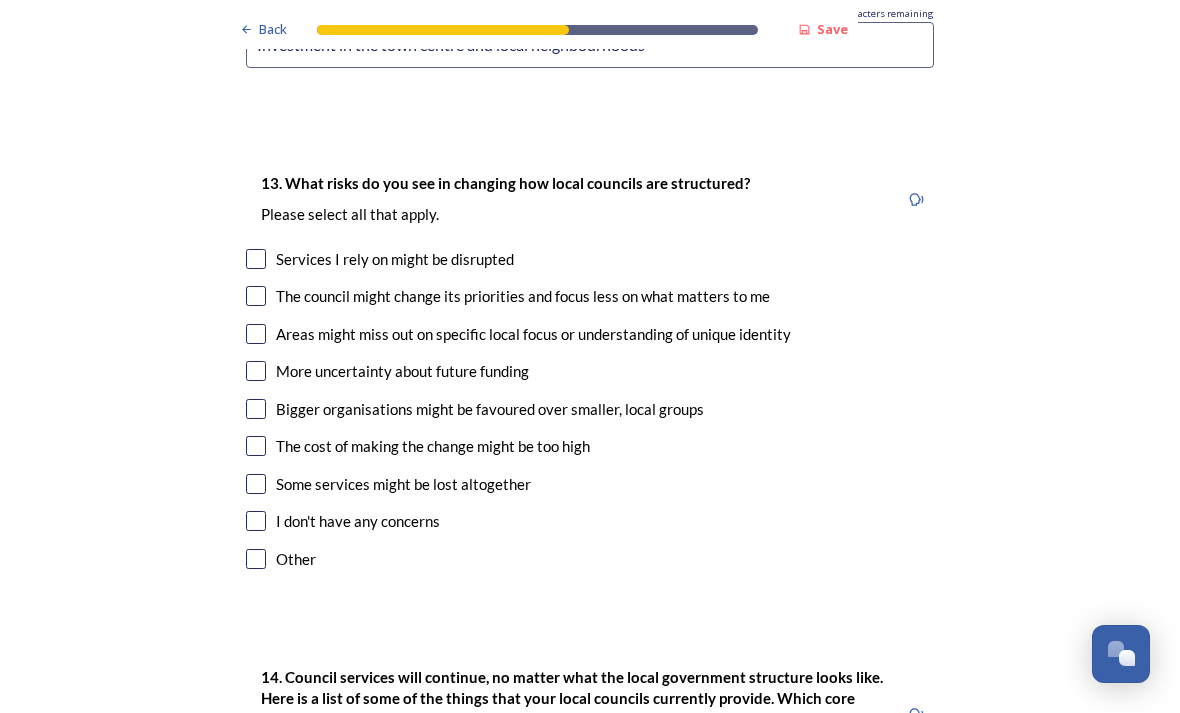 scroll, scrollTop: 4104, scrollLeft: 0, axis: vertical 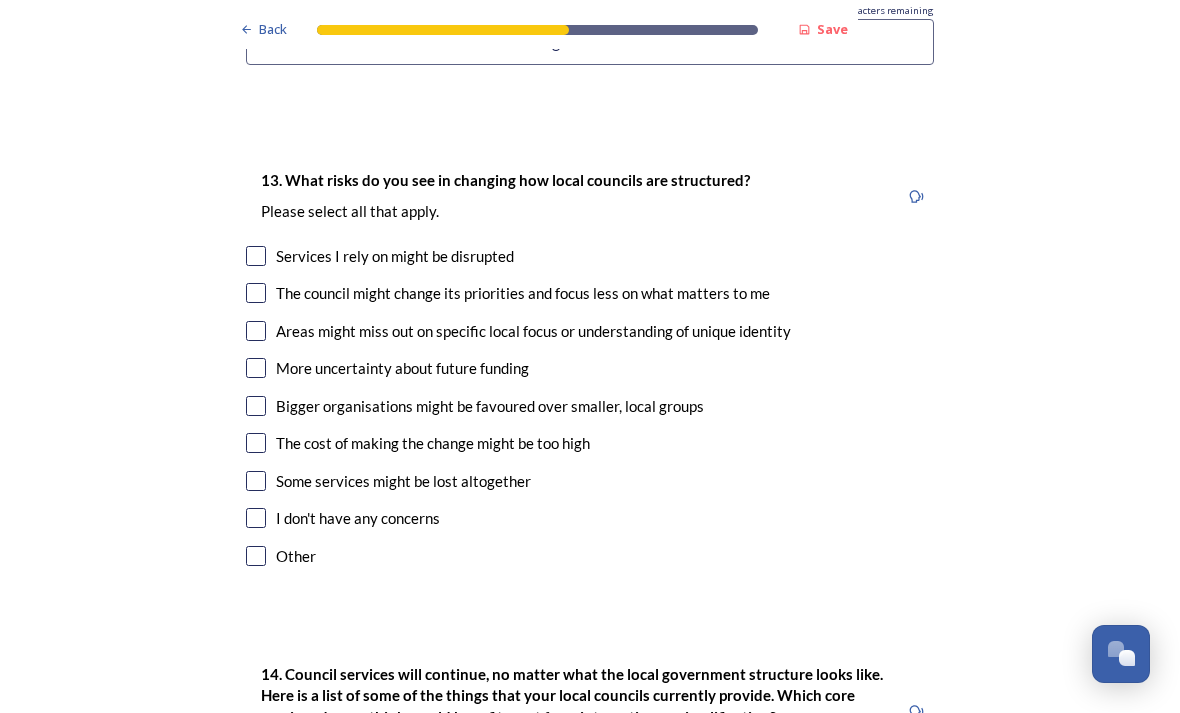 type on "Investment in the town centre and local neighbourhoods" 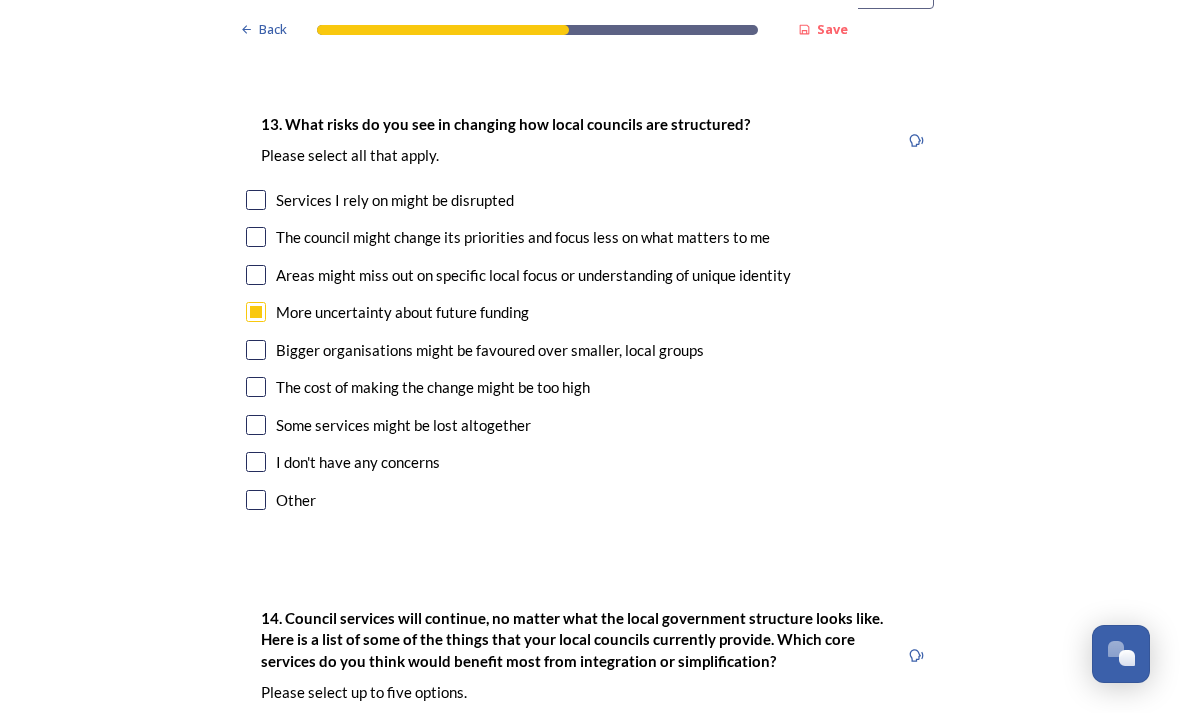 scroll, scrollTop: 4160, scrollLeft: 0, axis: vertical 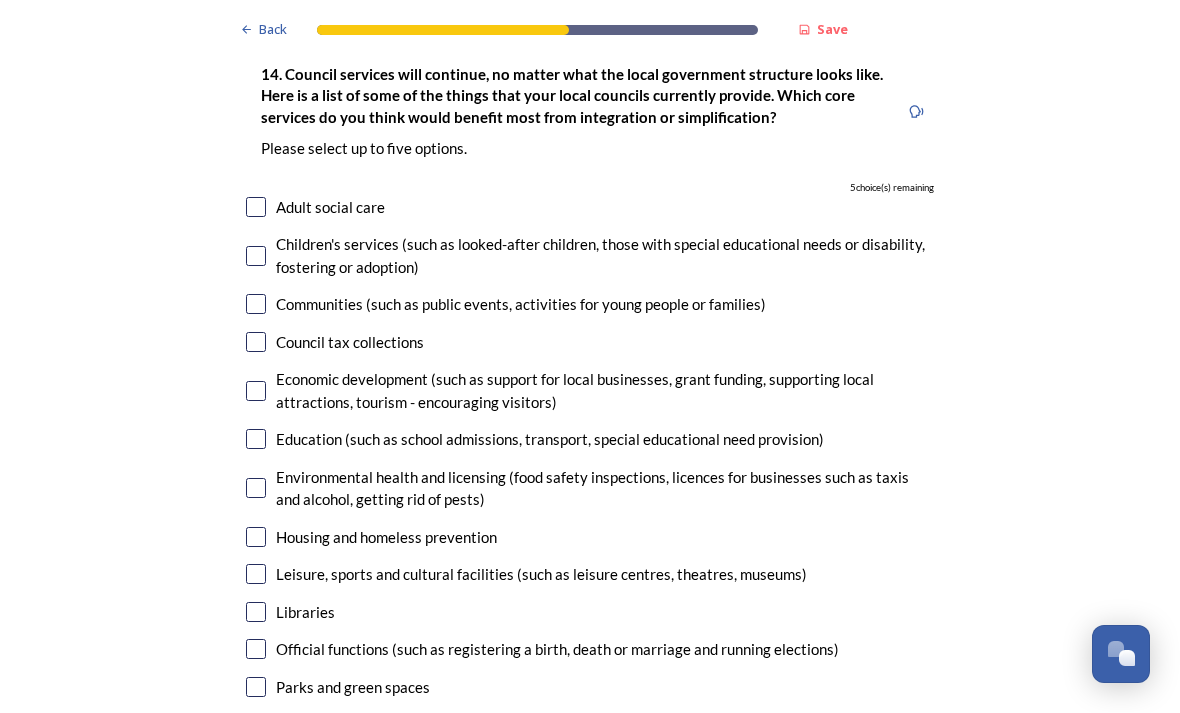 click at bounding box center [256, 391] 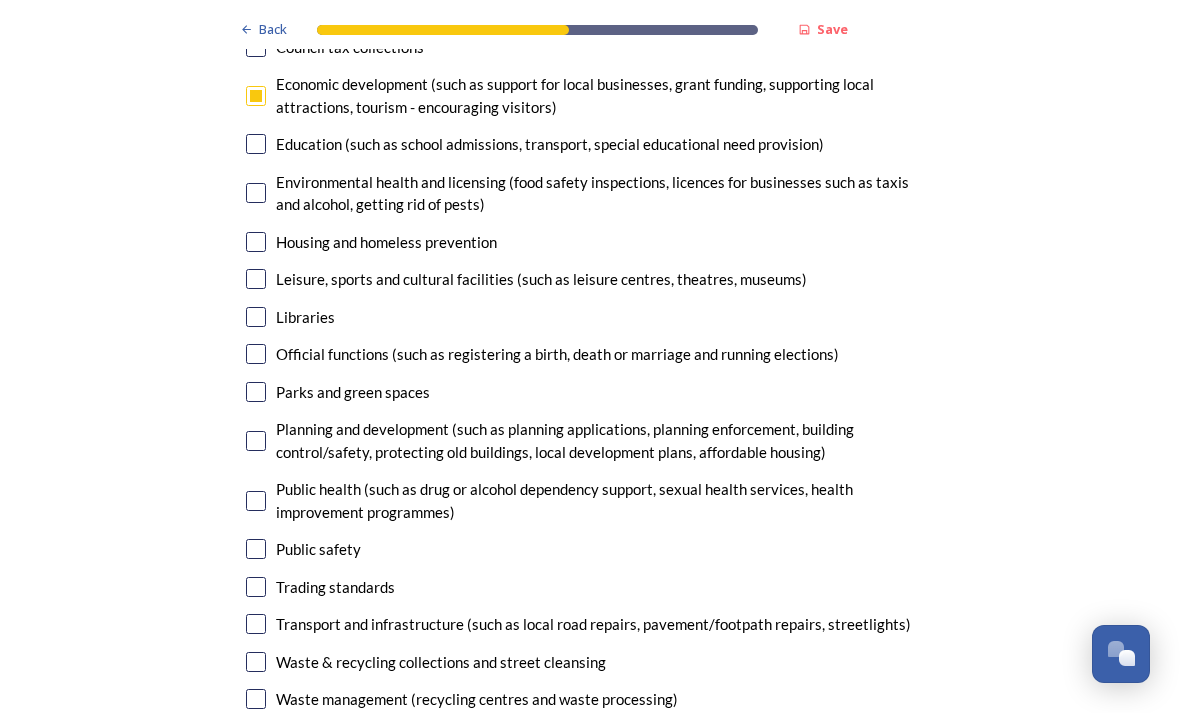 scroll, scrollTop: 5001, scrollLeft: 0, axis: vertical 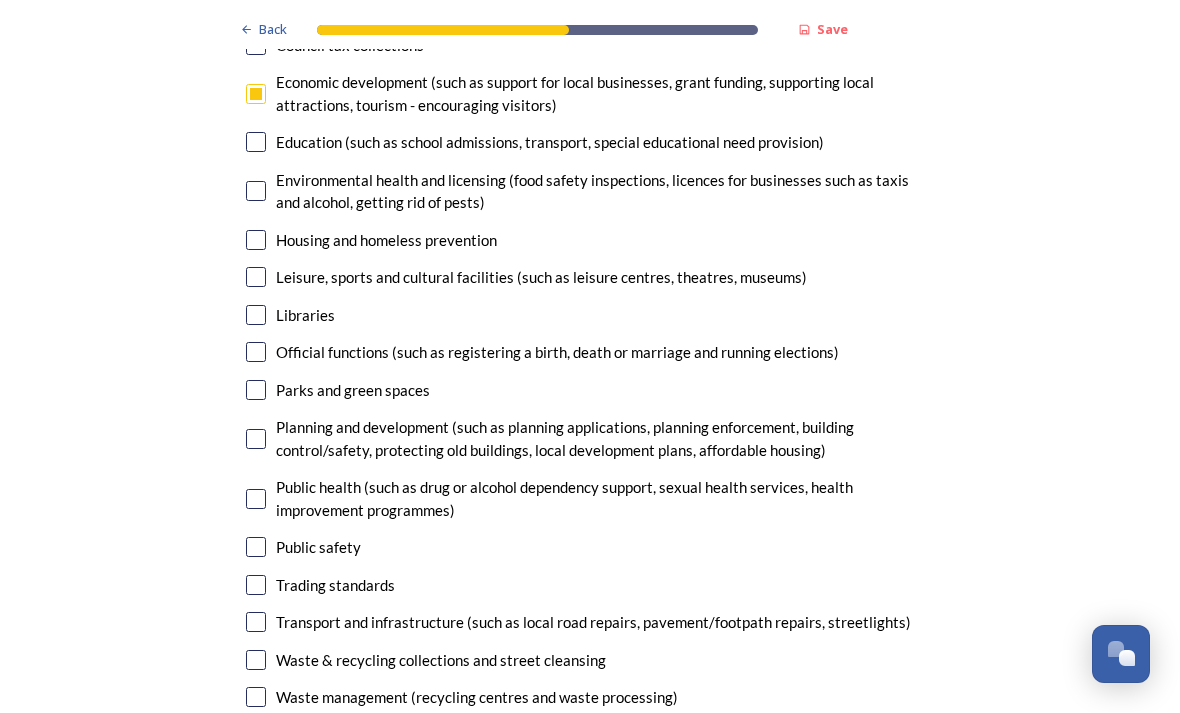 click on "Planning and development (such as planning applications, planning enforcement, building control/safety, protecting old buildings, local development plans, affordable housing)" at bounding box center [590, 438] 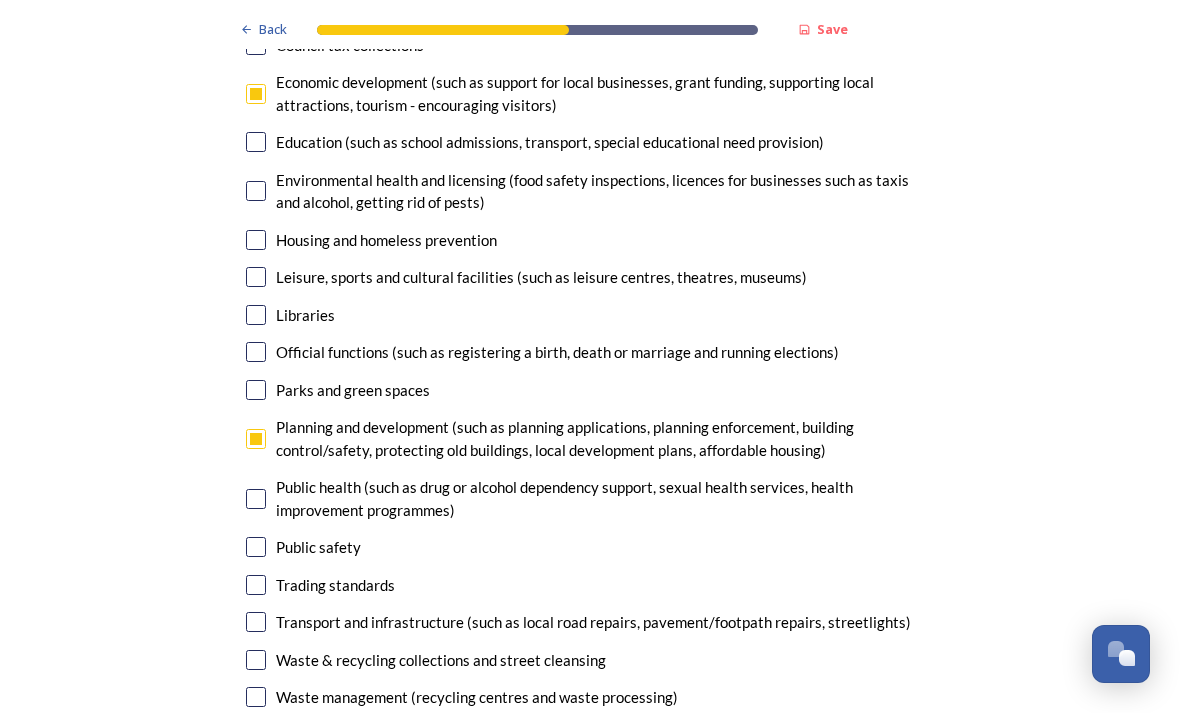 checkbox on "true" 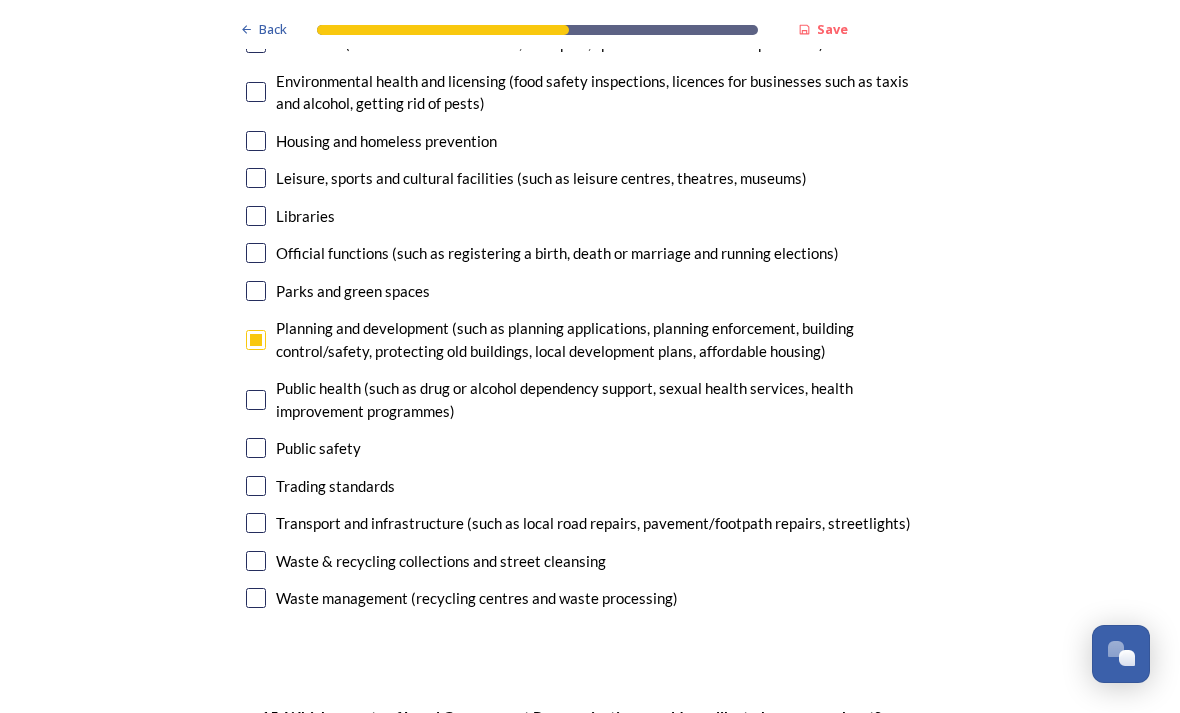 scroll, scrollTop: 5142, scrollLeft: 0, axis: vertical 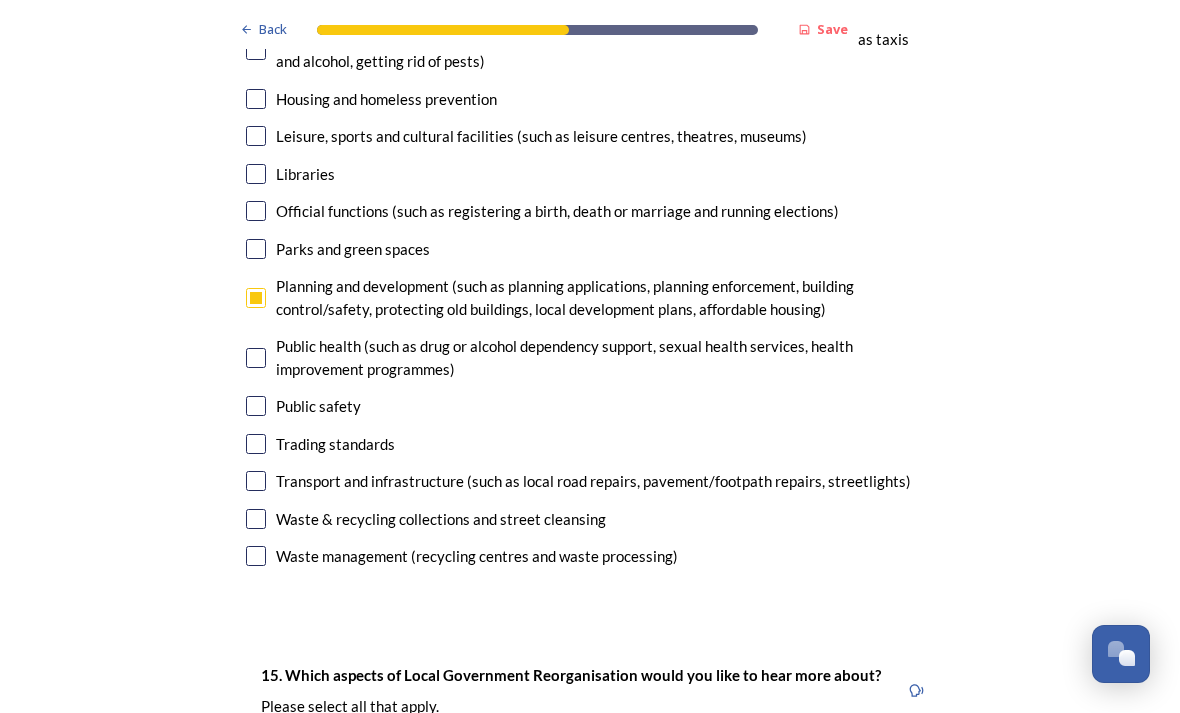 click at bounding box center (256, 444) 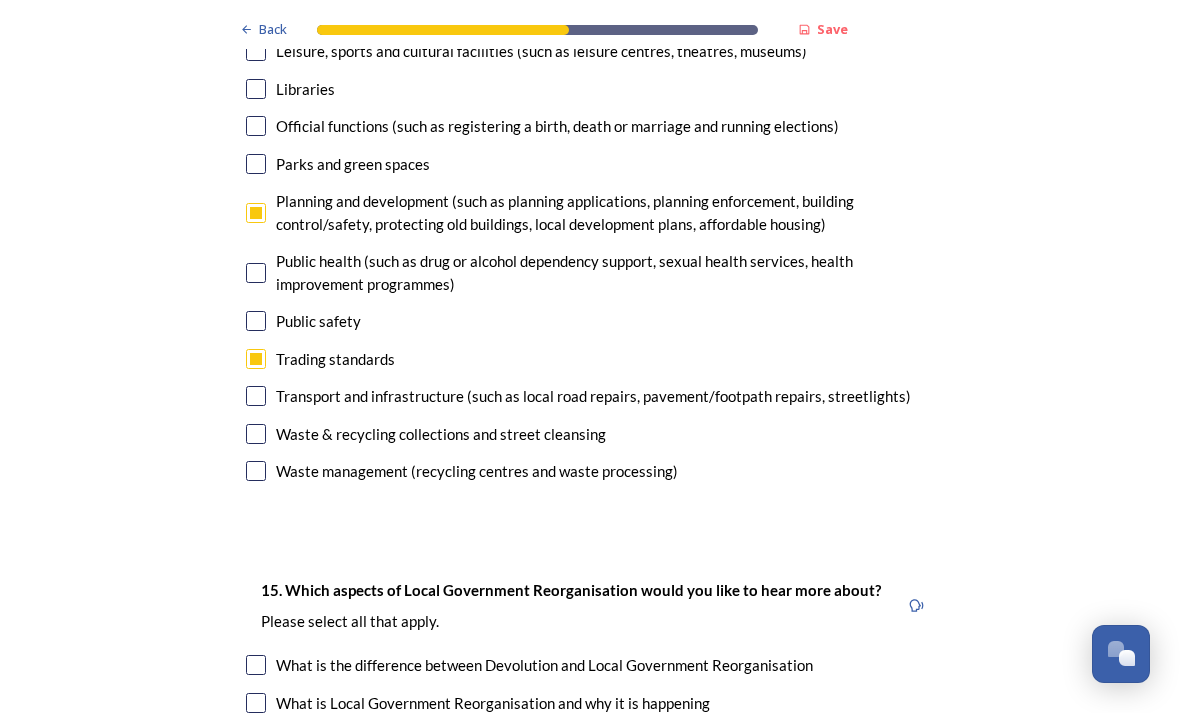 scroll, scrollTop: 5233, scrollLeft: 0, axis: vertical 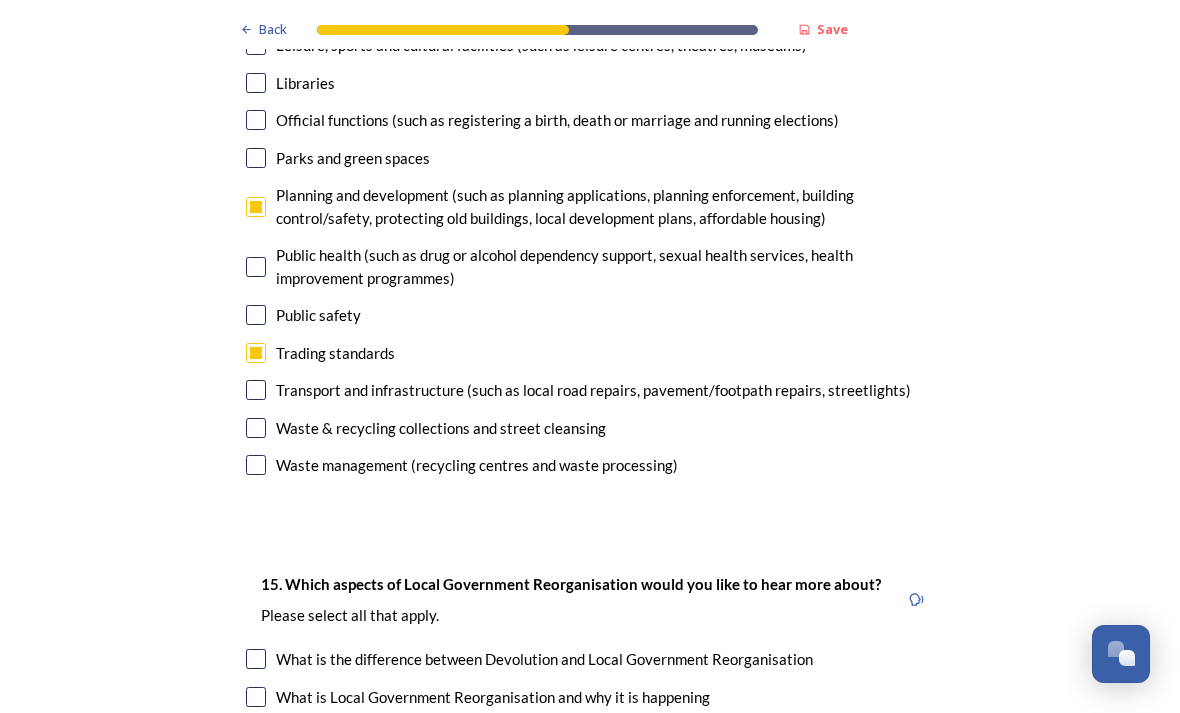 click at bounding box center (256, 428) 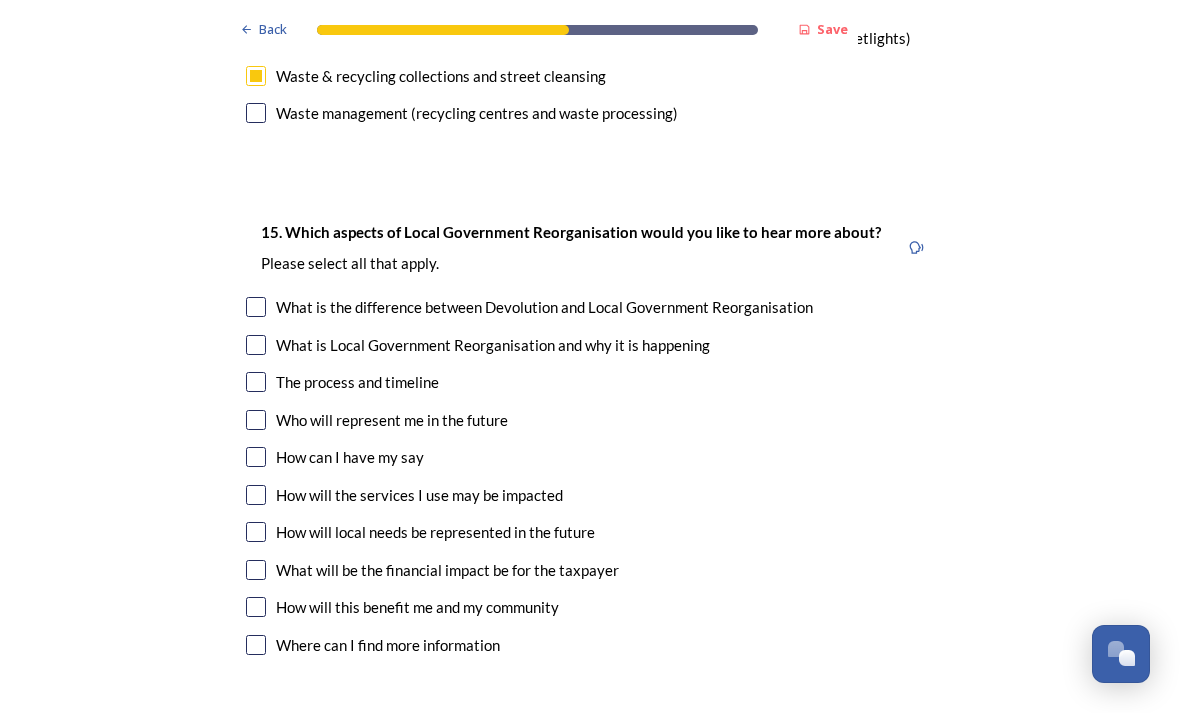 scroll, scrollTop: 5586, scrollLeft: 0, axis: vertical 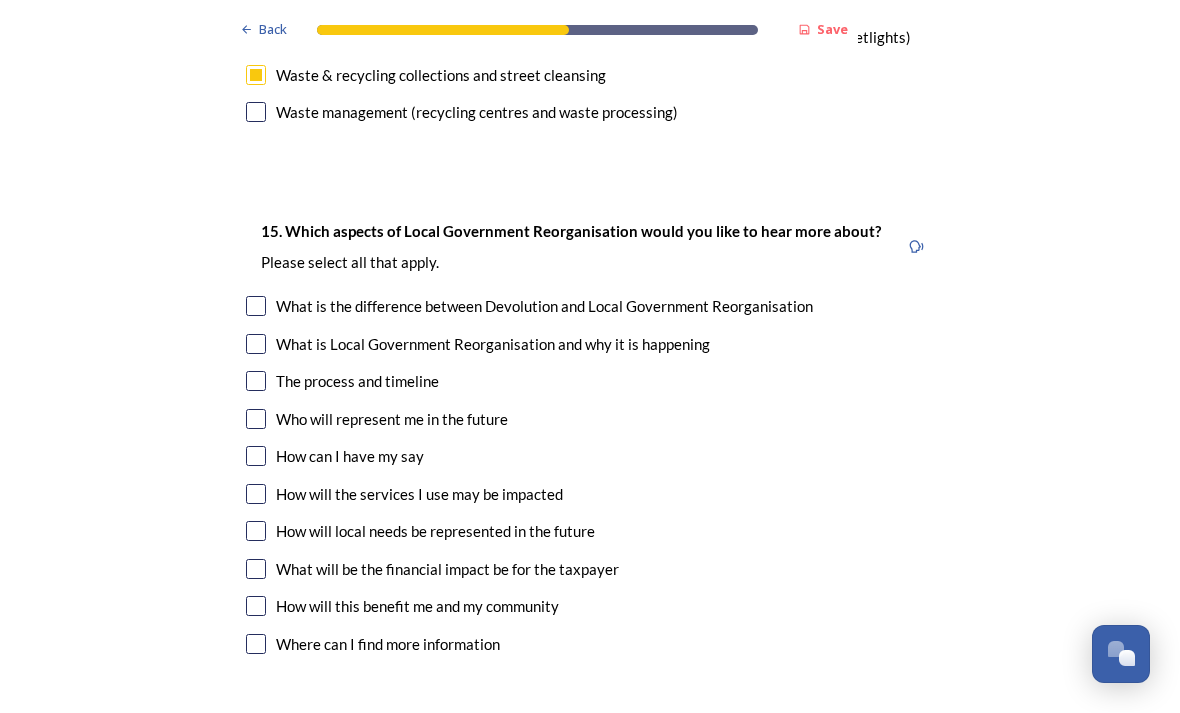 click at bounding box center (256, 344) 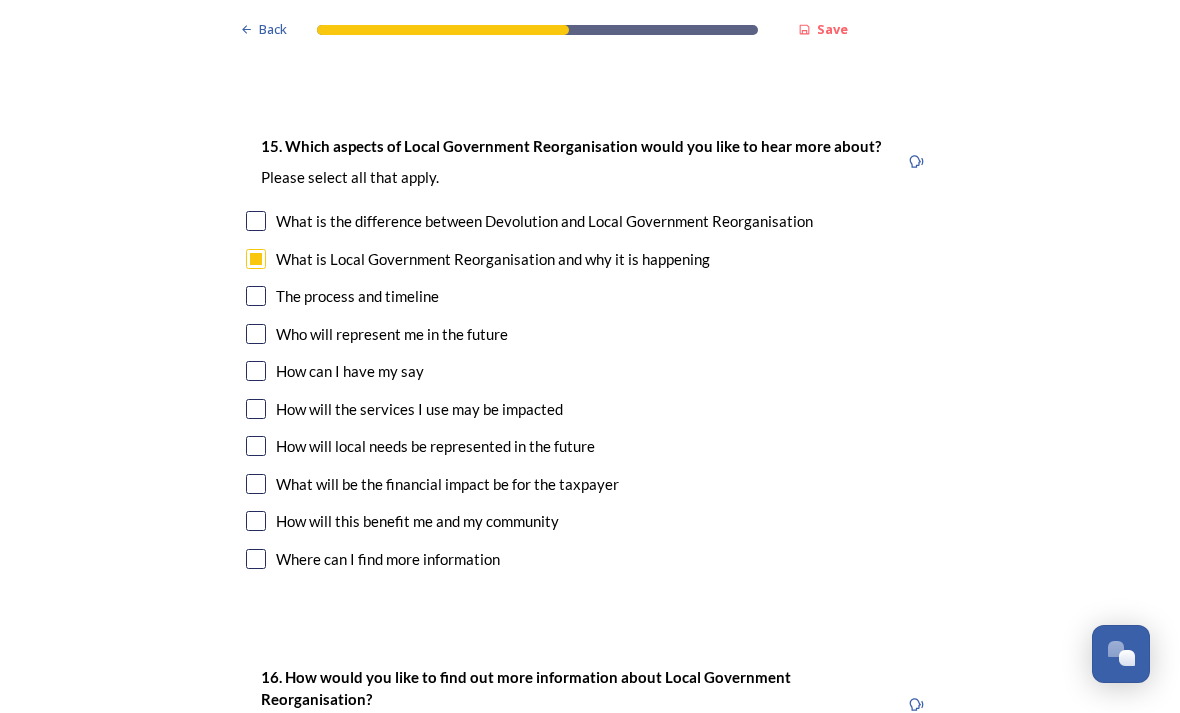 scroll, scrollTop: 5671, scrollLeft: 0, axis: vertical 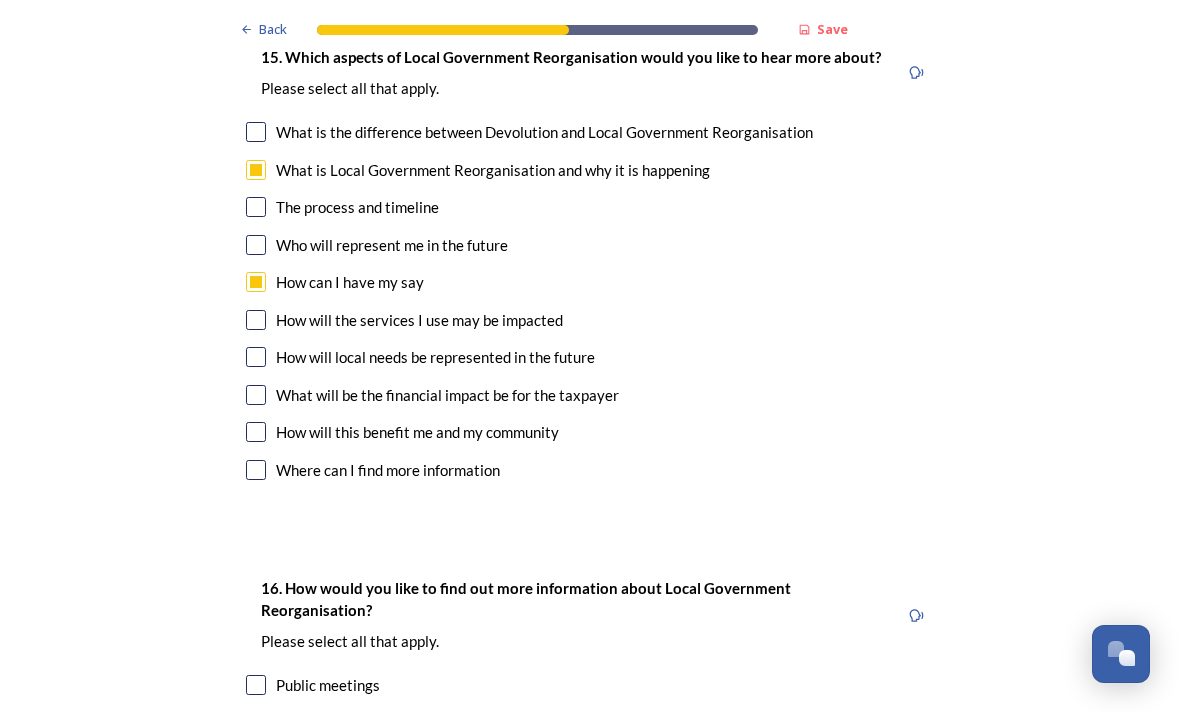 click at bounding box center (256, 395) 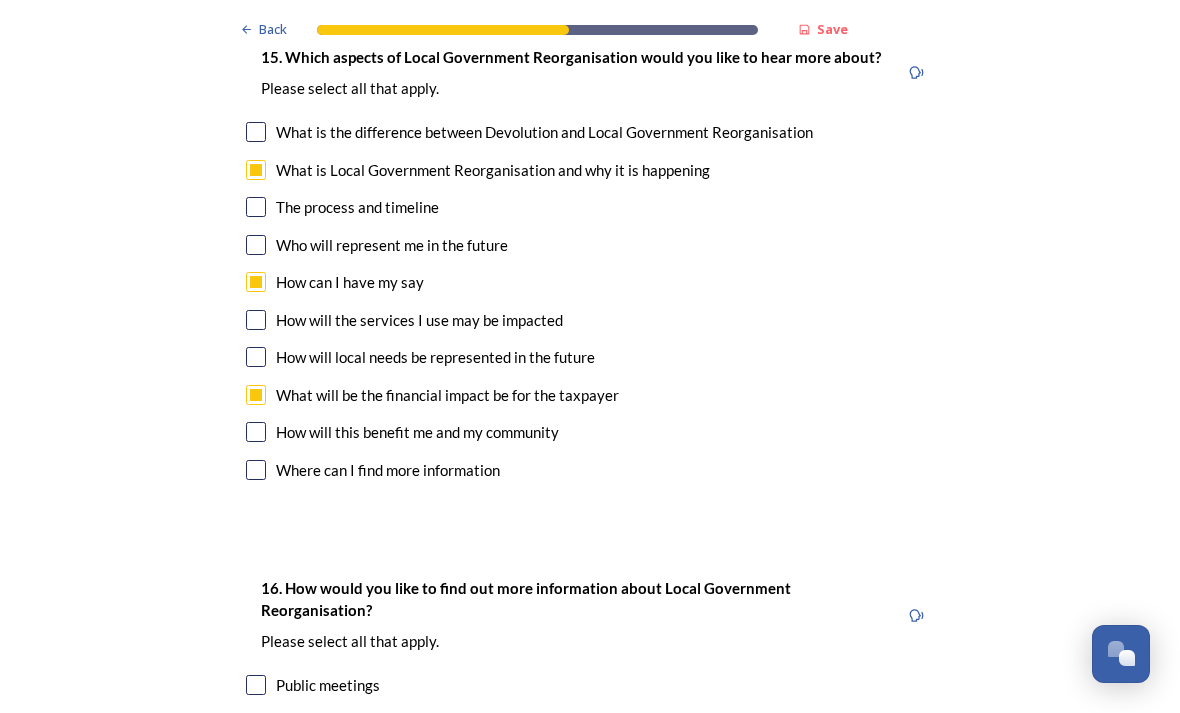 click at bounding box center (256, 432) 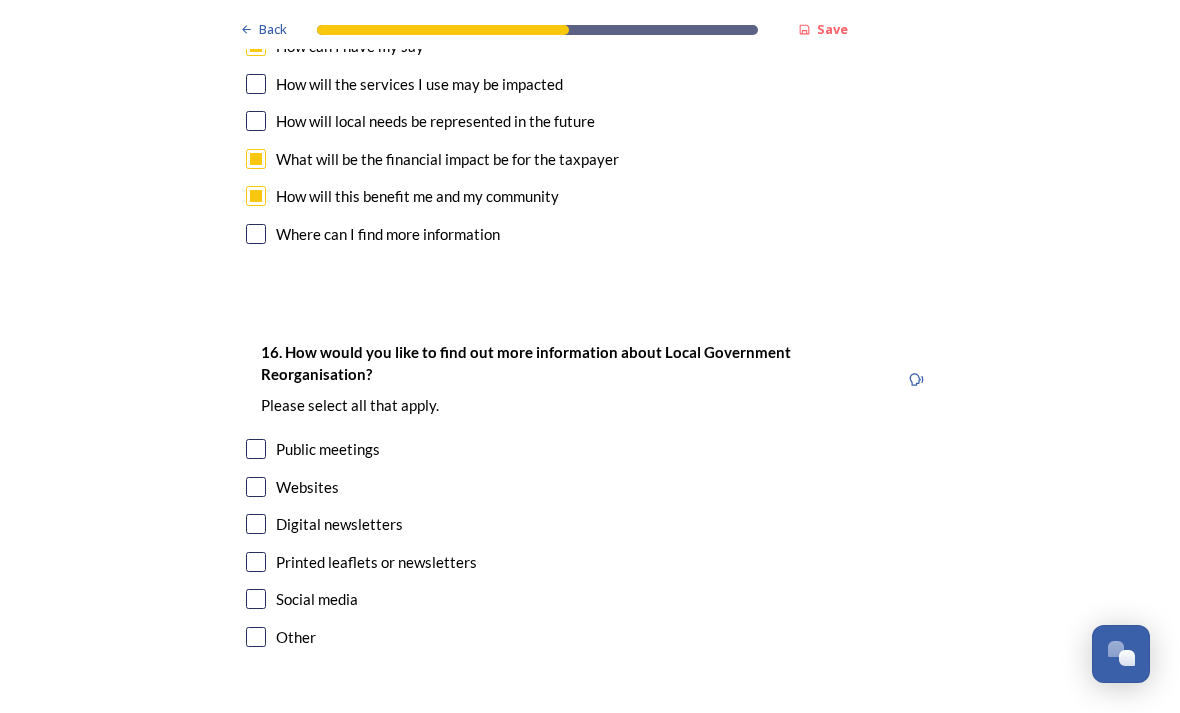 scroll, scrollTop: 5995, scrollLeft: 0, axis: vertical 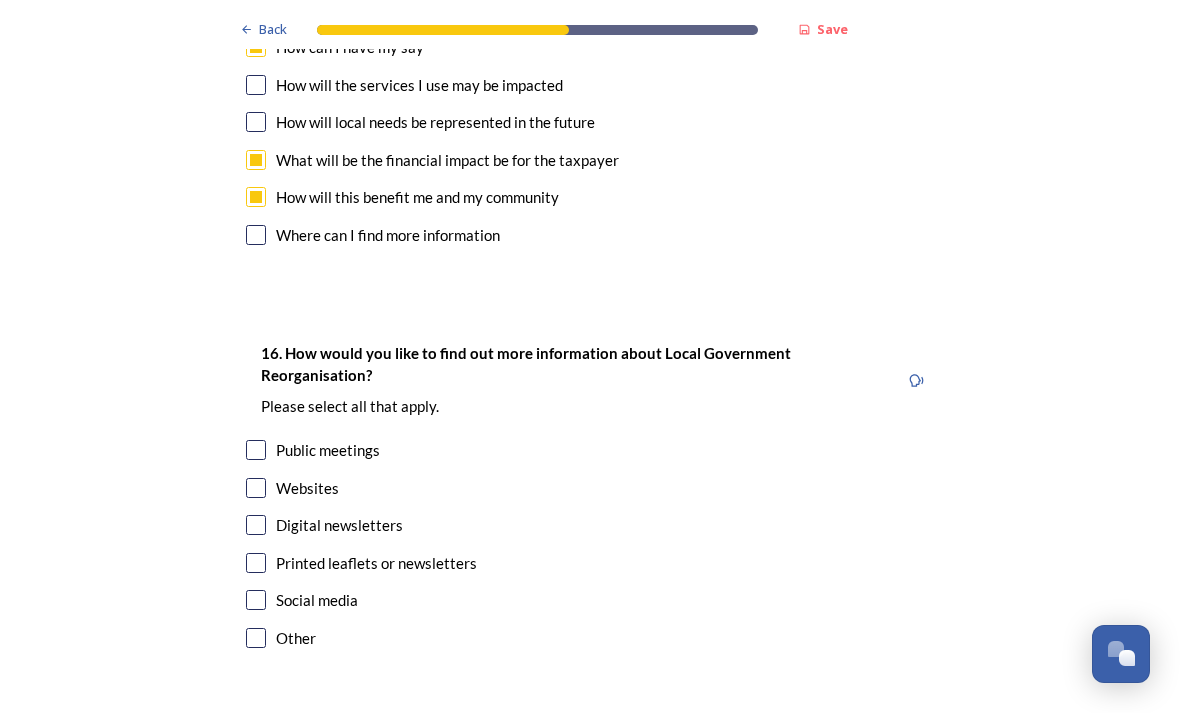 click at bounding box center [256, 600] 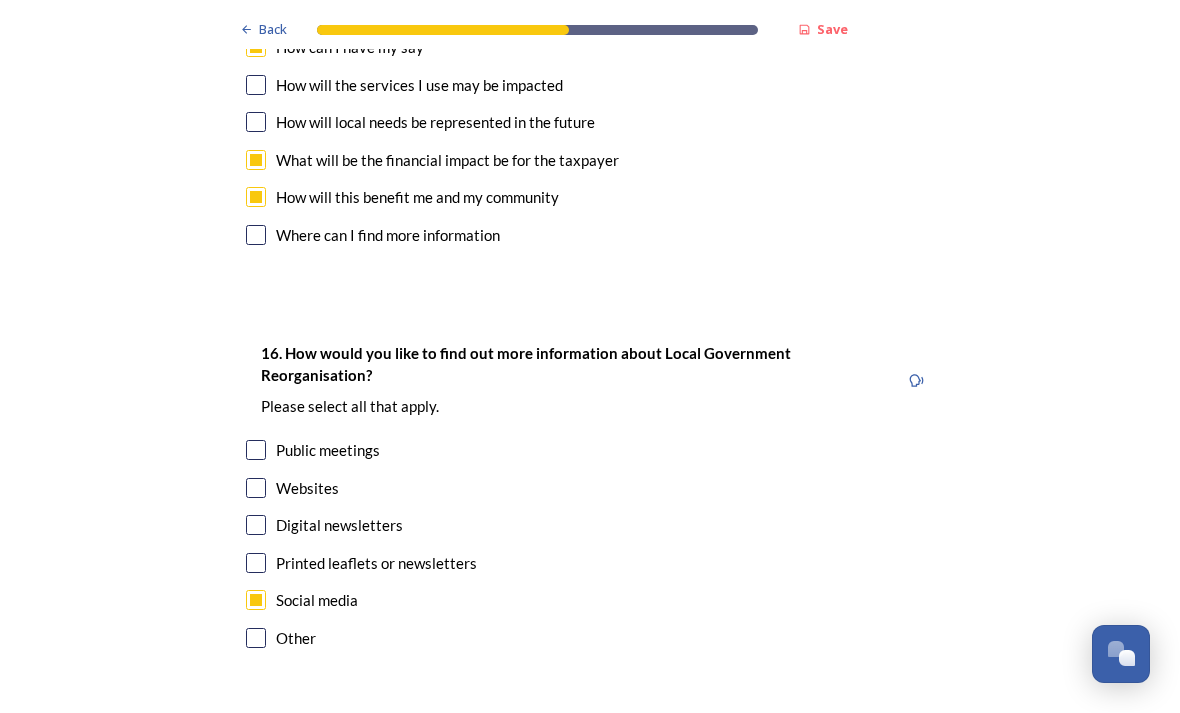 click on "Continue" at bounding box center (576, 748) 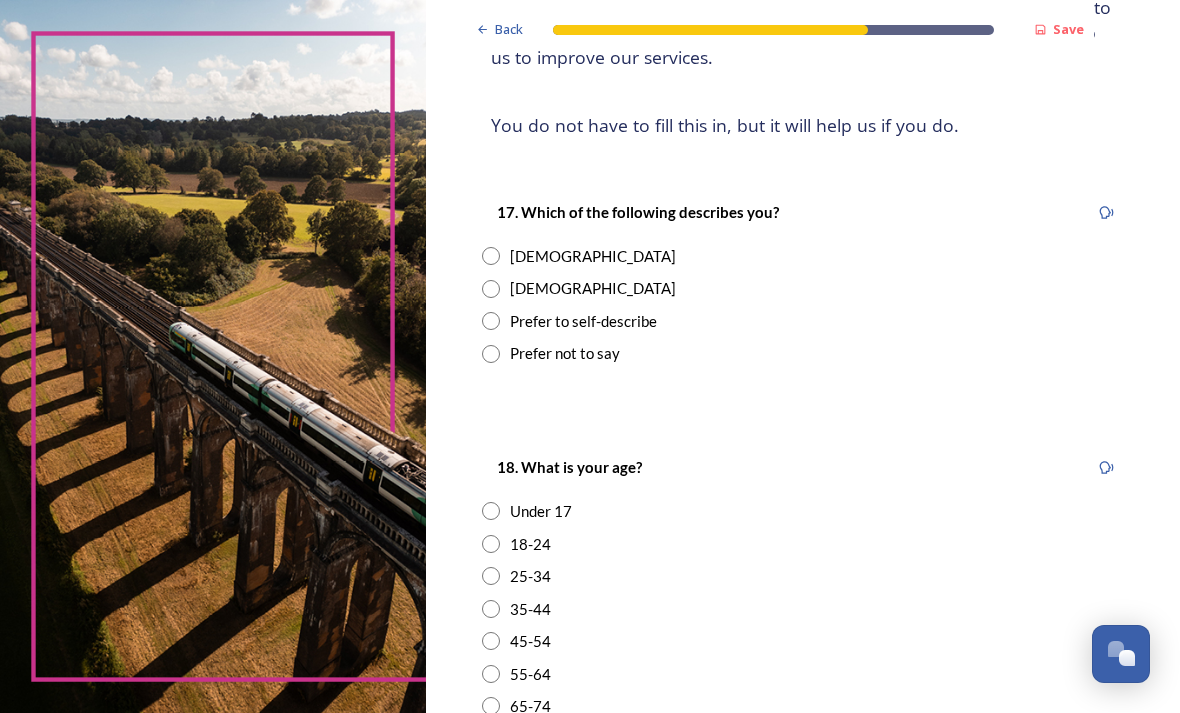 scroll, scrollTop: 252, scrollLeft: 0, axis: vertical 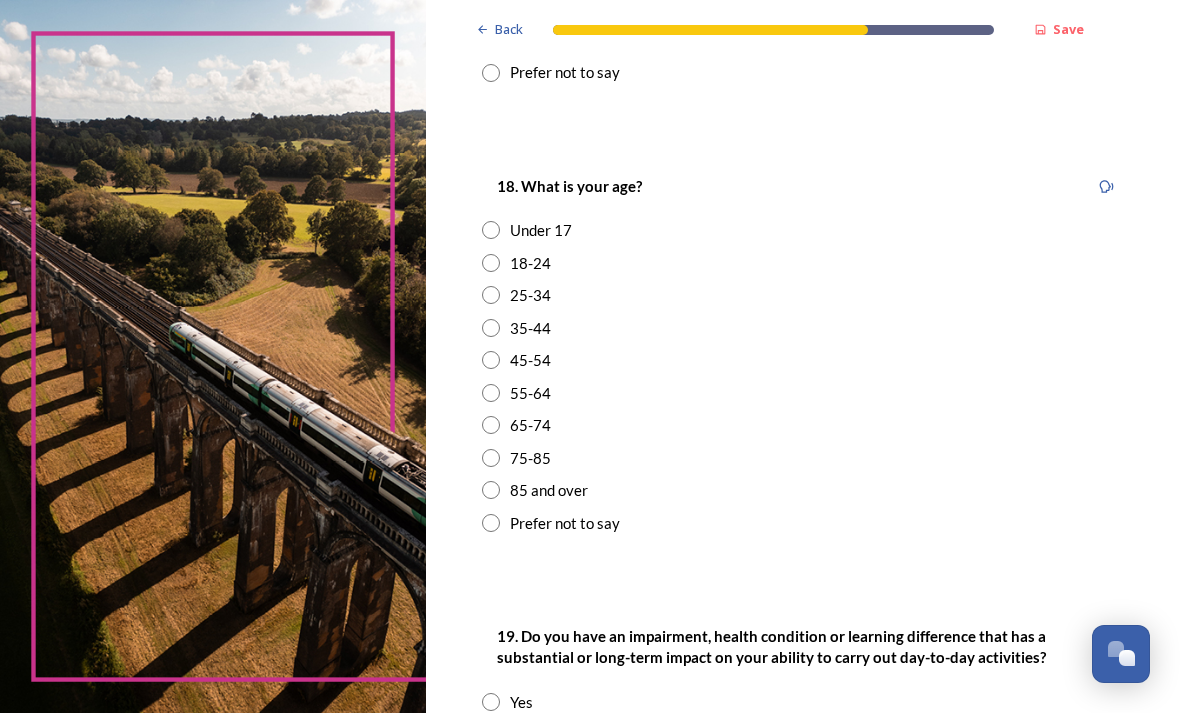 click at bounding box center (491, 393) 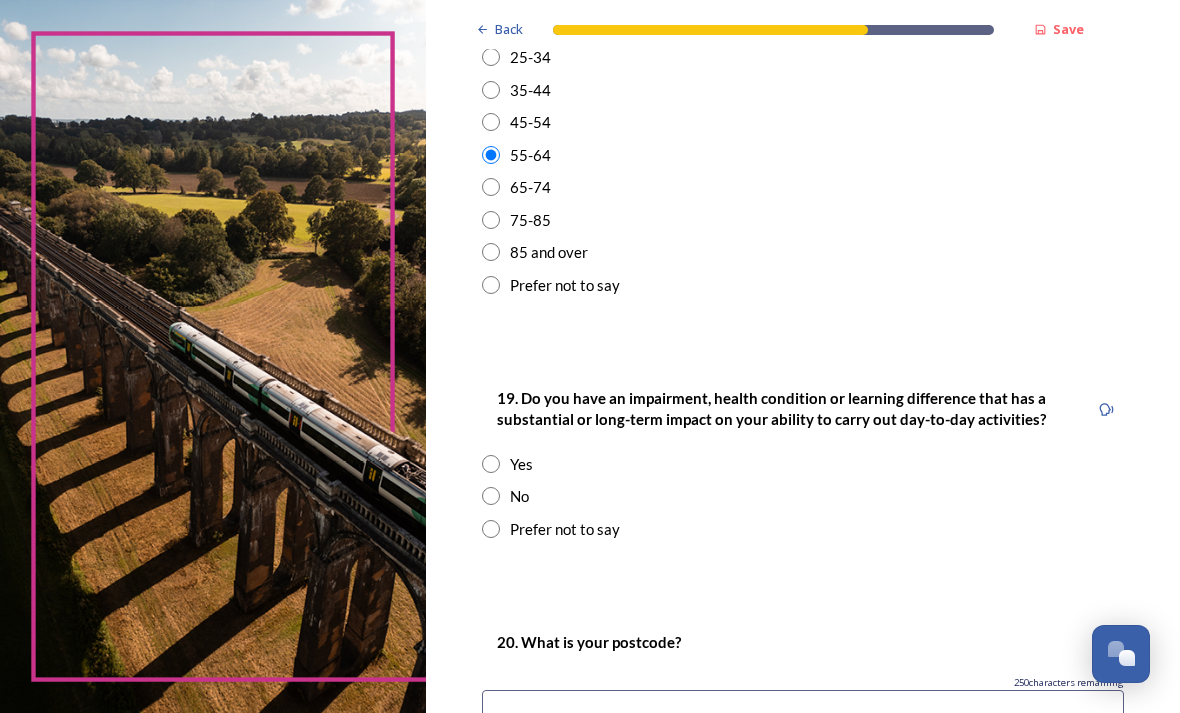 scroll, scrollTop: 883, scrollLeft: 0, axis: vertical 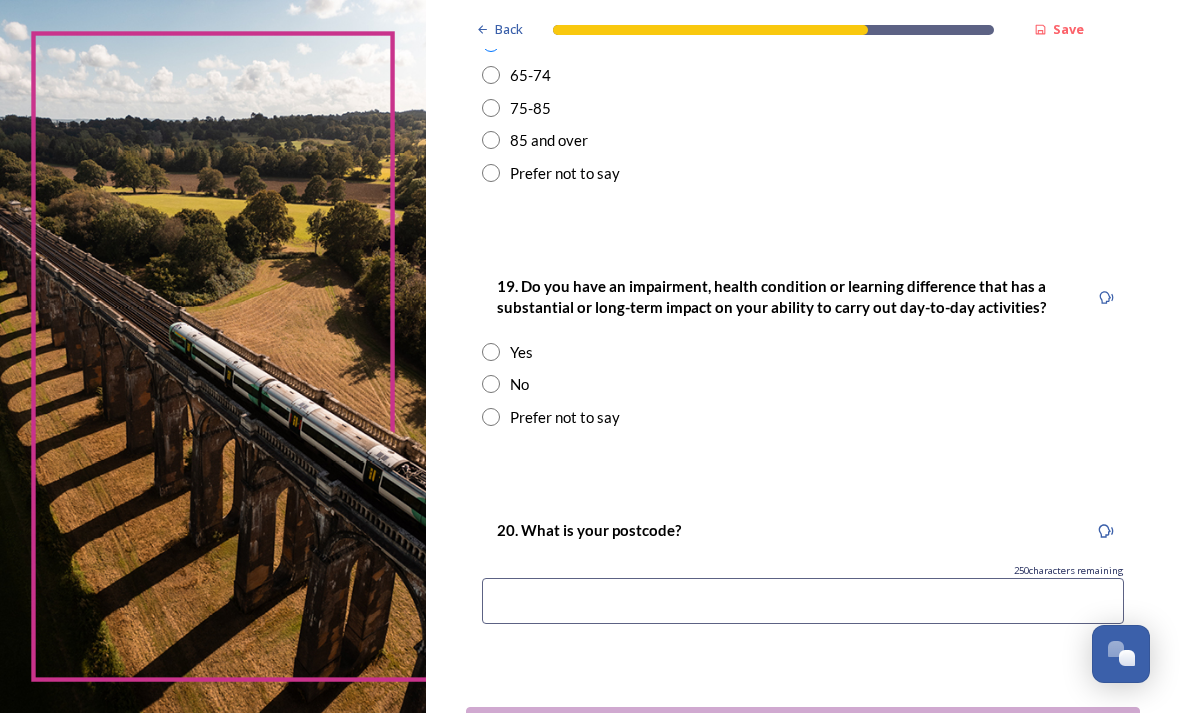 click at bounding box center (491, 352) 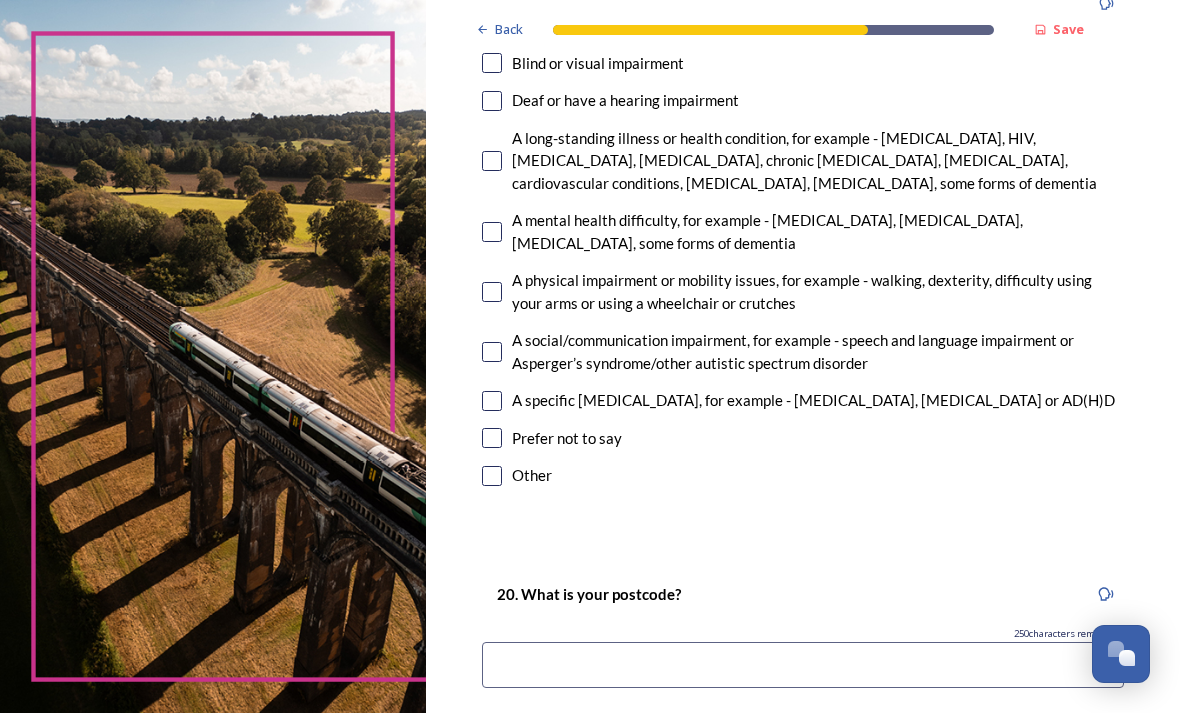 scroll, scrollTop: 1429, scrollLeft: 0, axis: vertical 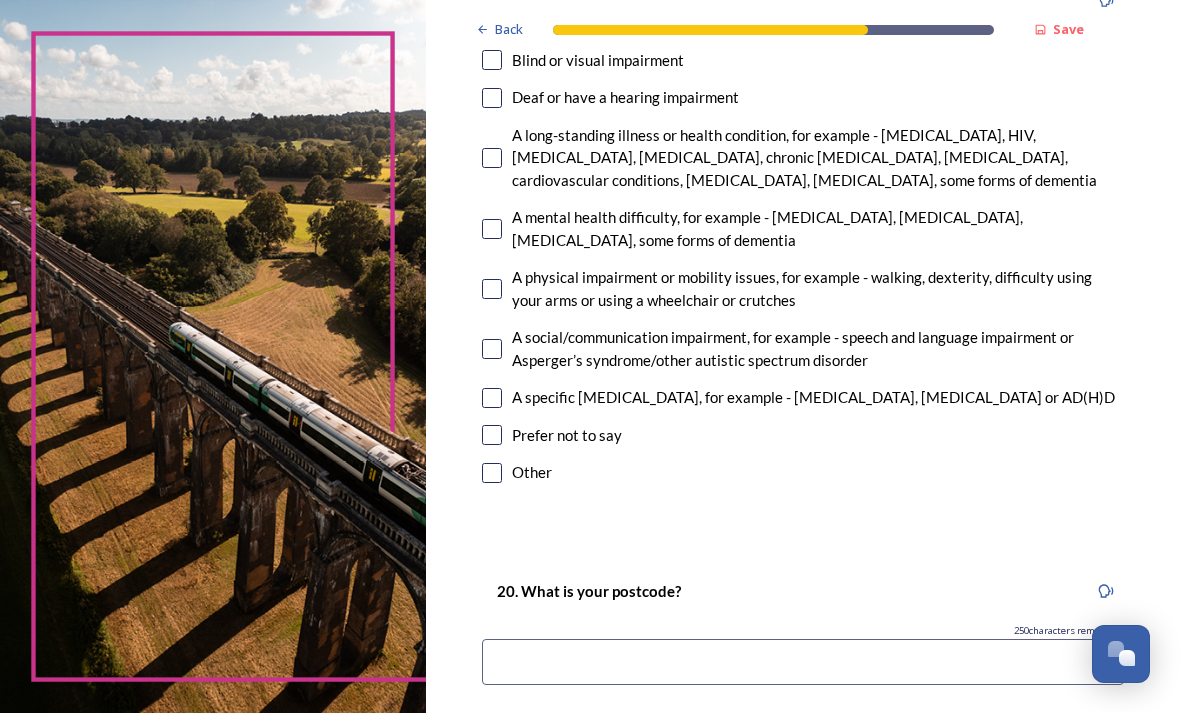 click at bounding box center [492, 229] 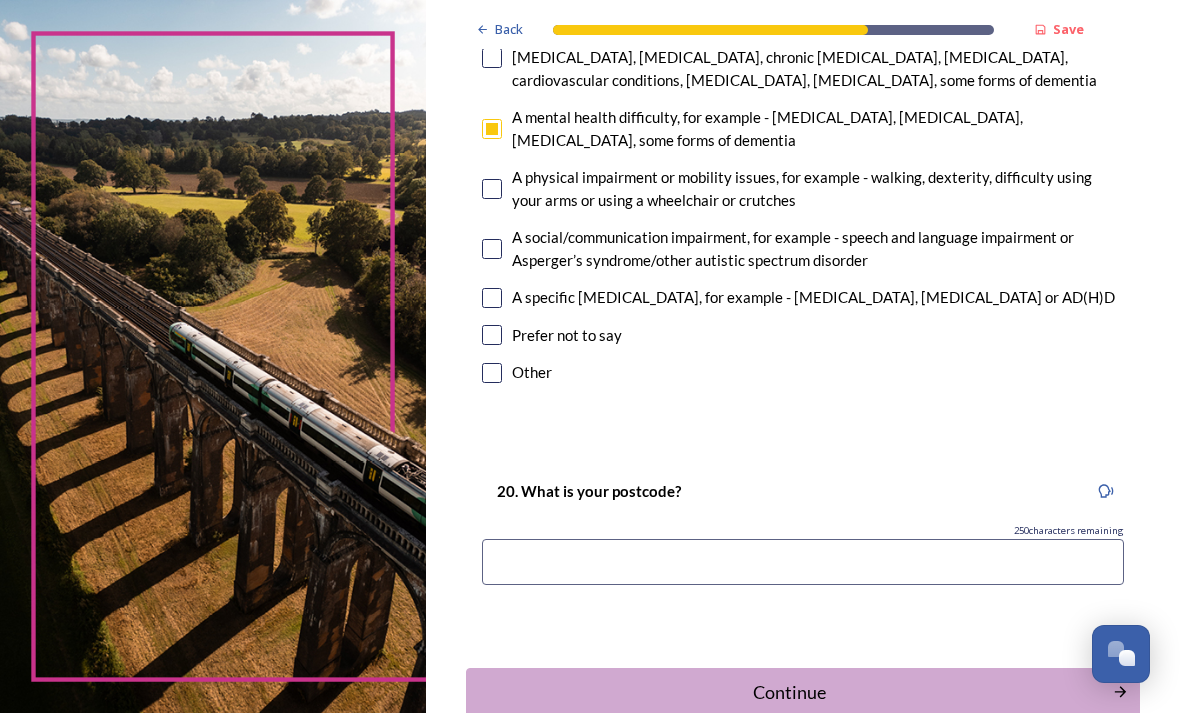 scroll, scrollTop: 1530, scrollLeft: 0, axis: vertical 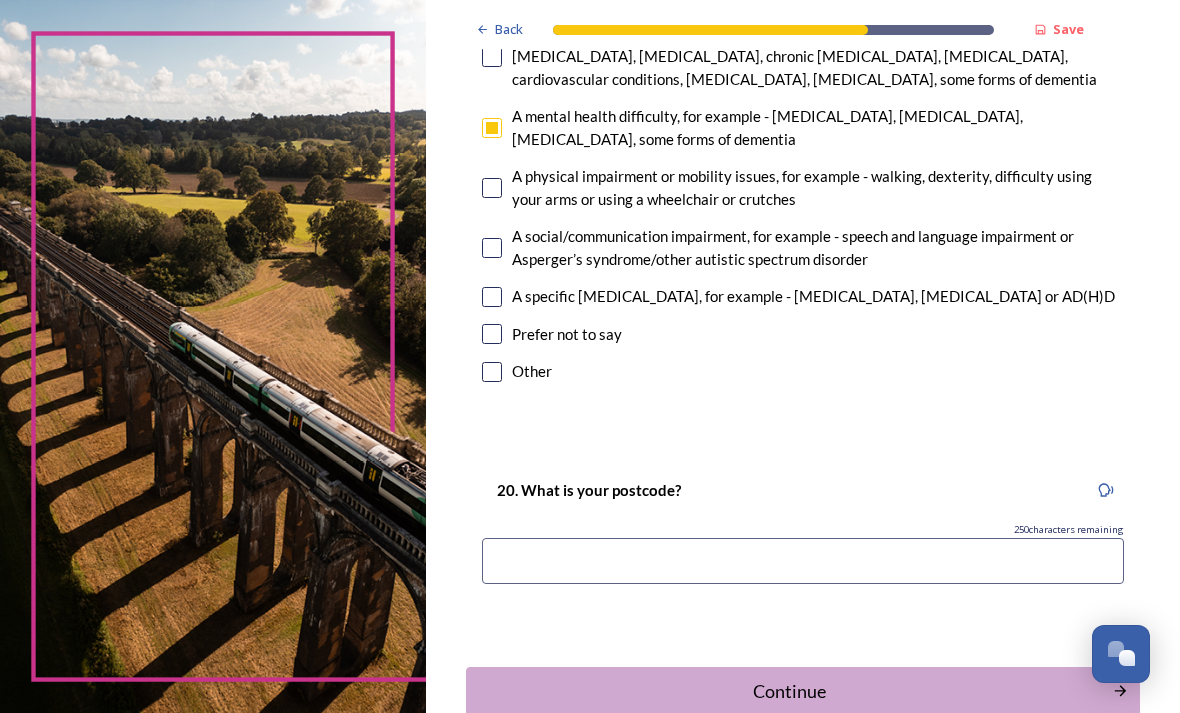 click at bounding box center [492, 248] 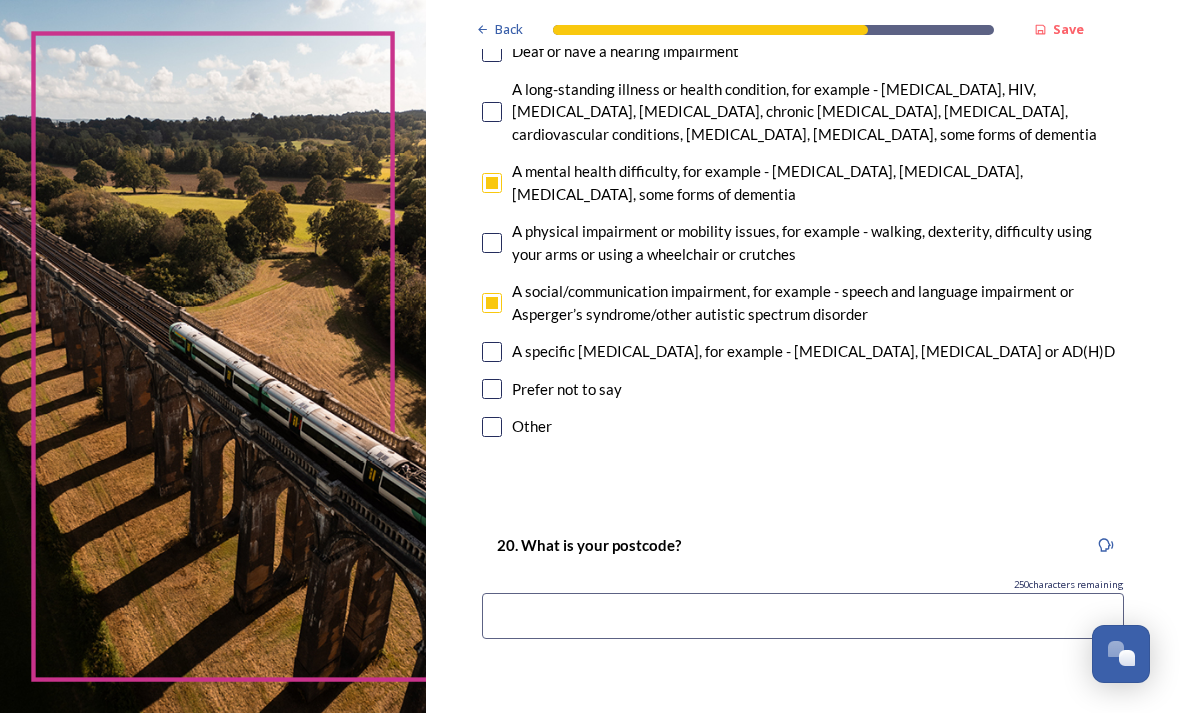 scroll, scrollTop: 1475, scrollLeft: 0, axis: vertical 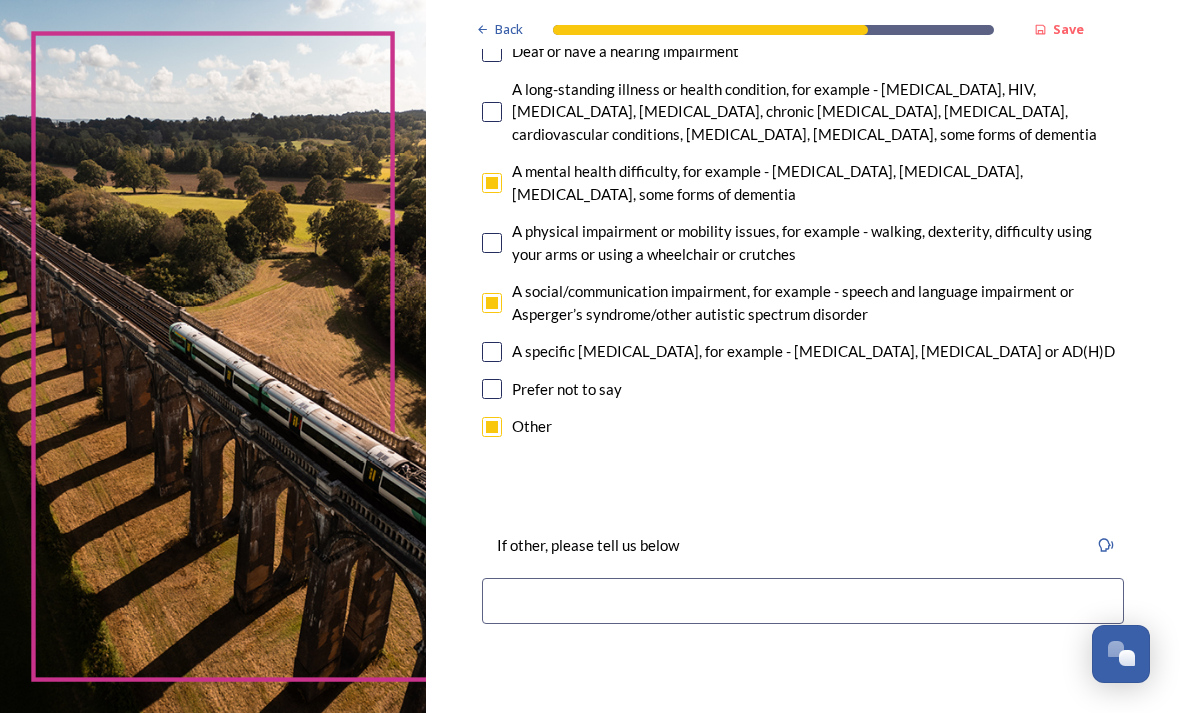 click at bounding box center (803, 601) 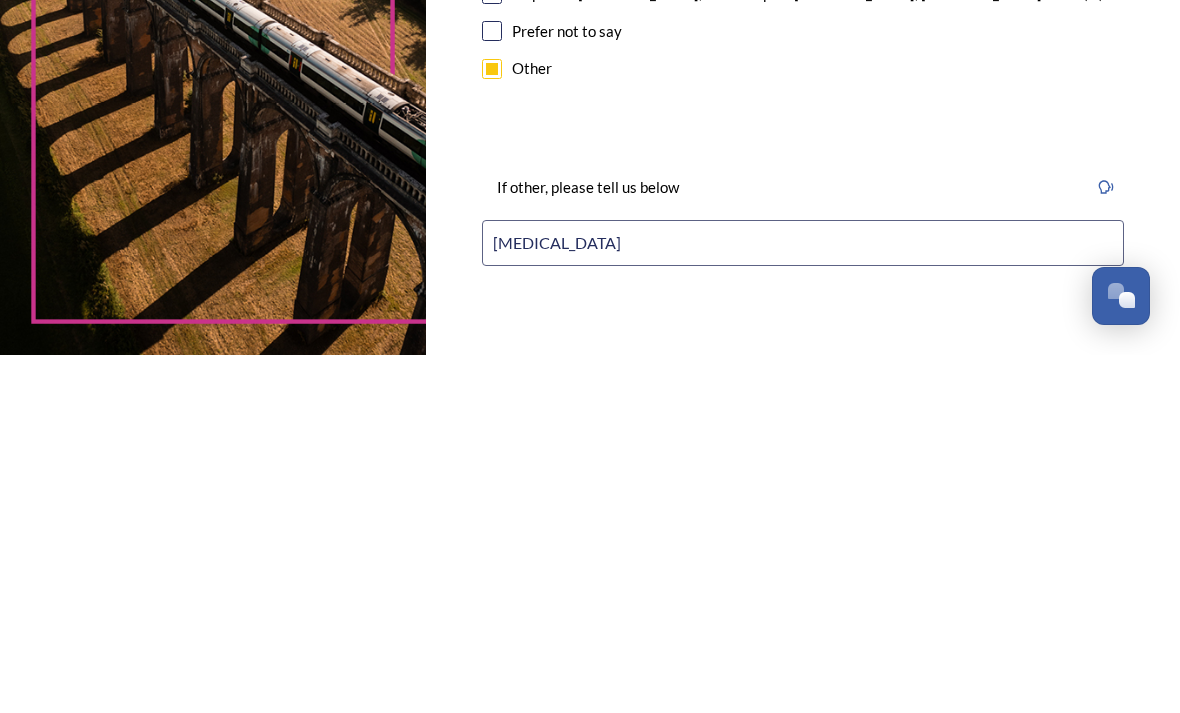 scroll, scrollTop: 0, scrollLeft: 0, axis: both 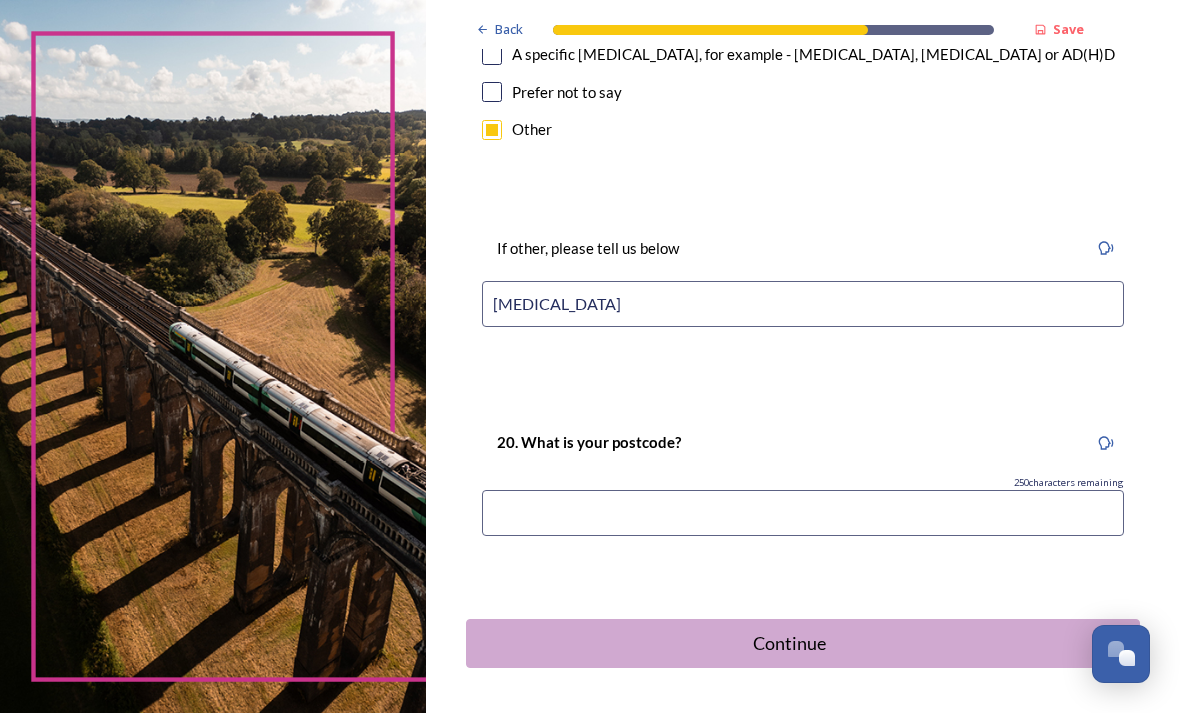 type on "[MEDICAL_DATA]" 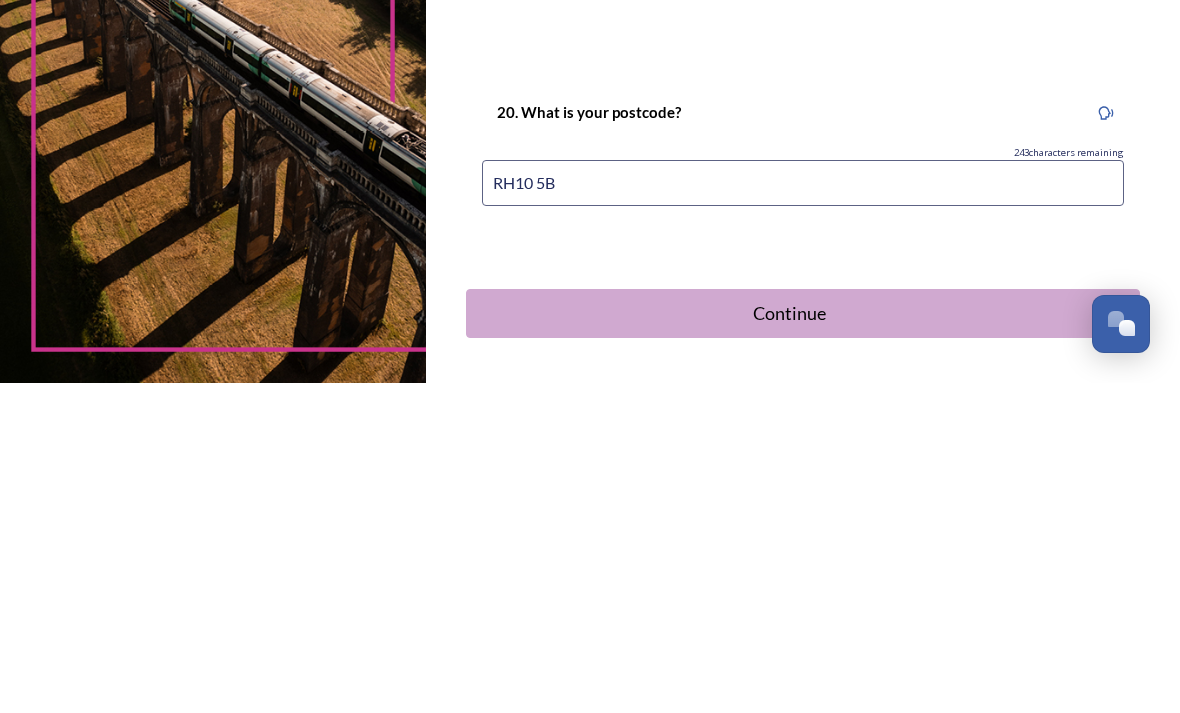 type on "RH10 5BA" 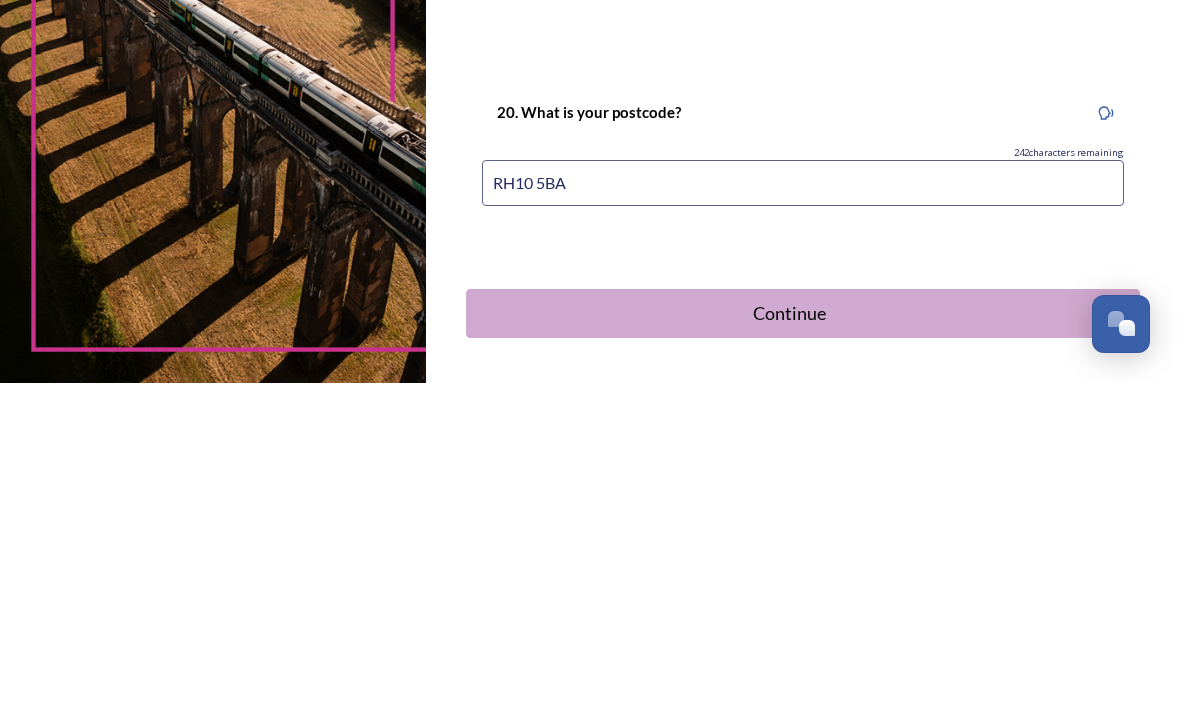 click on "Continue" at bounding box center (789, 643) 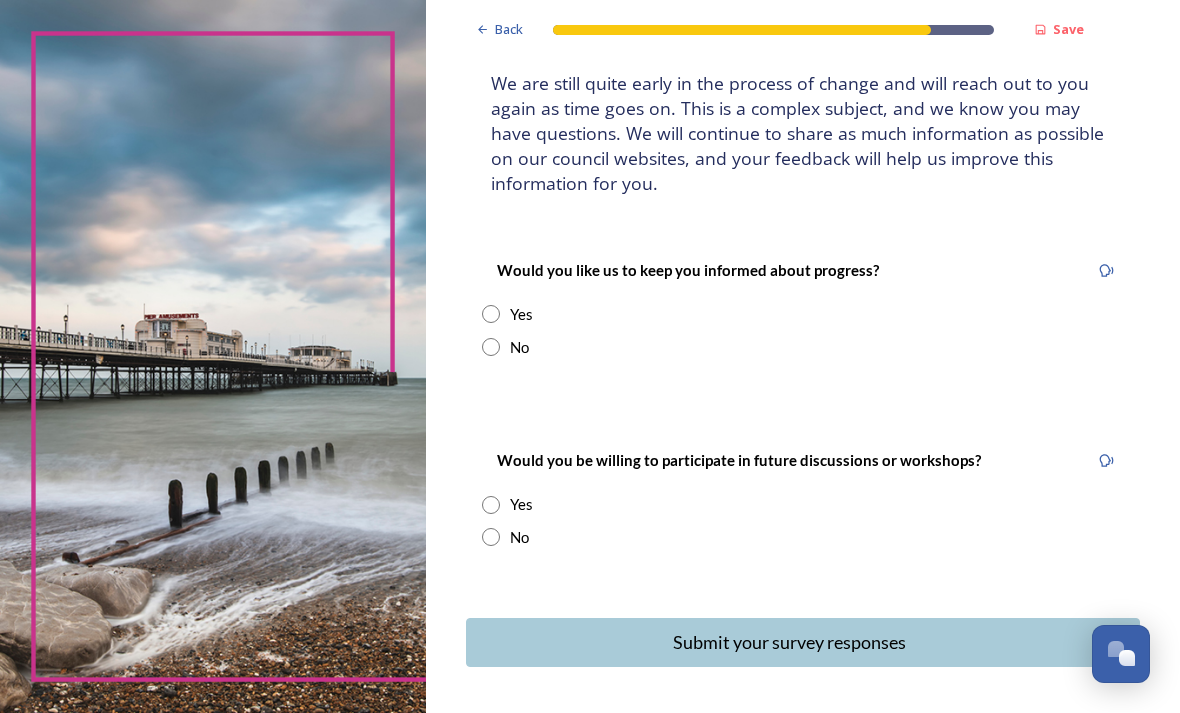 scroll, scrollTop: 124, scrollLeft: 0, axis: vertical 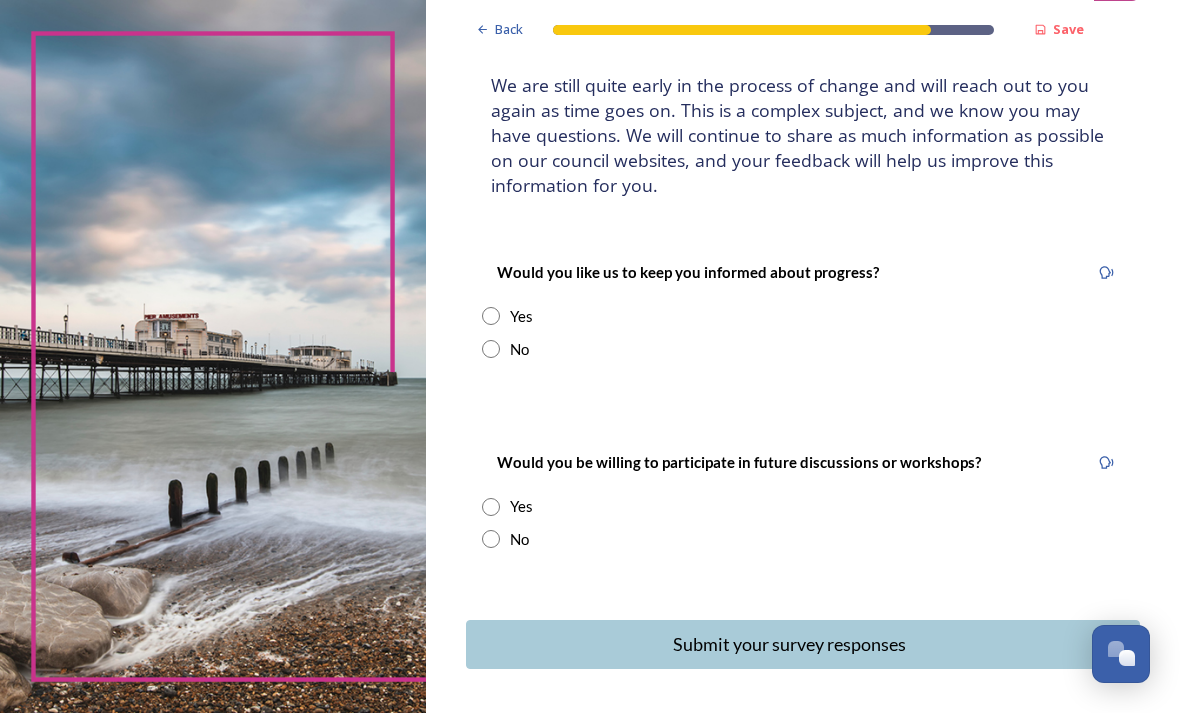 click at bounding box center [491, 316] 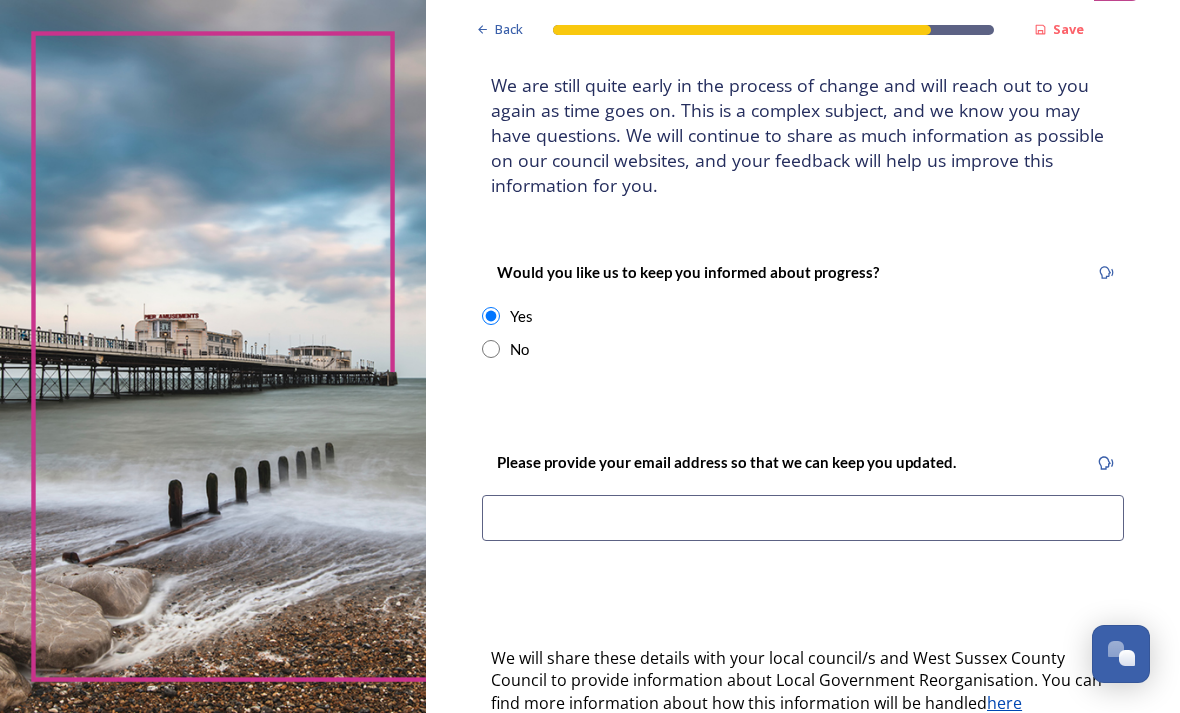 click on "Please provide your email address so that we can keep you updated." at bounding box center [803, 502] 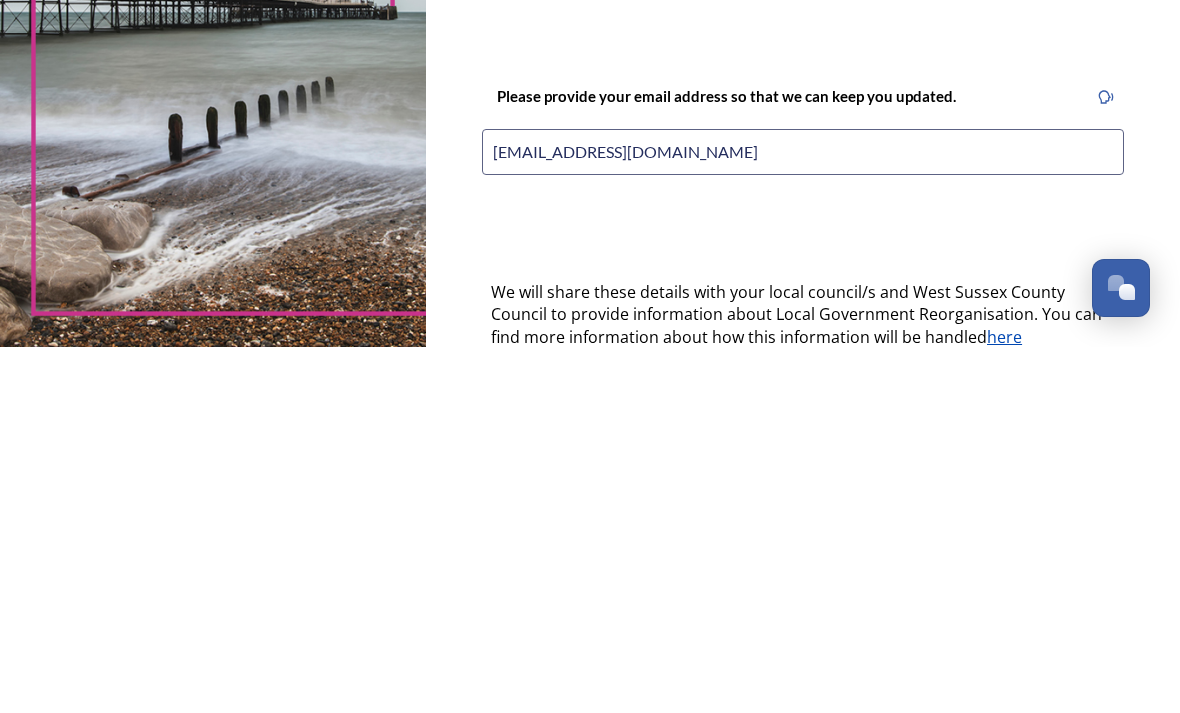 scroll, scrollTop: 64, scrollLeft: 0, axis: vertical 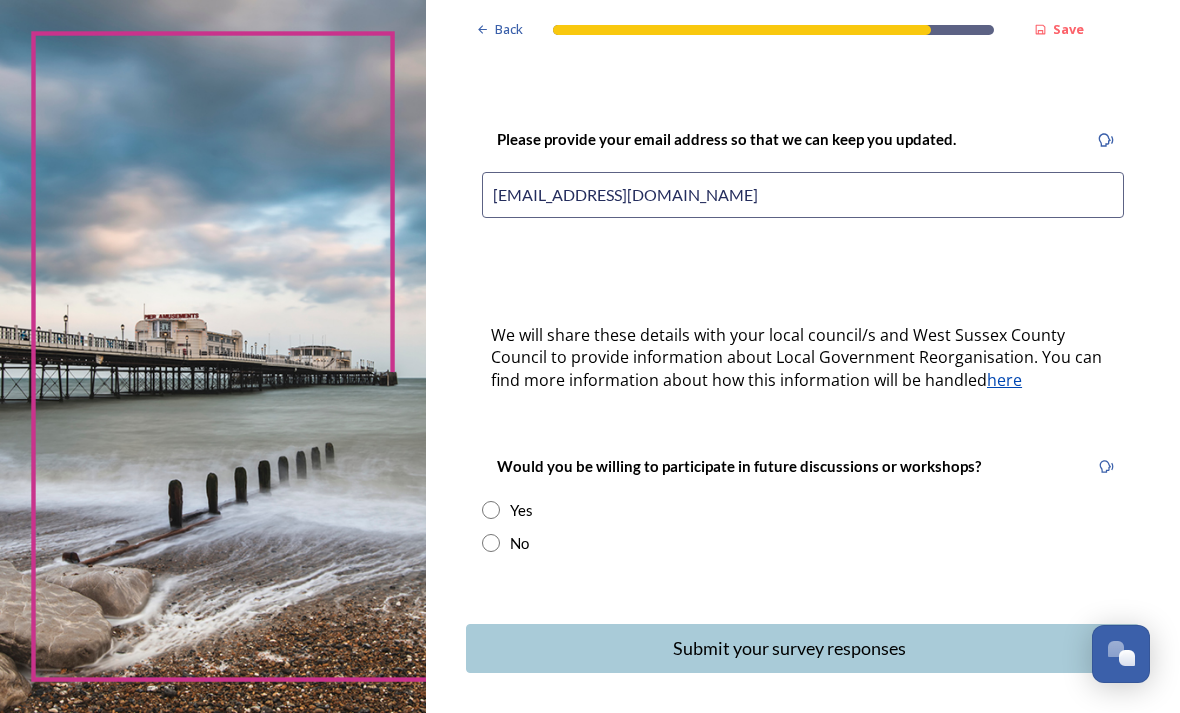 type on "[EMAIL_ADDRESS][DOMAIN_NAME]" 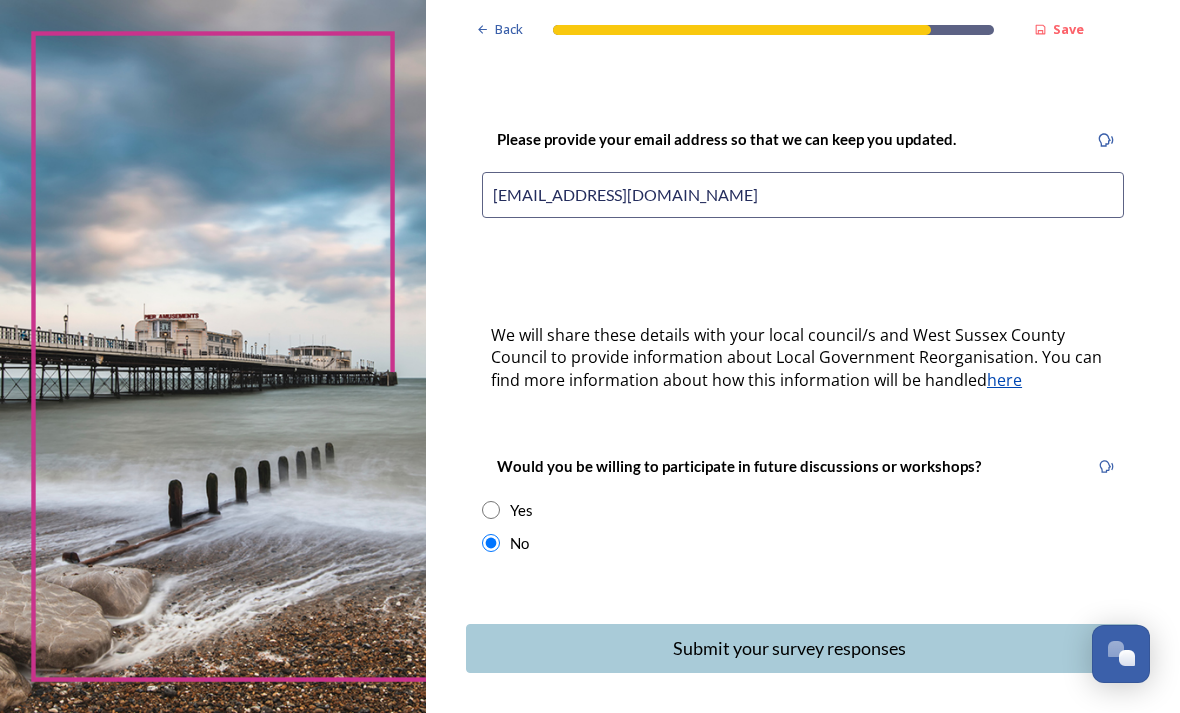 click on "Submit your survey responses" at bounding box center [789, 648] 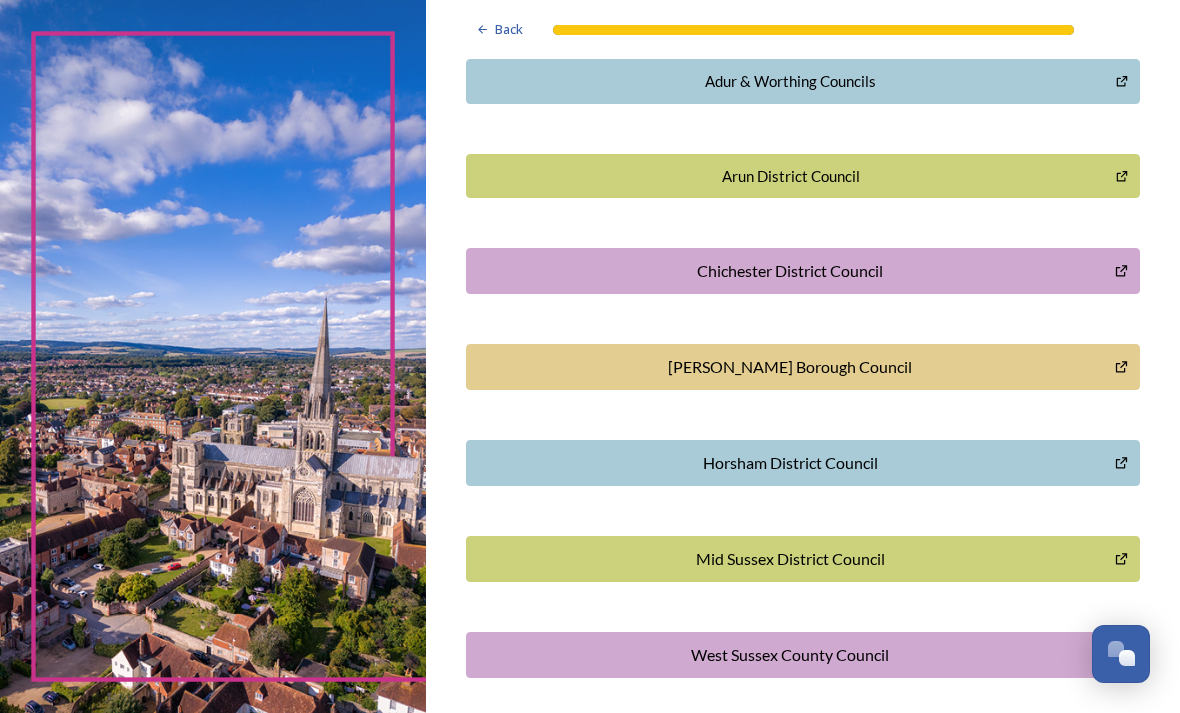 scroll, scrollTop: 493, scrollLeft: 0, axis: vertical 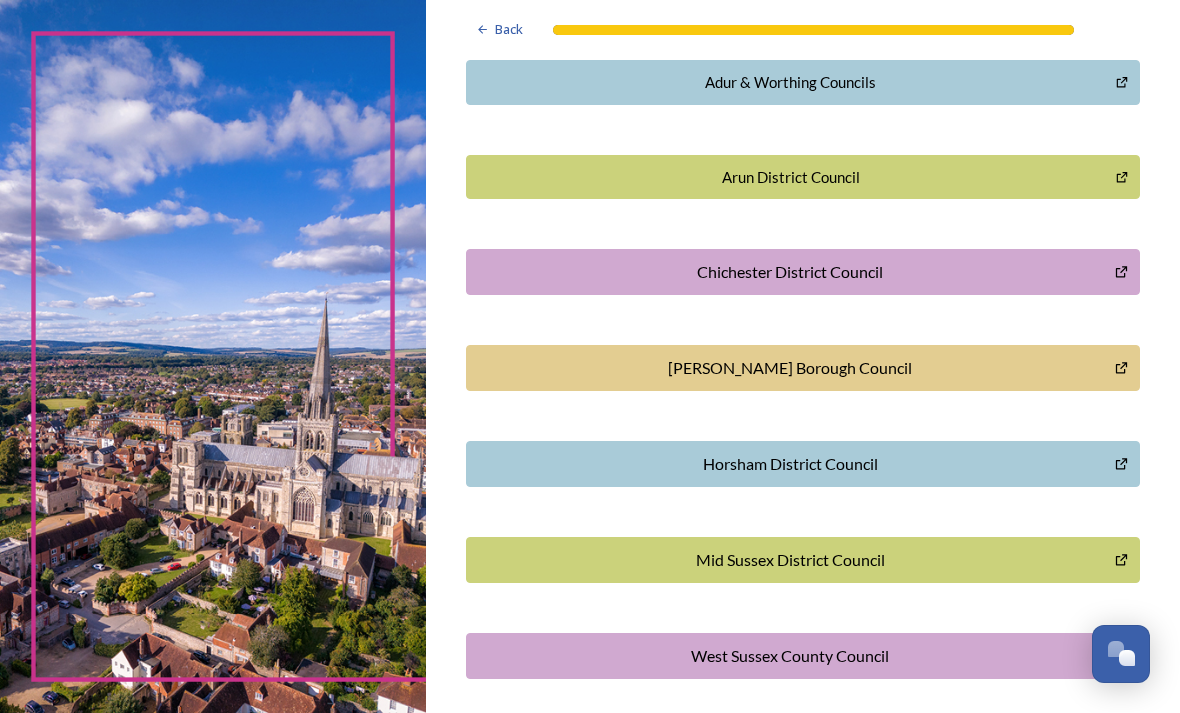 click on "[PERSON_NAME] Borough Council" at bounding box center [790, 368] 